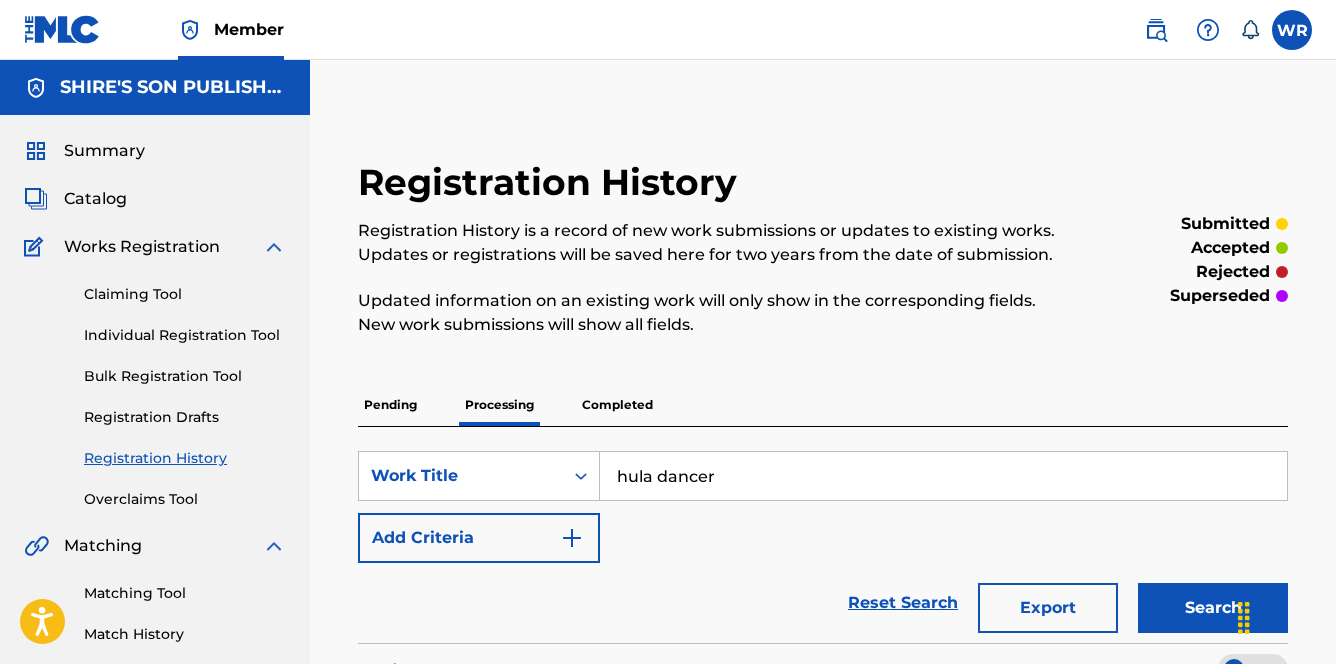 scroll, scrollTop: 262, scrollLeft: 0, axis: vertical 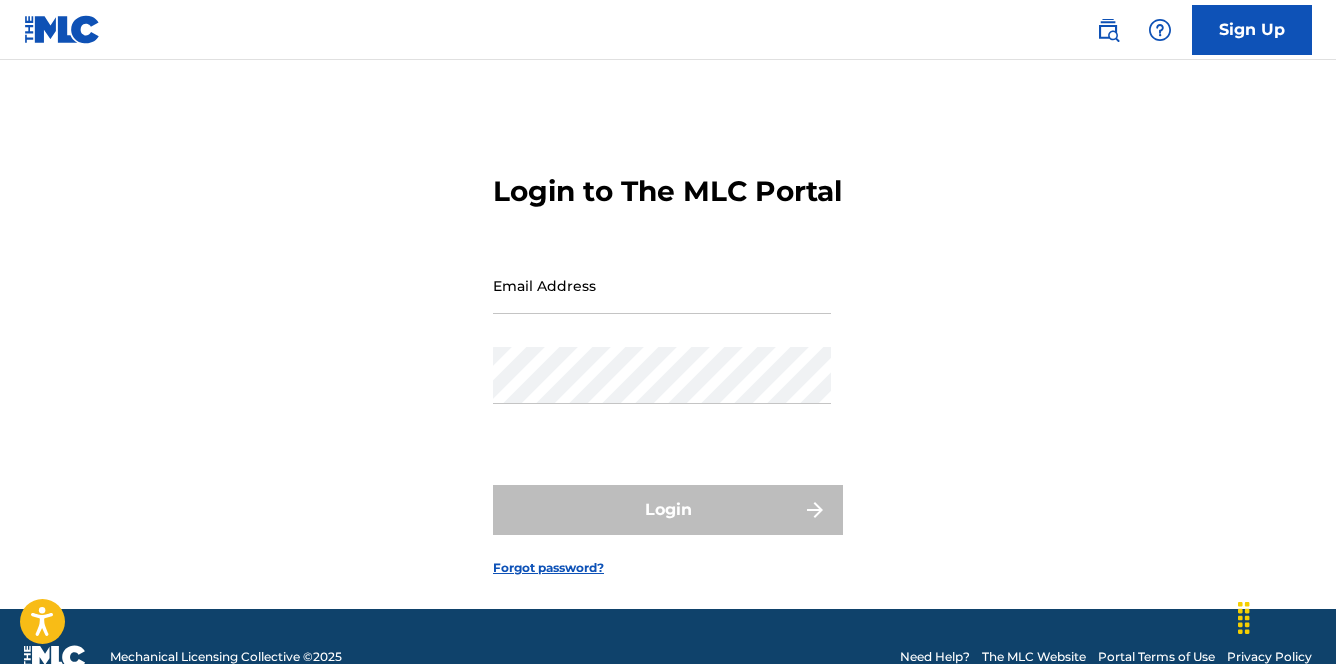 click on "Email Address" at bounding box center (662, 285) 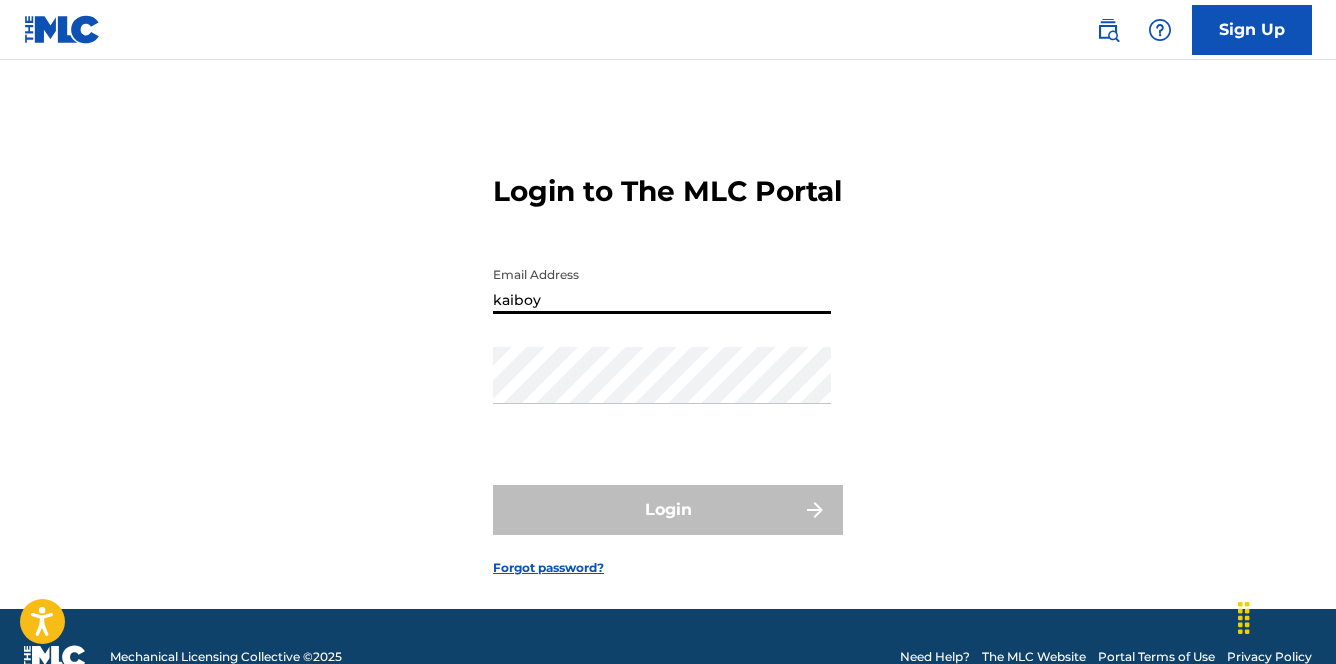type on "kaiboymusic@example.com" 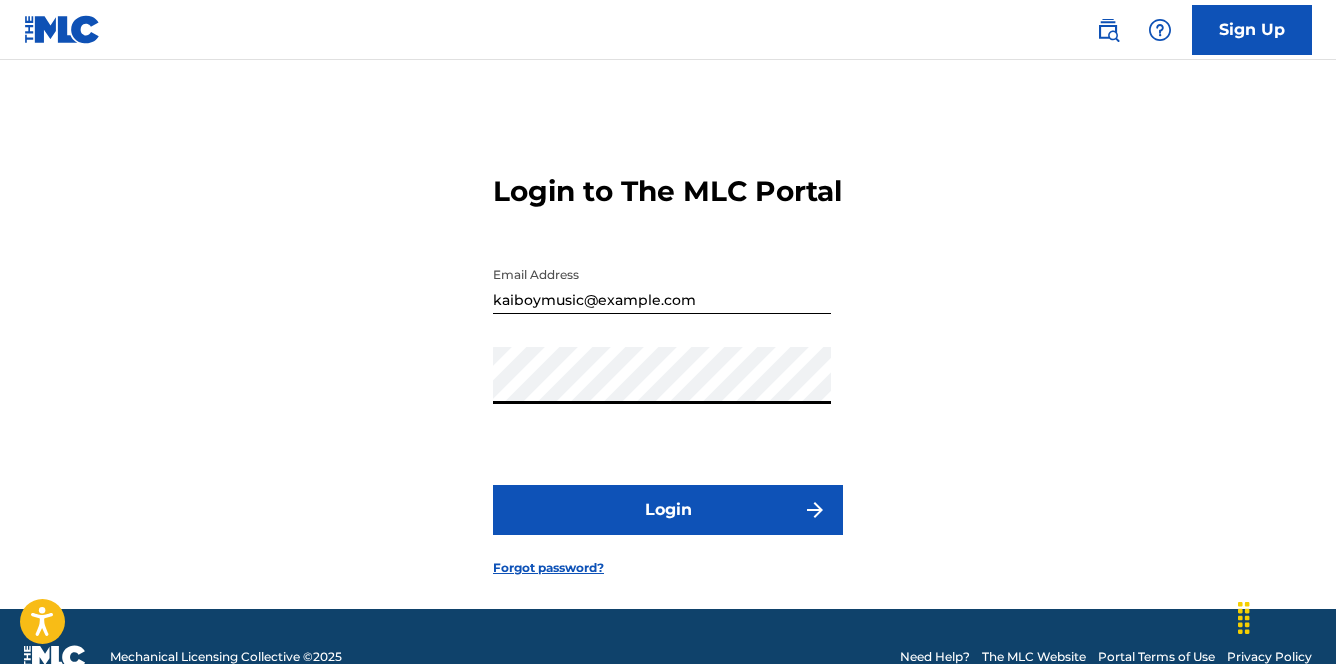 click on "Login" at bounding box center [668, 510] 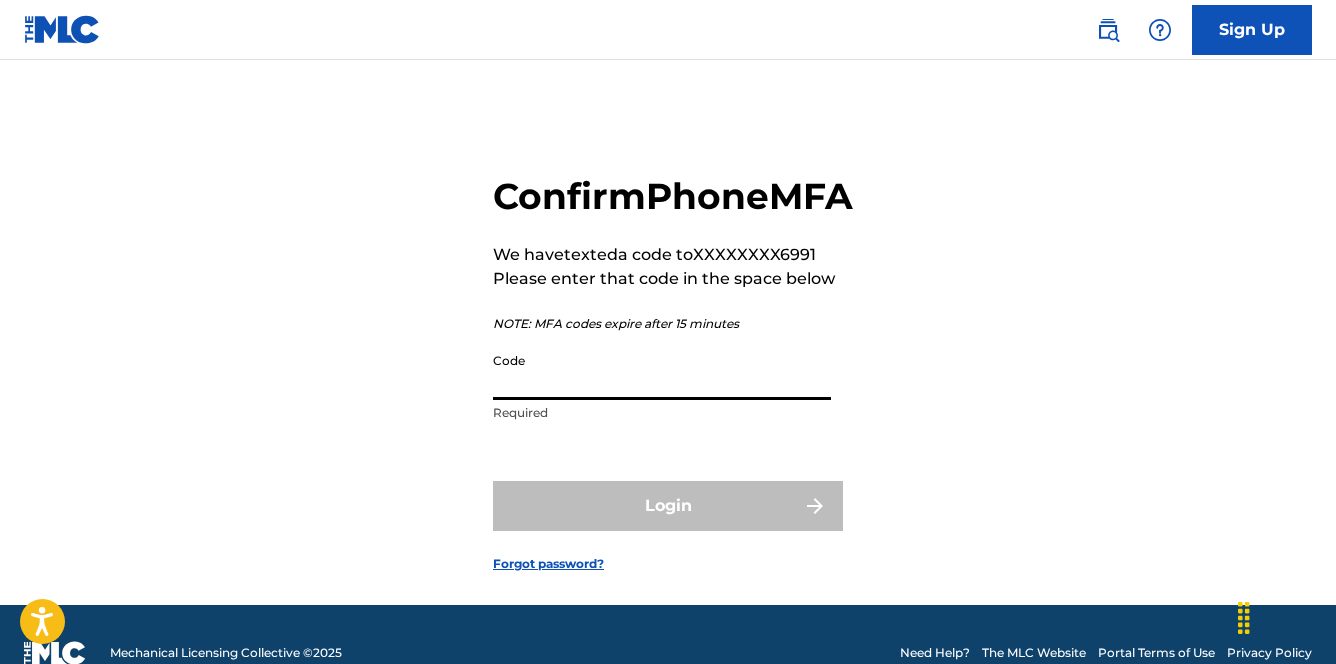 click on "Code" at bounding box center [662, 371] 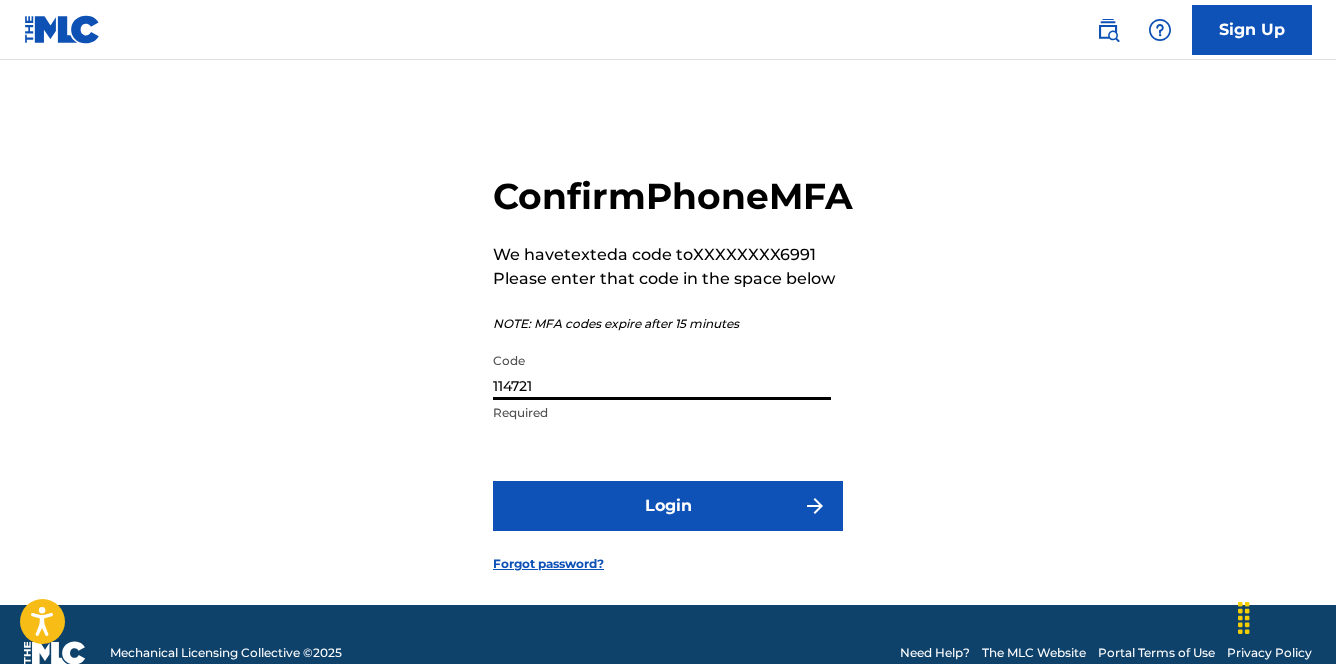 type on "114721" 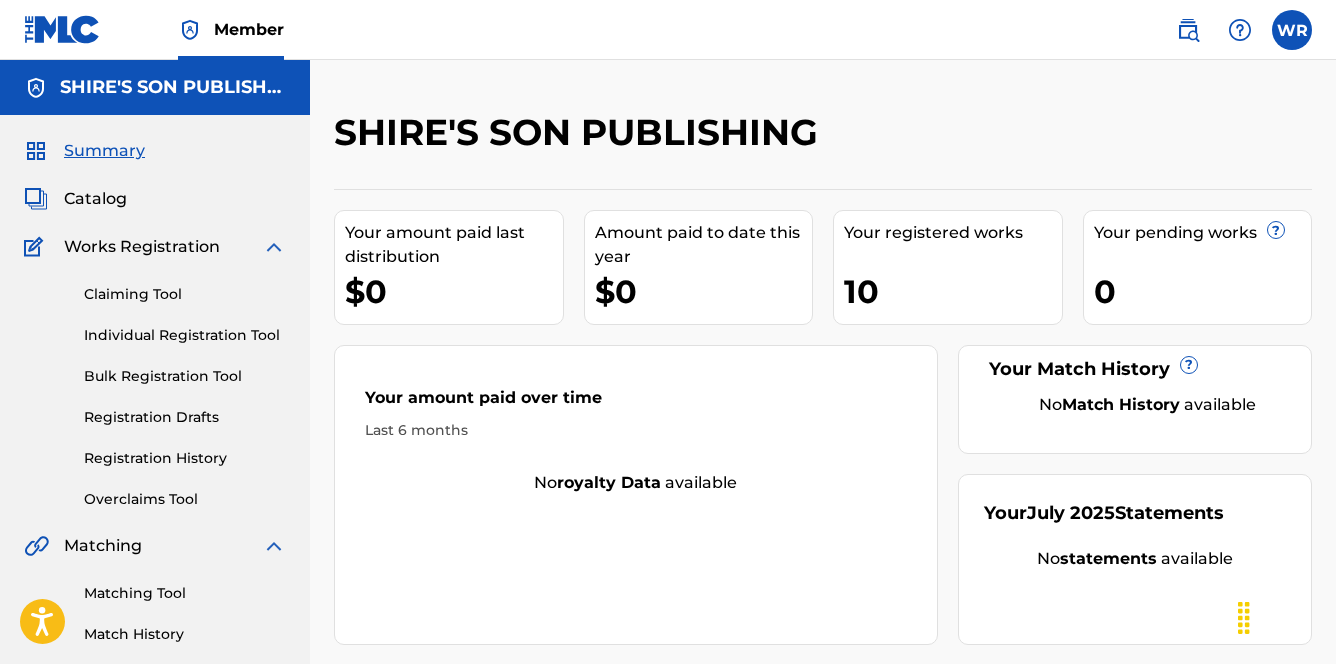 scroll, scrollTop: 0, scrollLeft: 0, axis: both 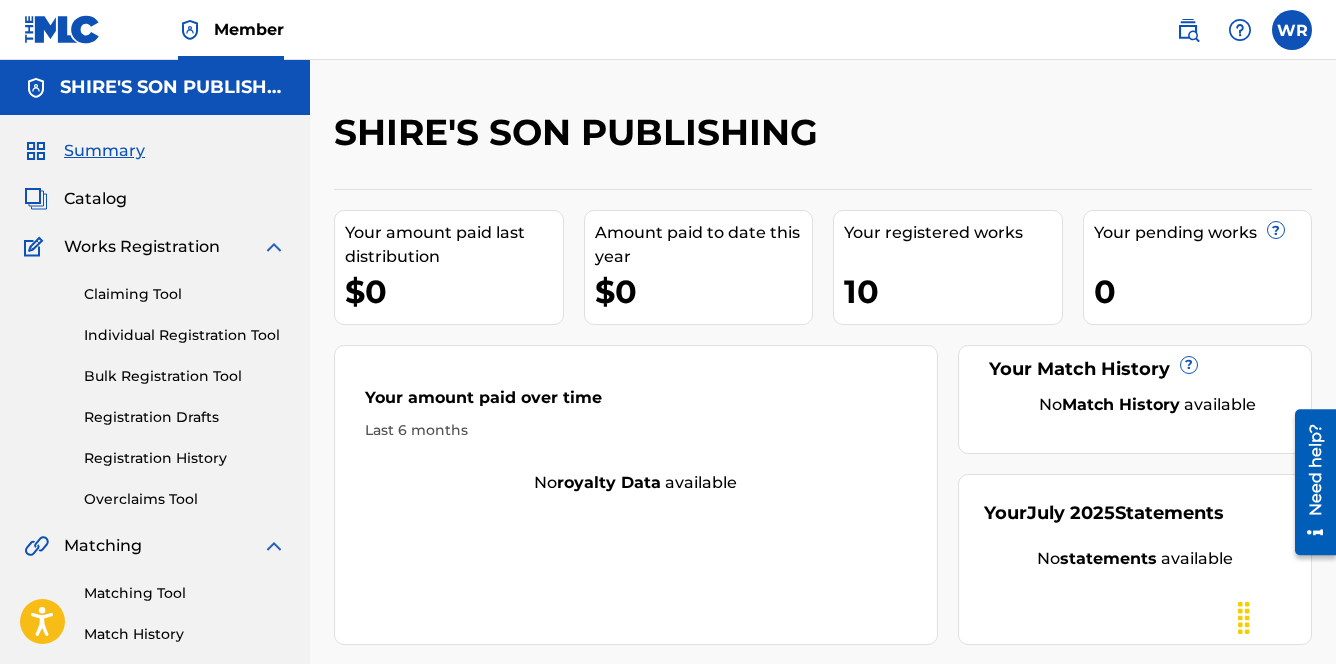 click on "Catalog" at bounding box center (95, 199) 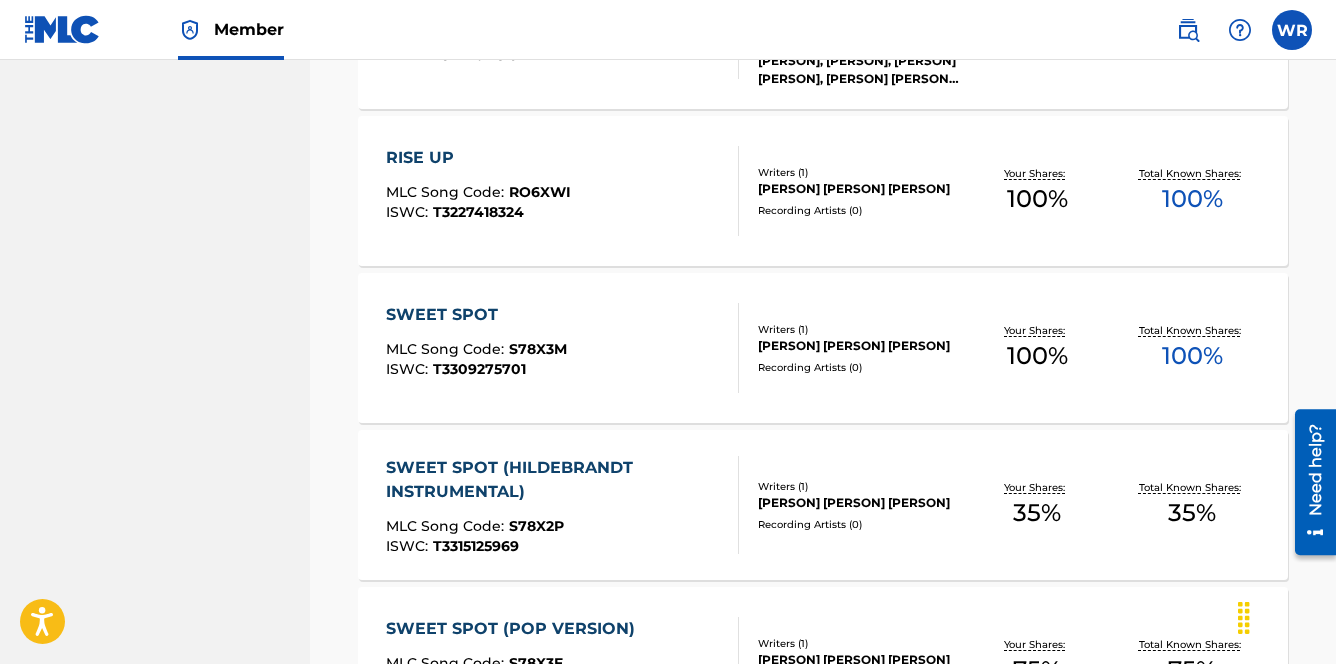 scroll, scrollTop: 1356, scrollLeft: 0, axis: vertical 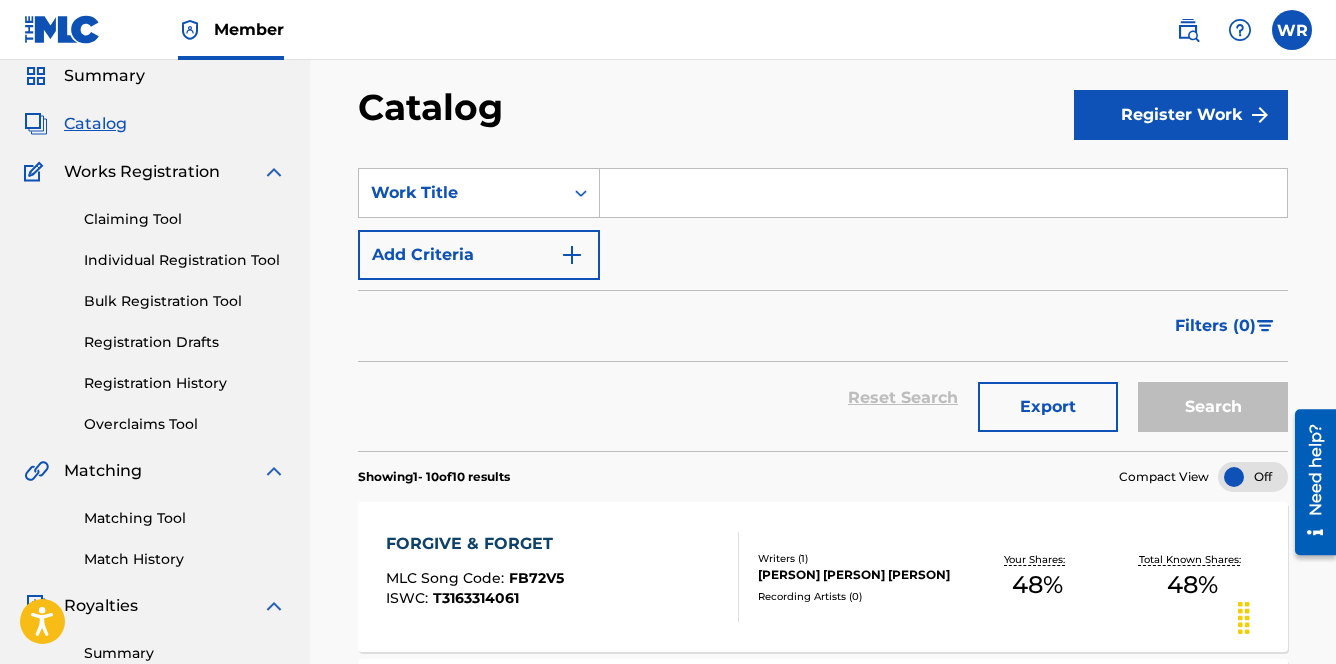 click on "Matching Tool" at bounding box center (185, 518) 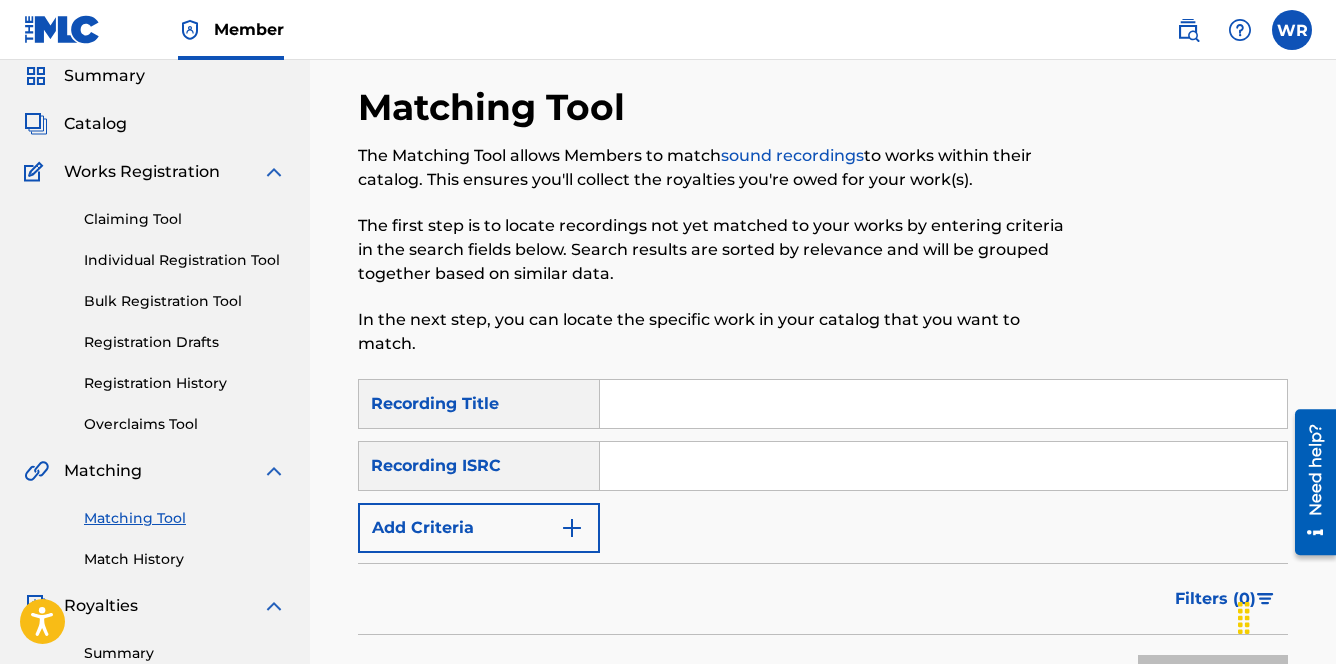 scroll, scrollTop: 0, scrollLeft: 0, axis: both 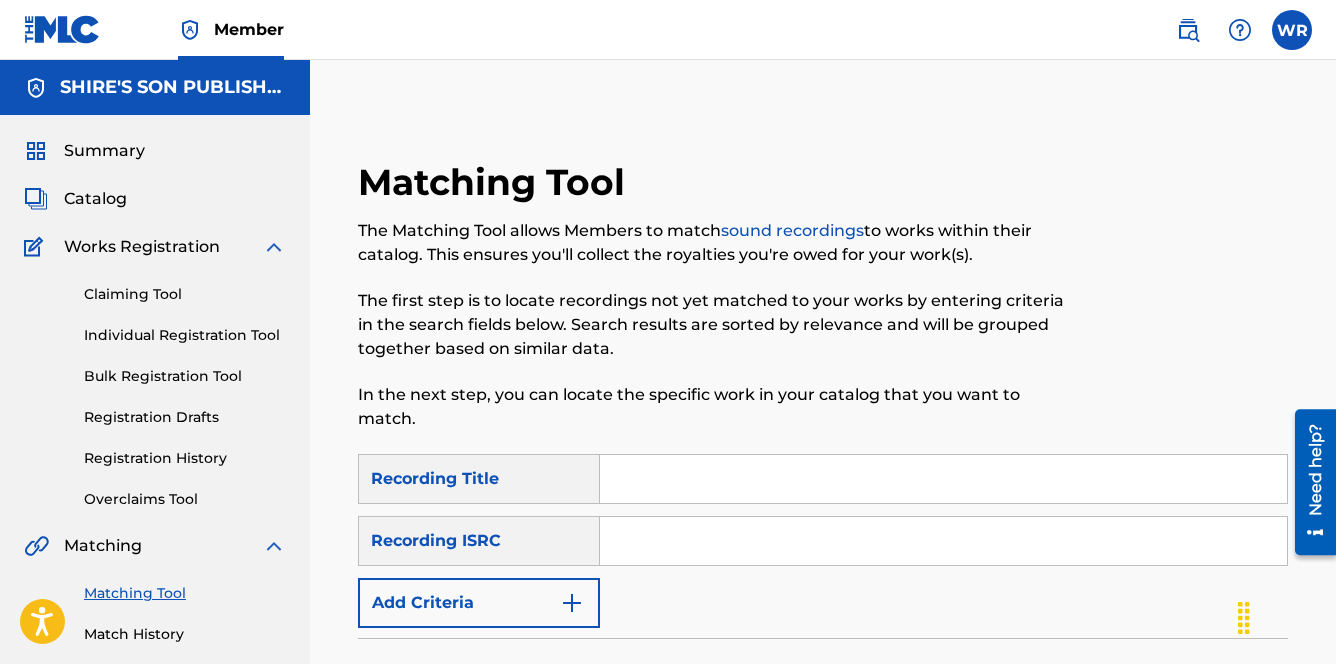 click at bounding box center [943, 479] 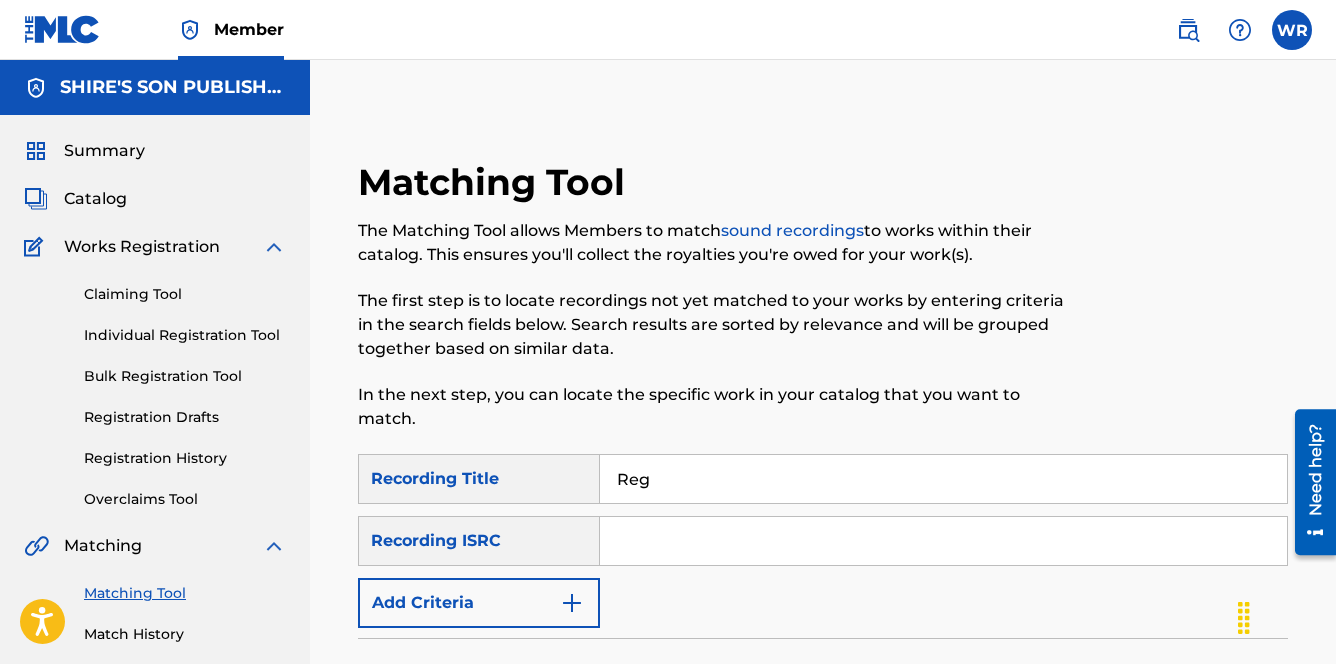 type on "Reggae Holiday" 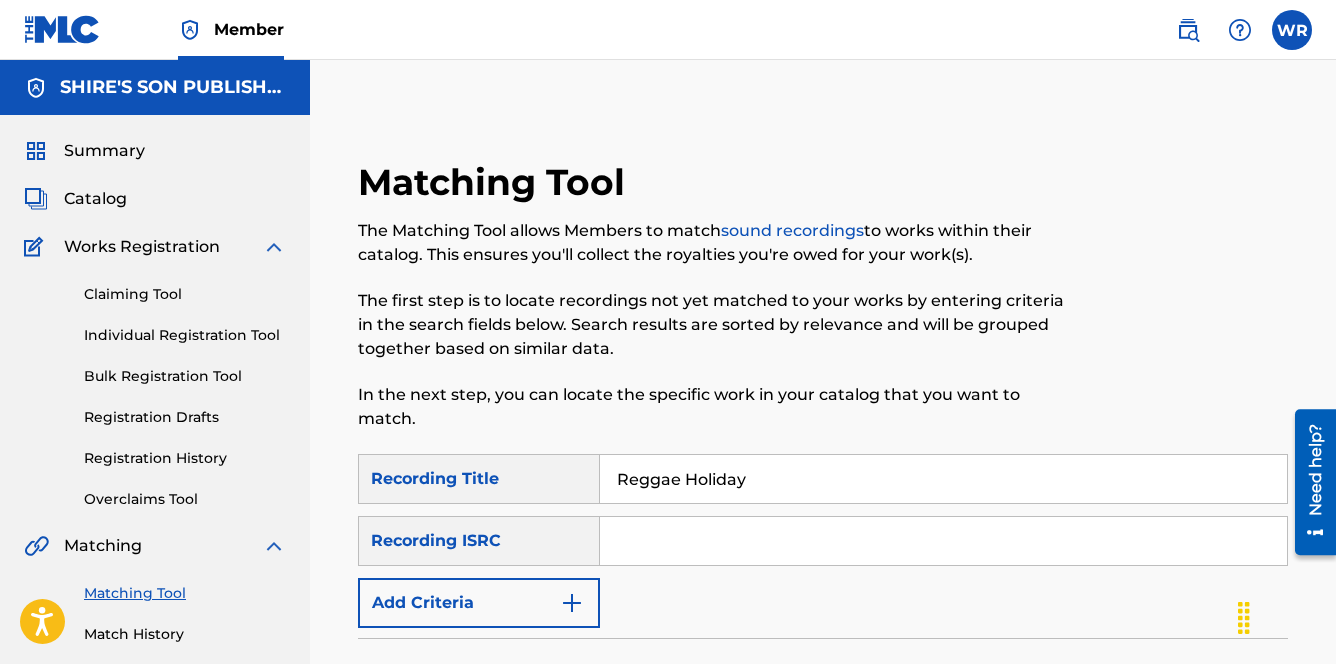 click at bounding box center [943, 541] 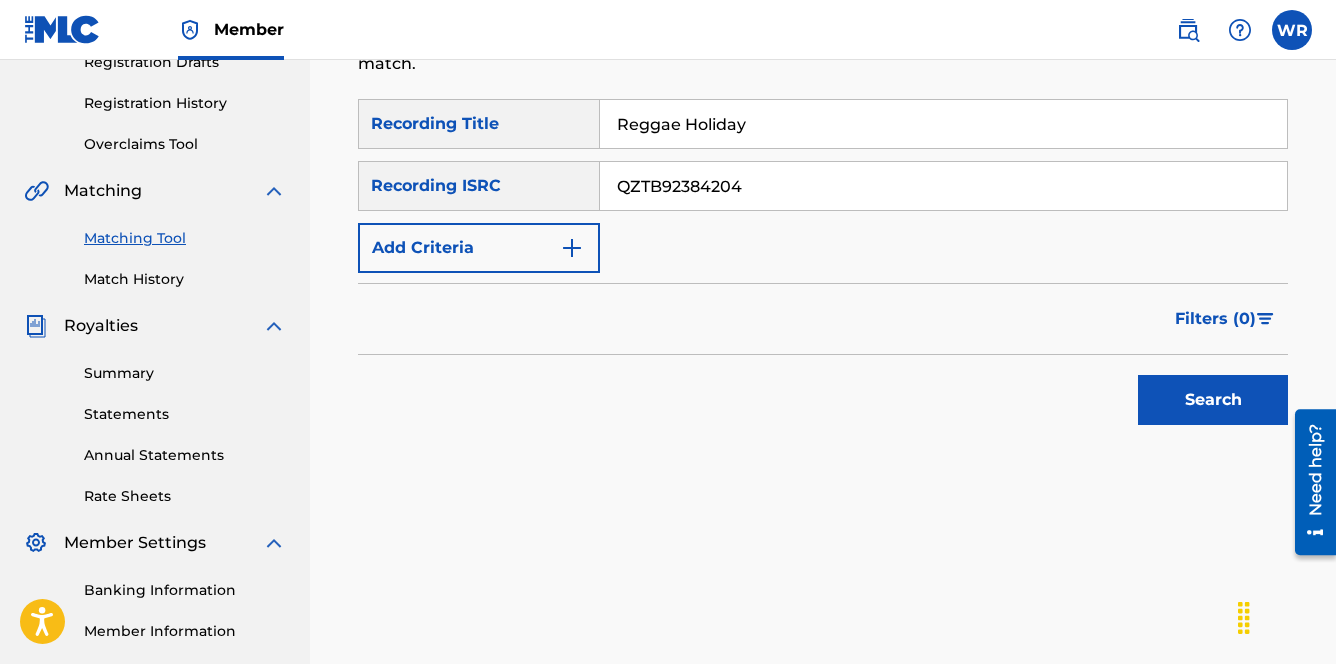 scroll, scrollTop: 357, scrollLeft: 0, axis: vertical 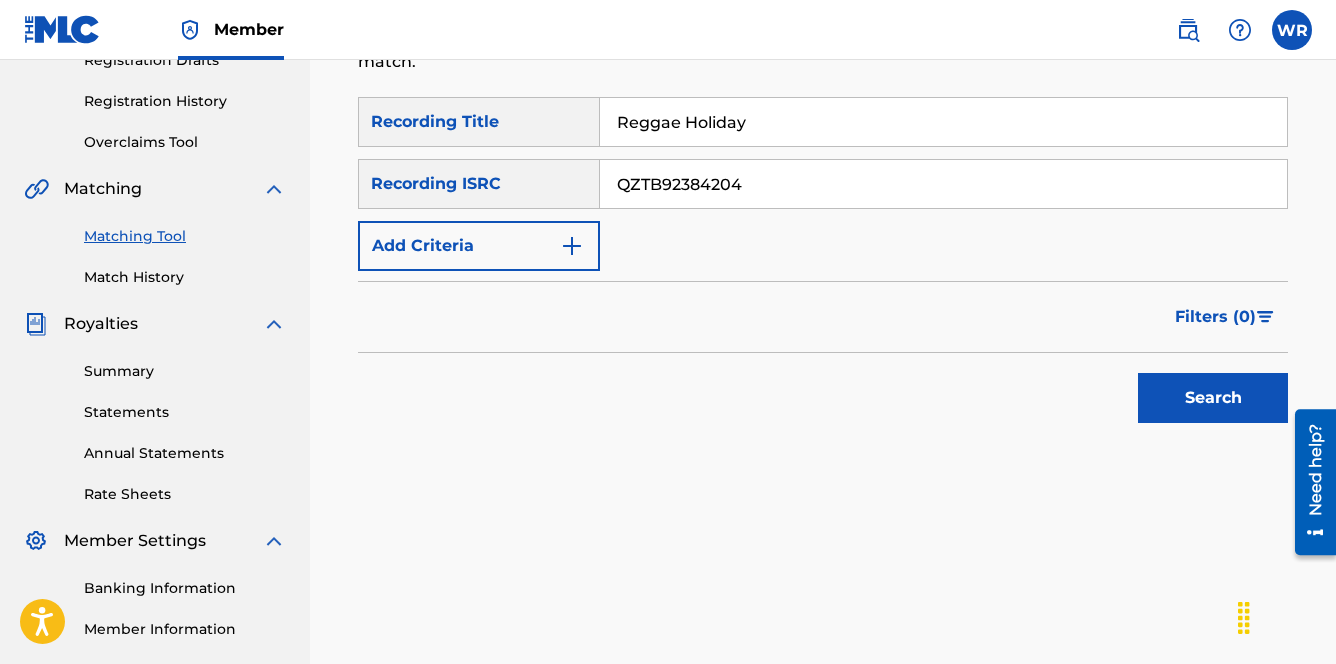 type on "QZTB92384204" 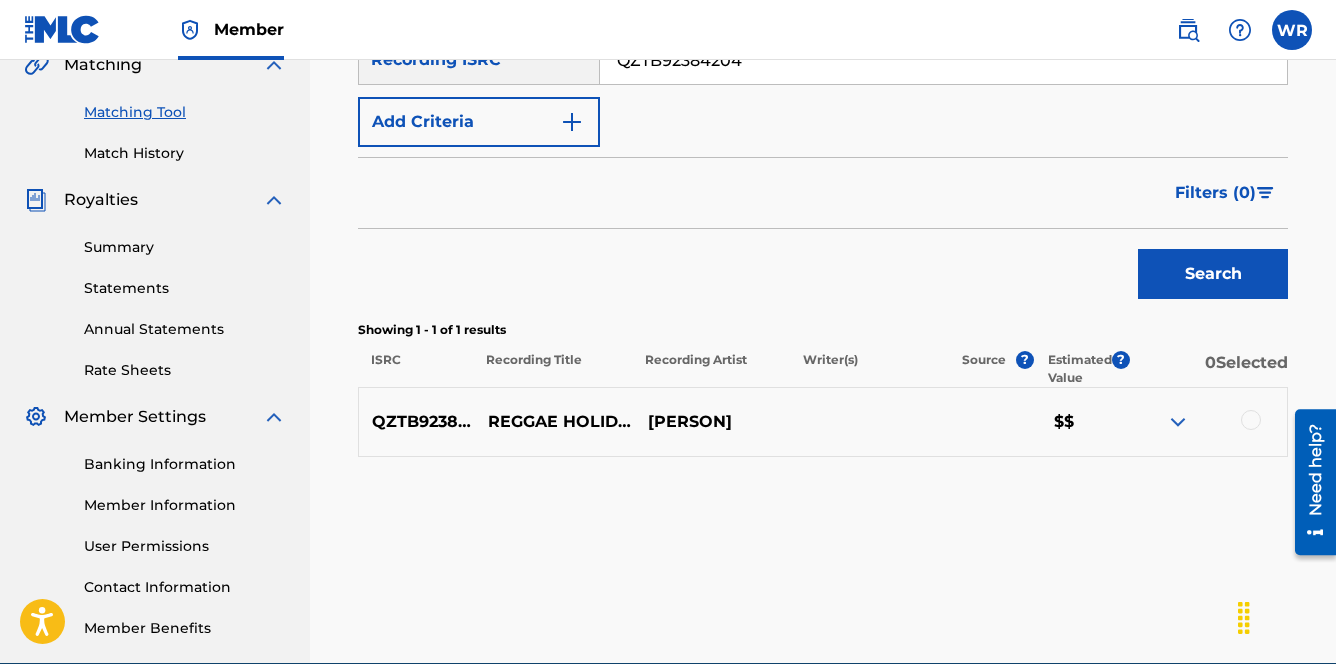 scroll, scrollTop: 576, scrollLeft: 0, axis: vertical 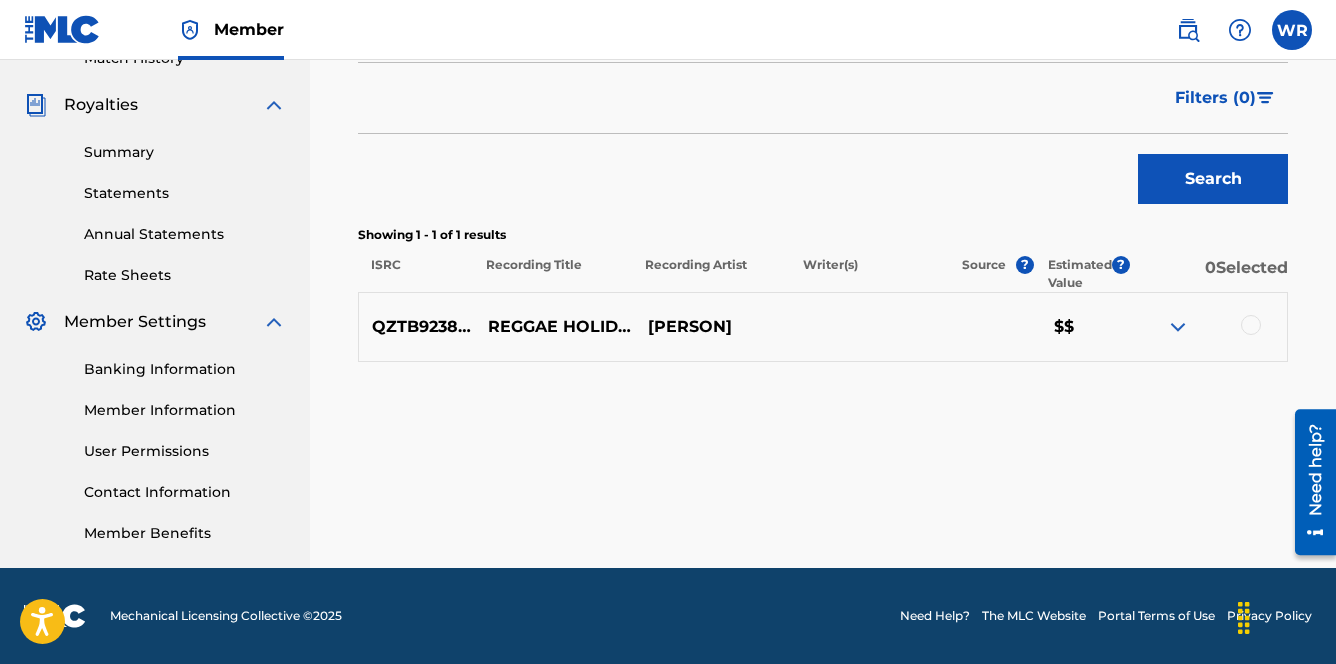 click at bounding box center (1251, 325) 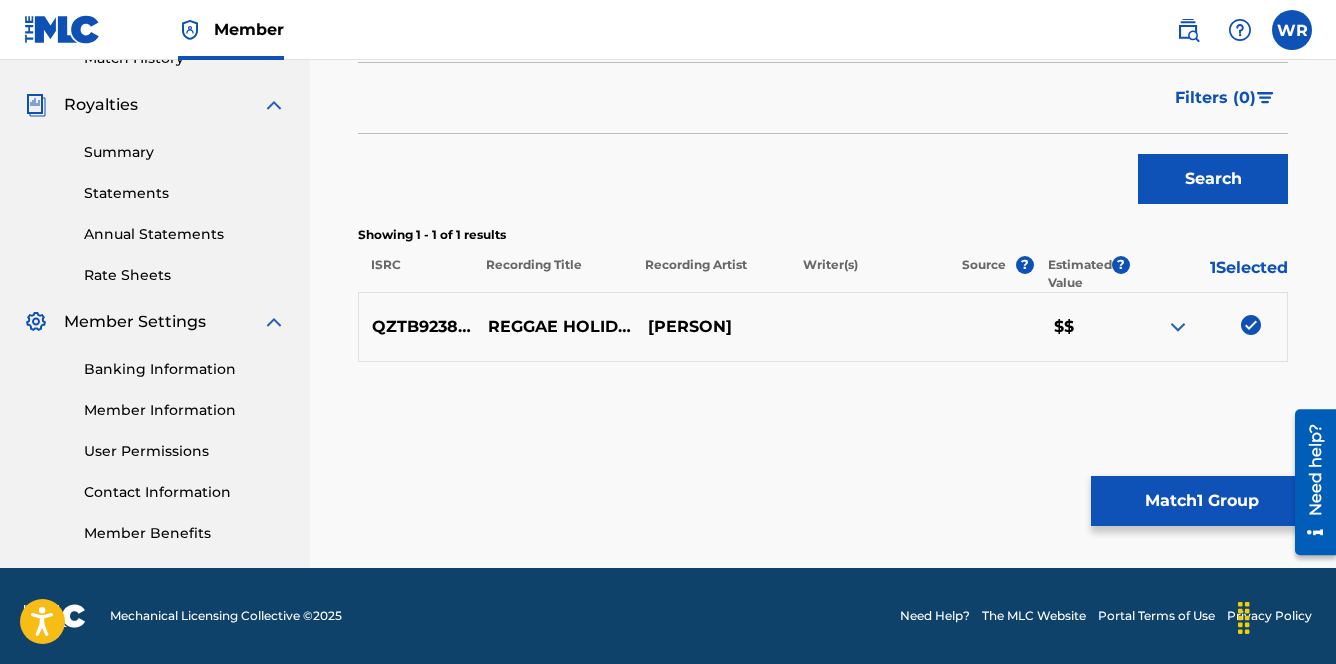 click on "Match  1 Group" at bounding box center [1201, 501] 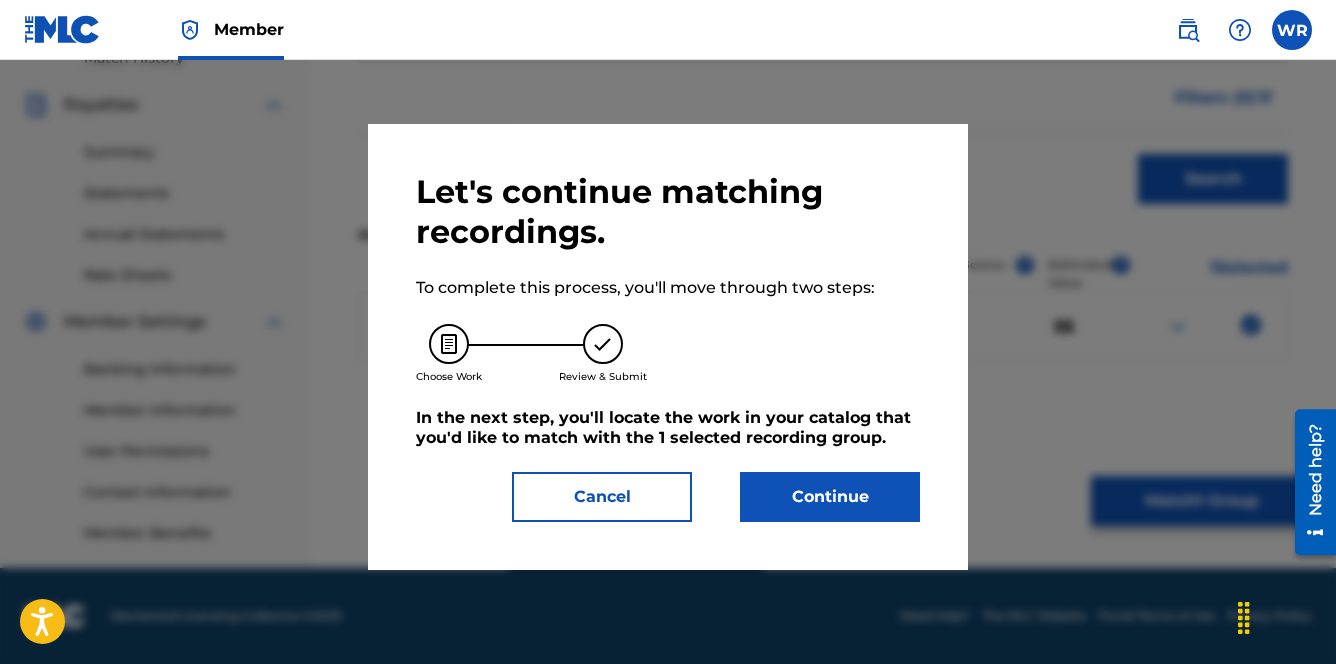 click on "Continue" at bounding box center [830, 497] 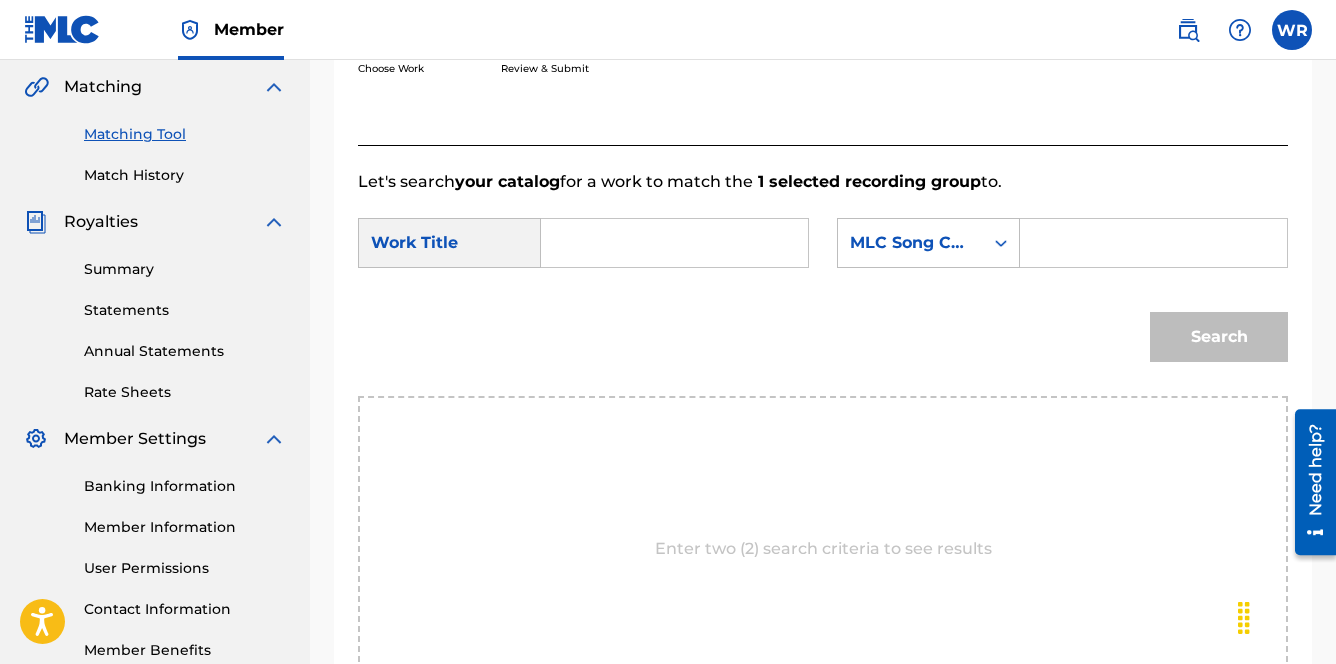 scroll, scrollTop: 457, scrollLeft: 0, axis: vertical 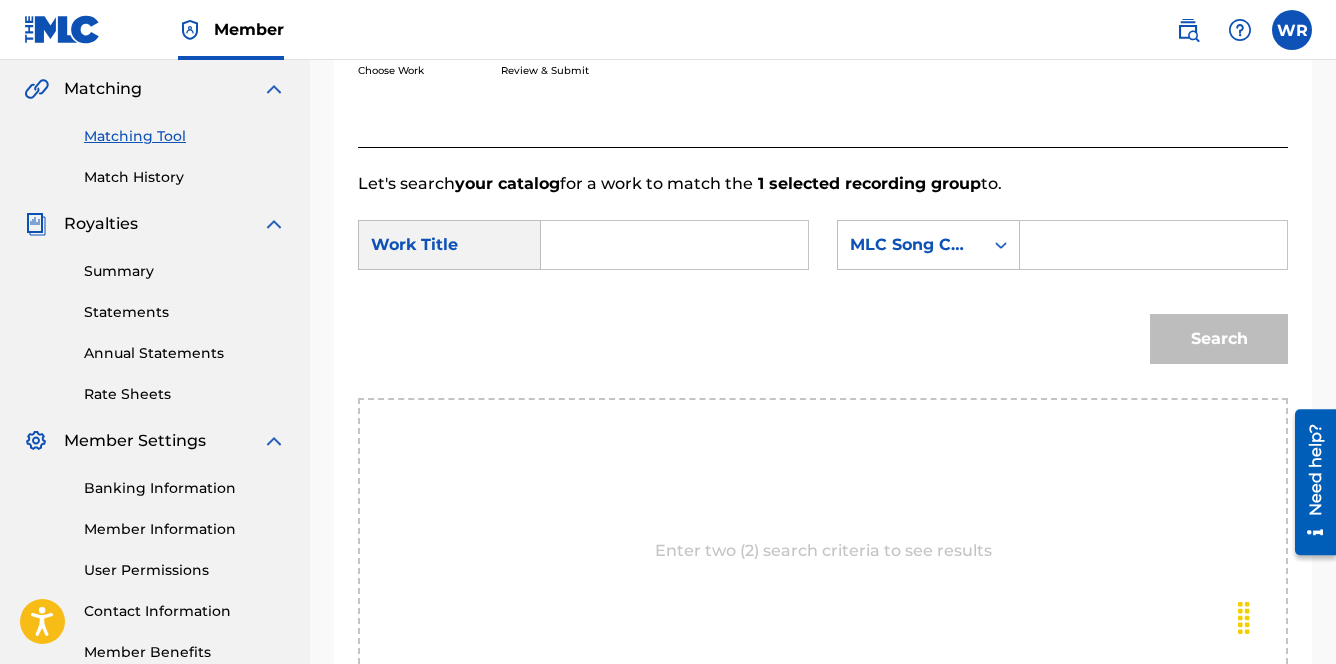 click at bounding box center (674, 245) 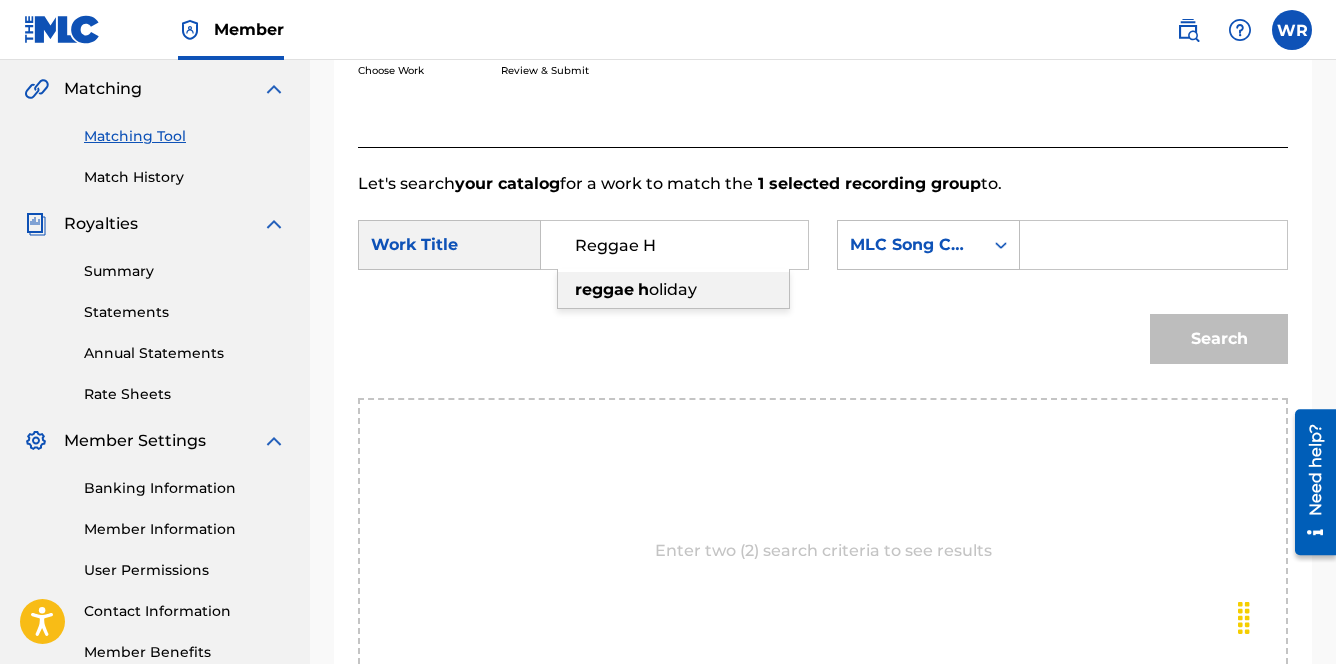 click on "reggae" at bounding box center [604, 289] 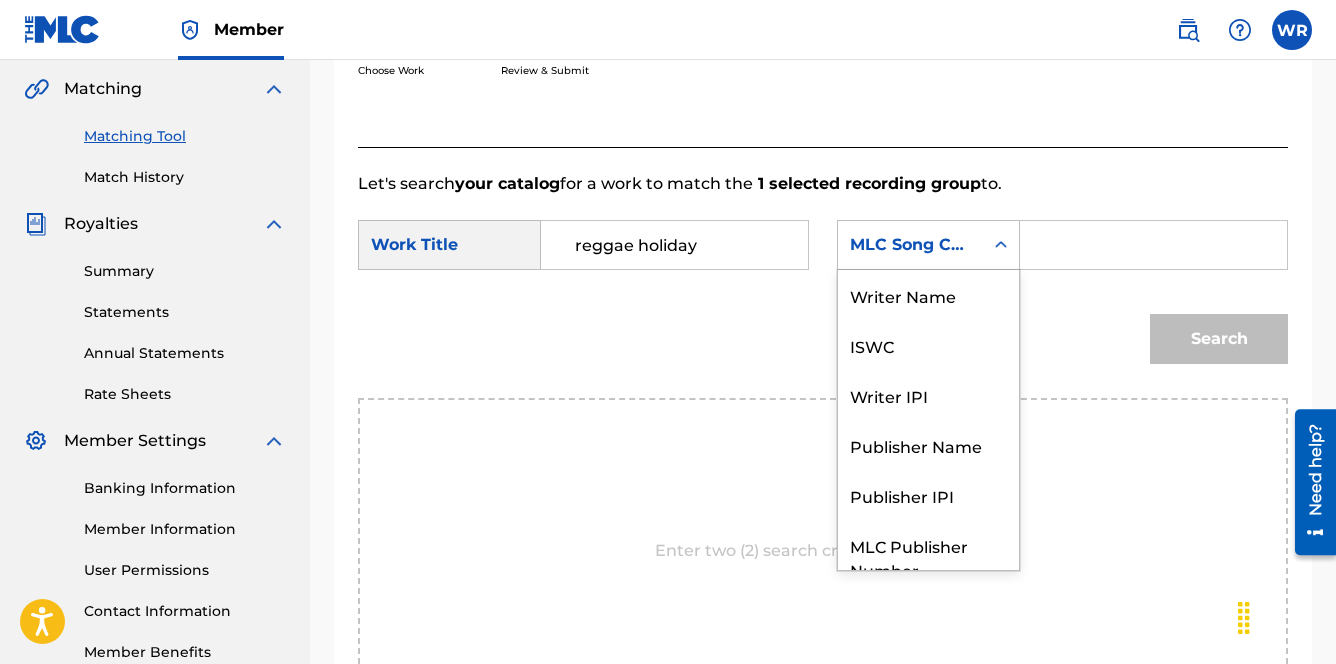 click at bounding box center [1001, 245] 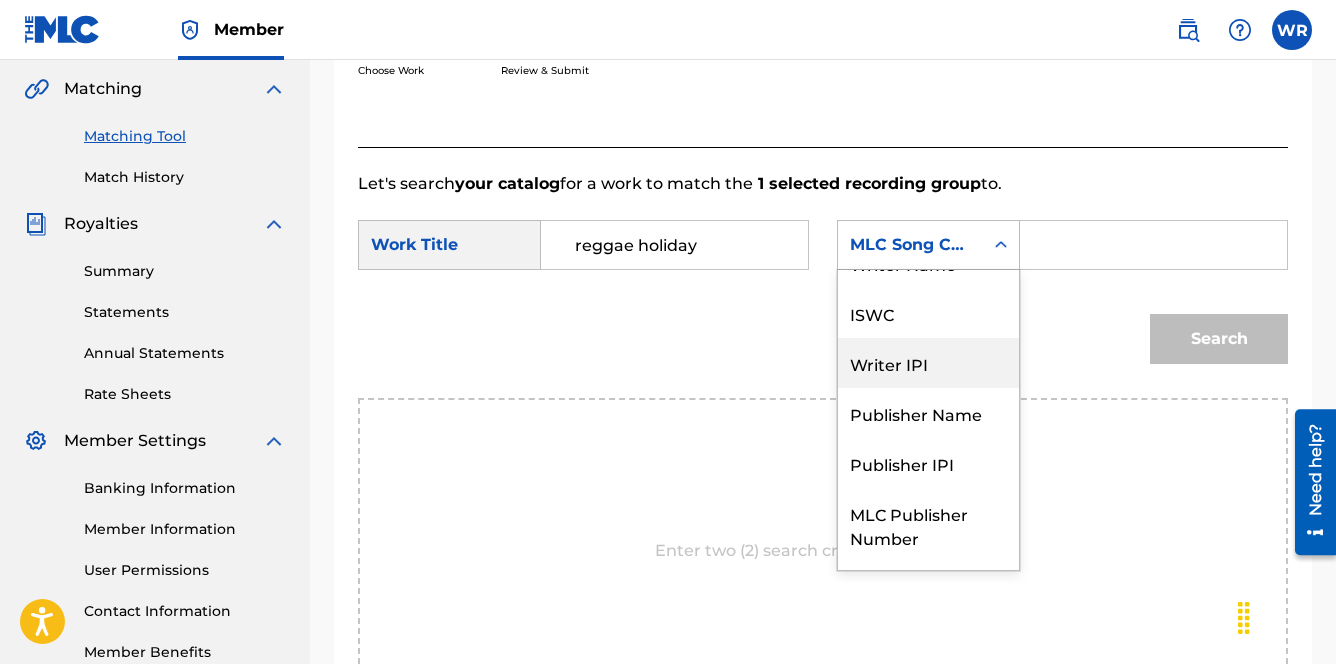 scroll, scrollTop: 23, scrollLeft: 0, axis: vertical 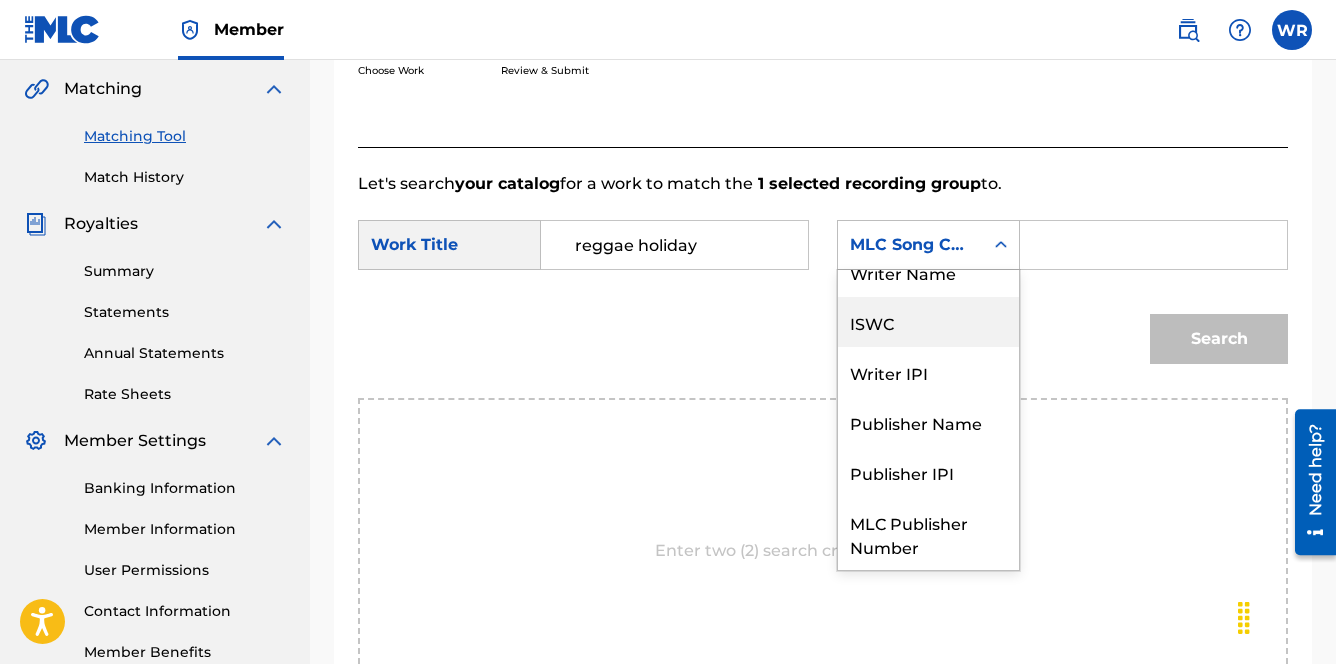 click on "ISWC" at bounding box center [928, 322] 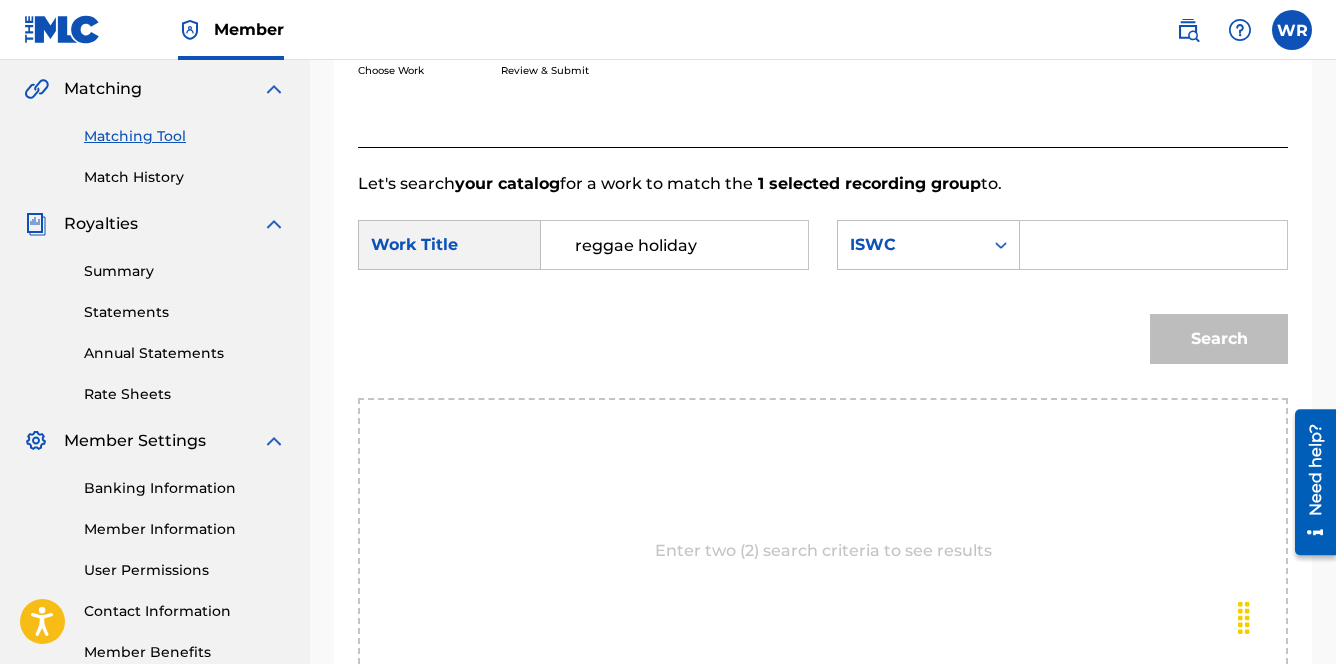 click at bounding box center (1153, 245) 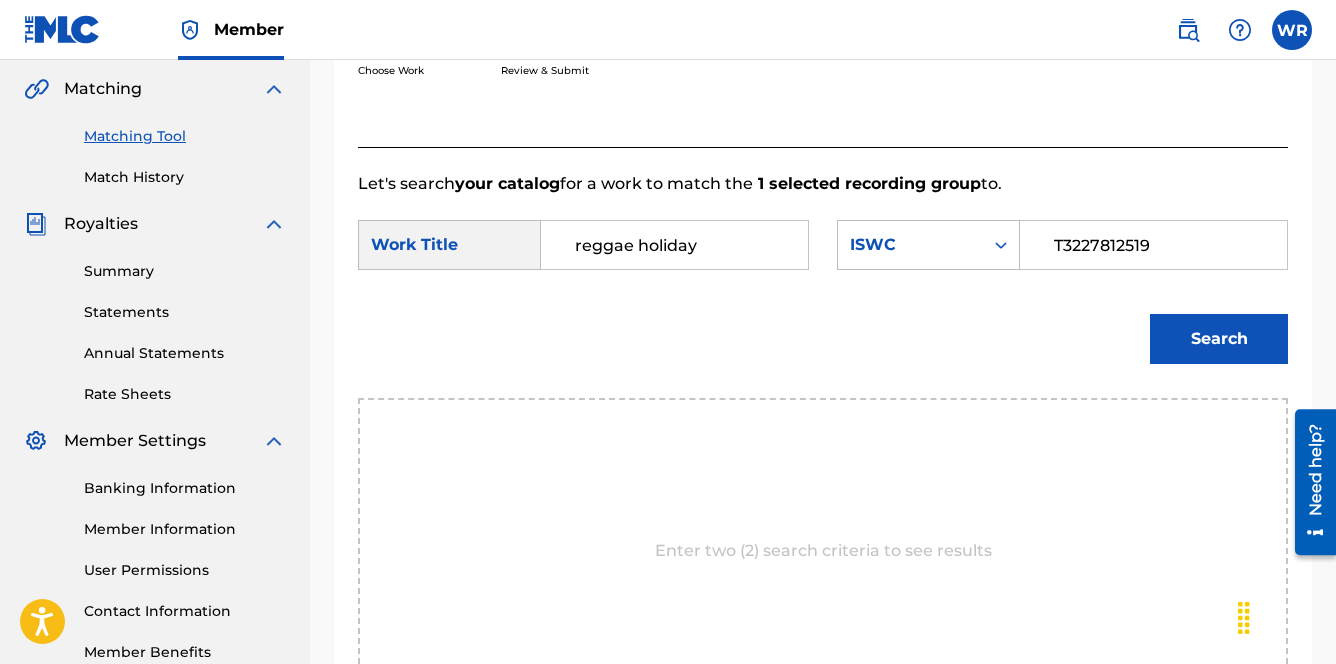 type on "T3227812519" 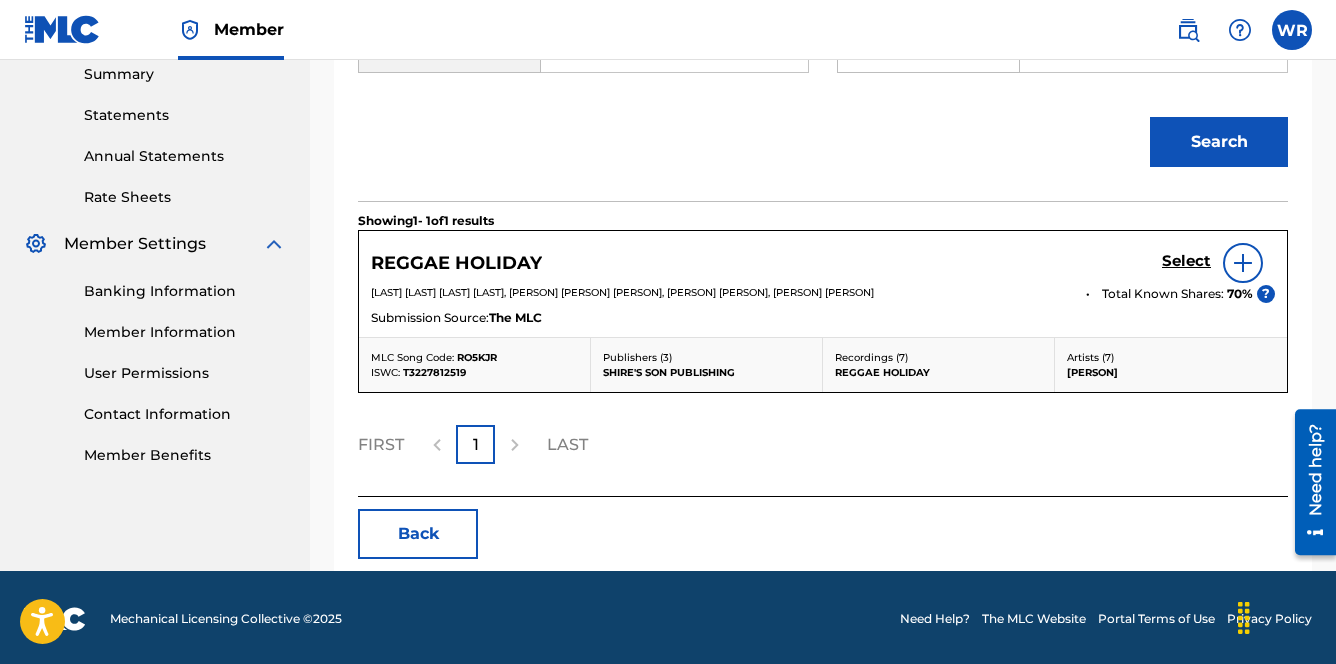 scroll, scrollTop: 669, scrollLeft: 0, axis: vertical 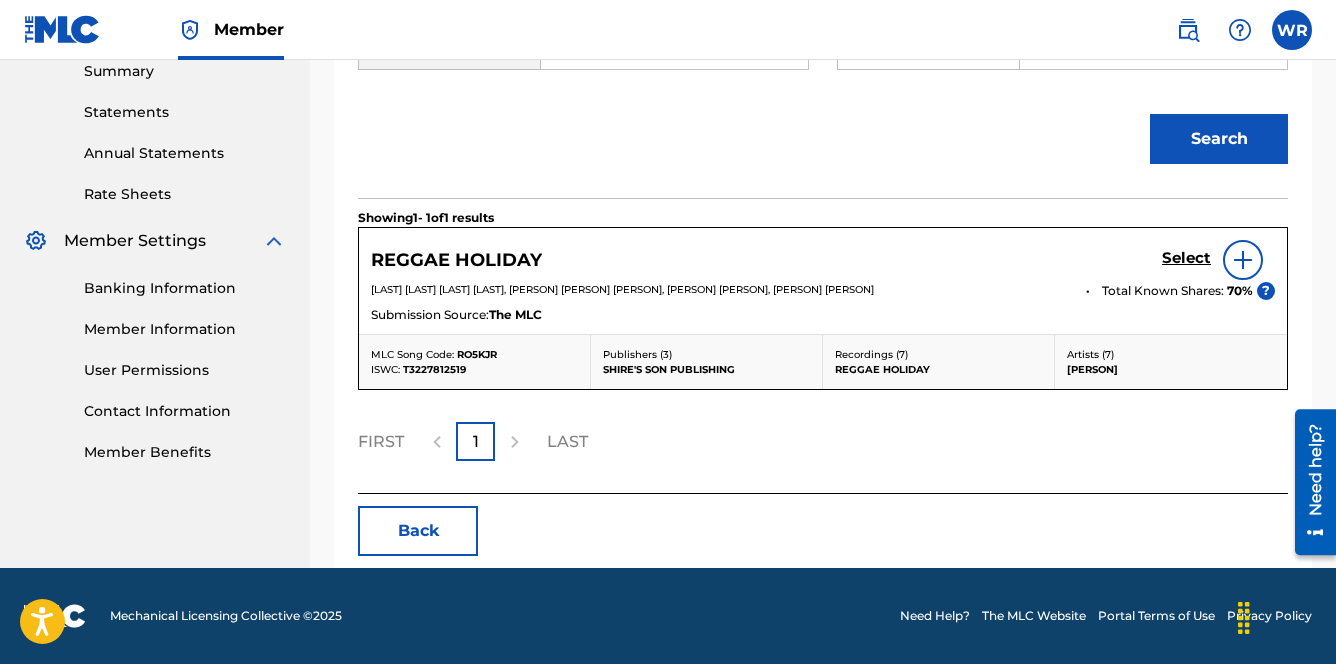 click on "Select" at bounding box center (1186, 258) 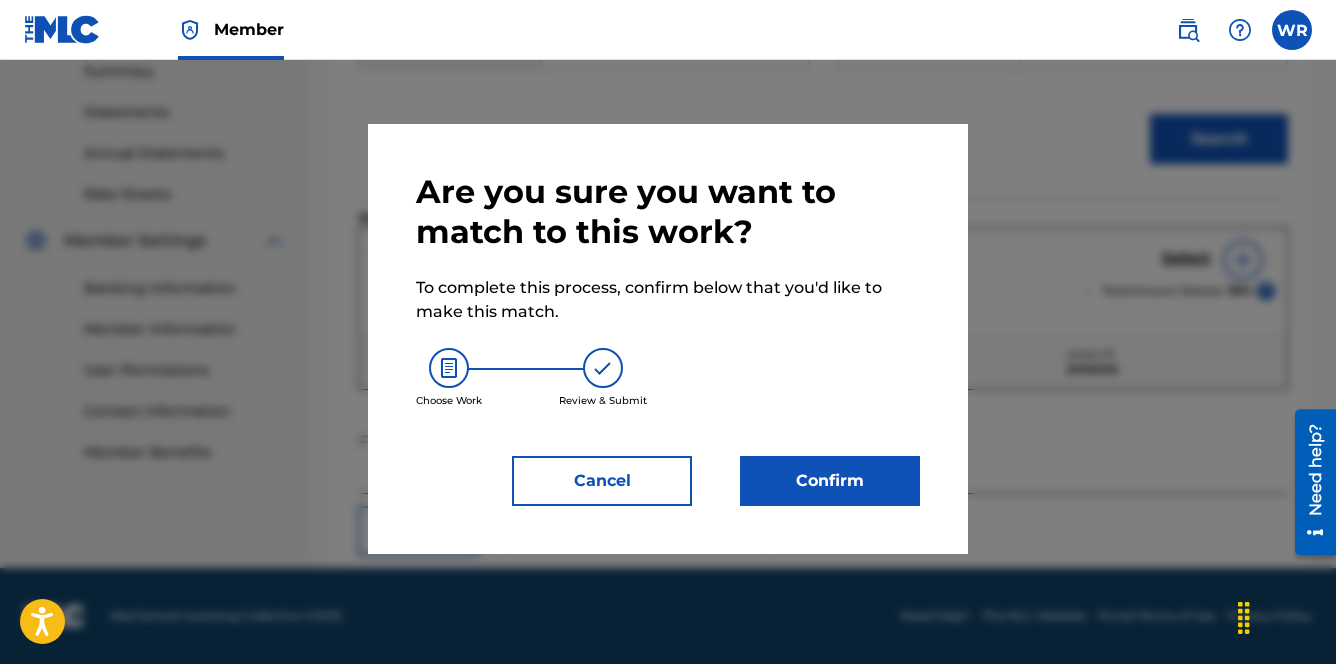 click on "Confirm" at bounding box center (830, 481) 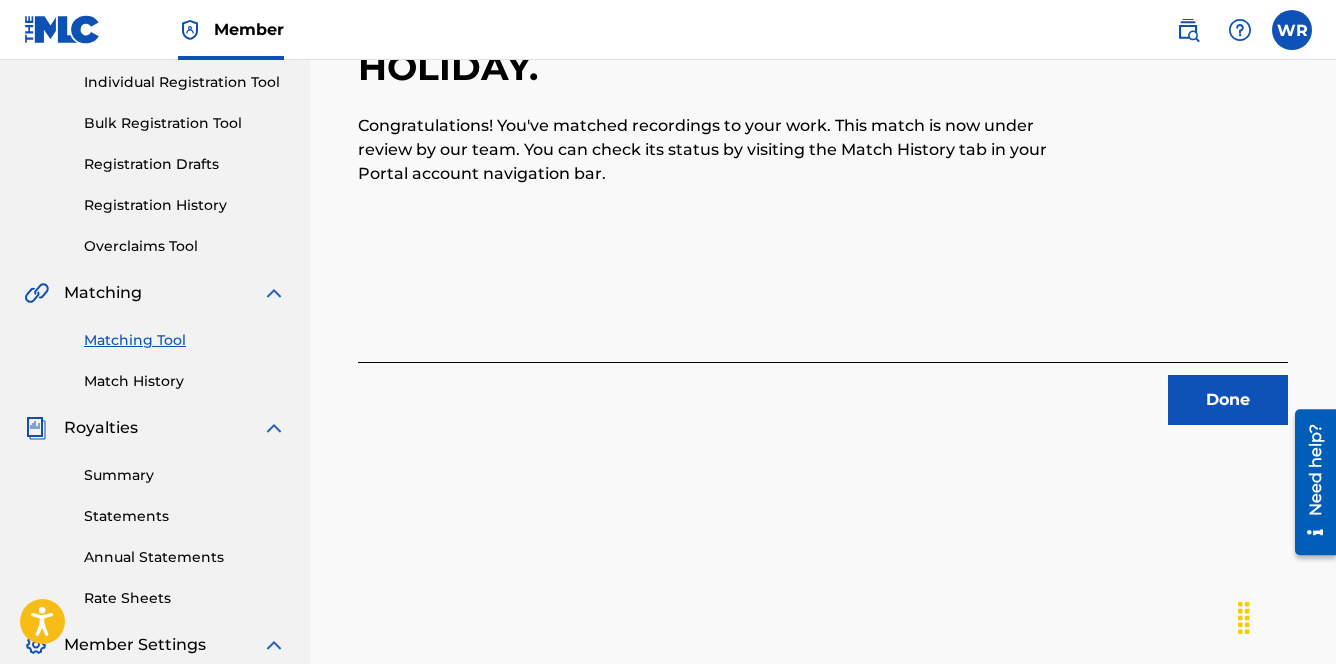 scroll, scrollTop: 412, scrollLeft: 0, axis: vertical 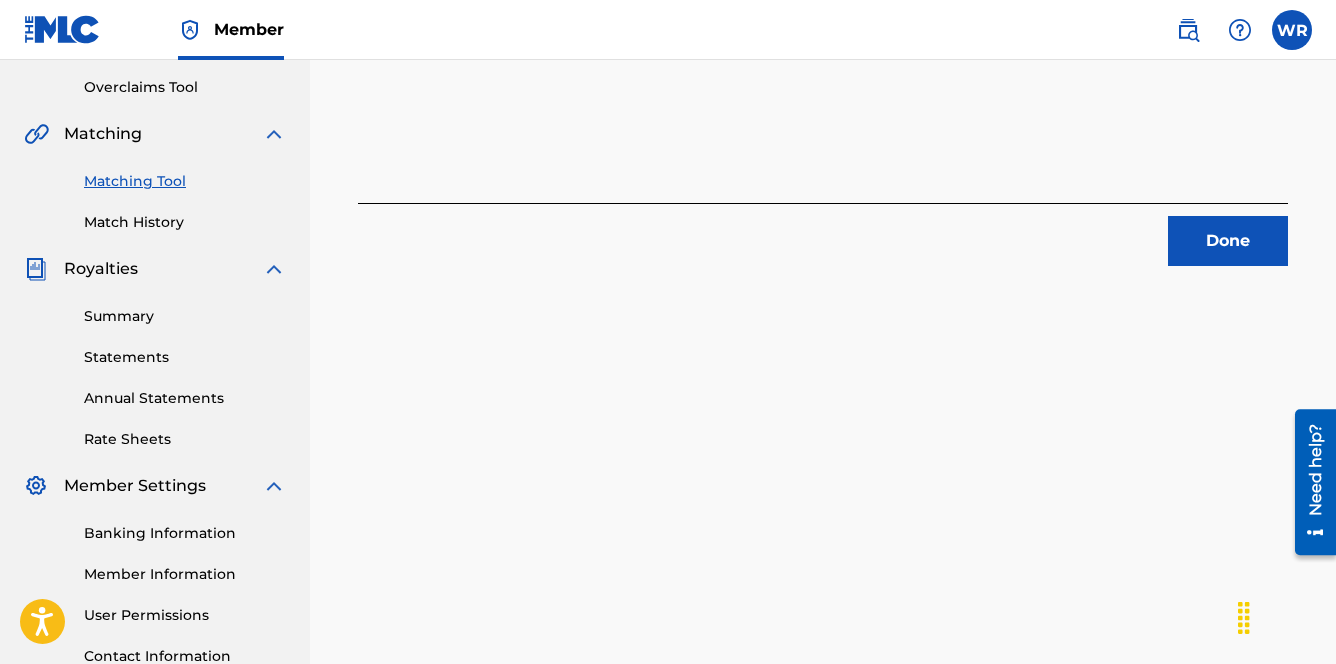 click on "Done" at bounding box center [1228, 241] 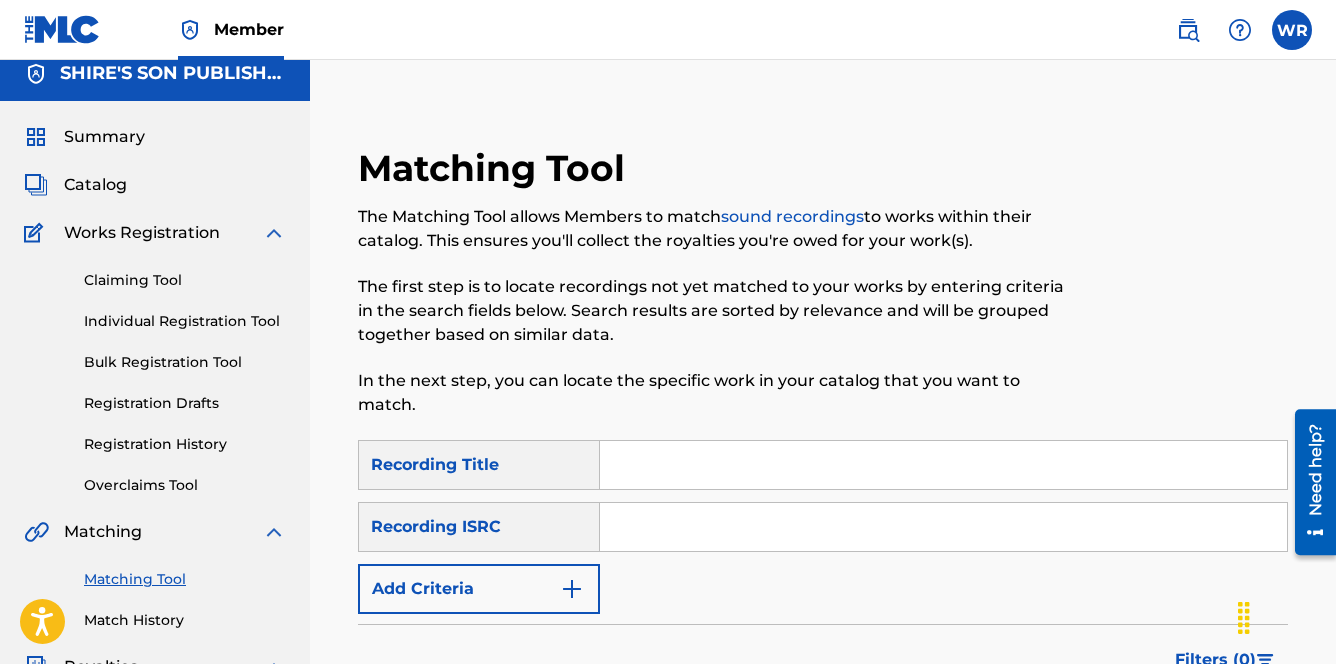 scroll, scrollTop: 7, scrollLeft: 0, axis: vertical 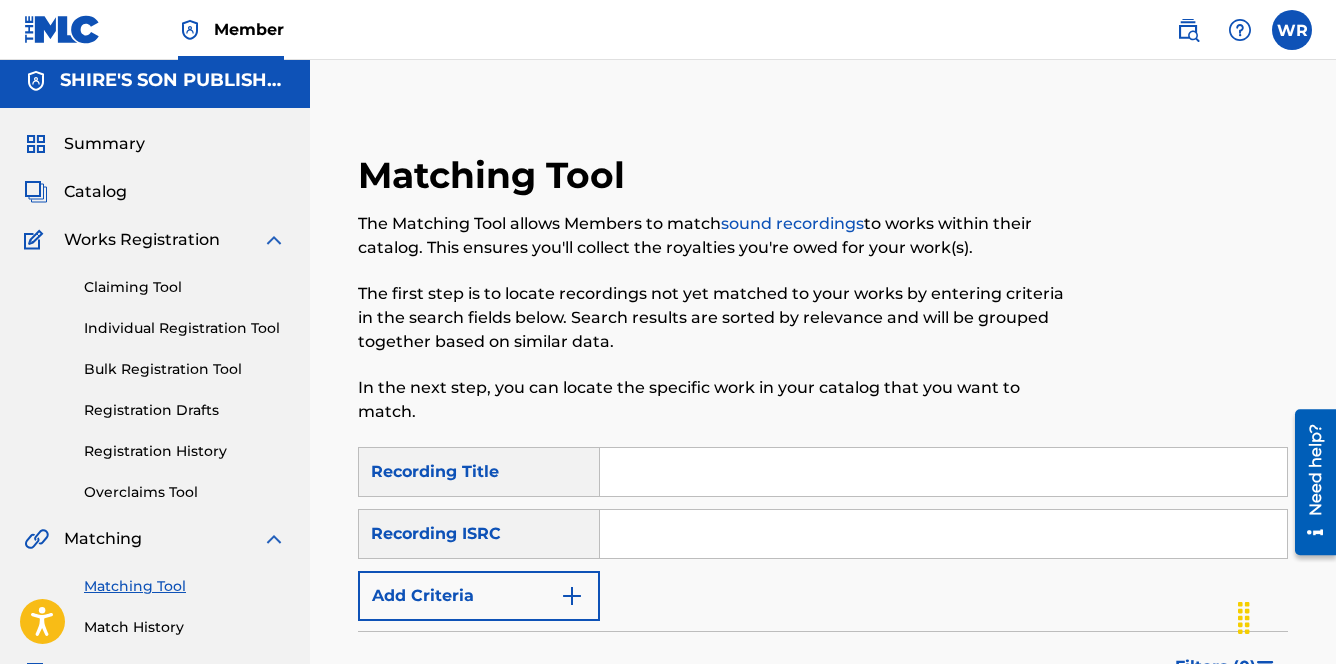 click at bounding box center [943, 472] 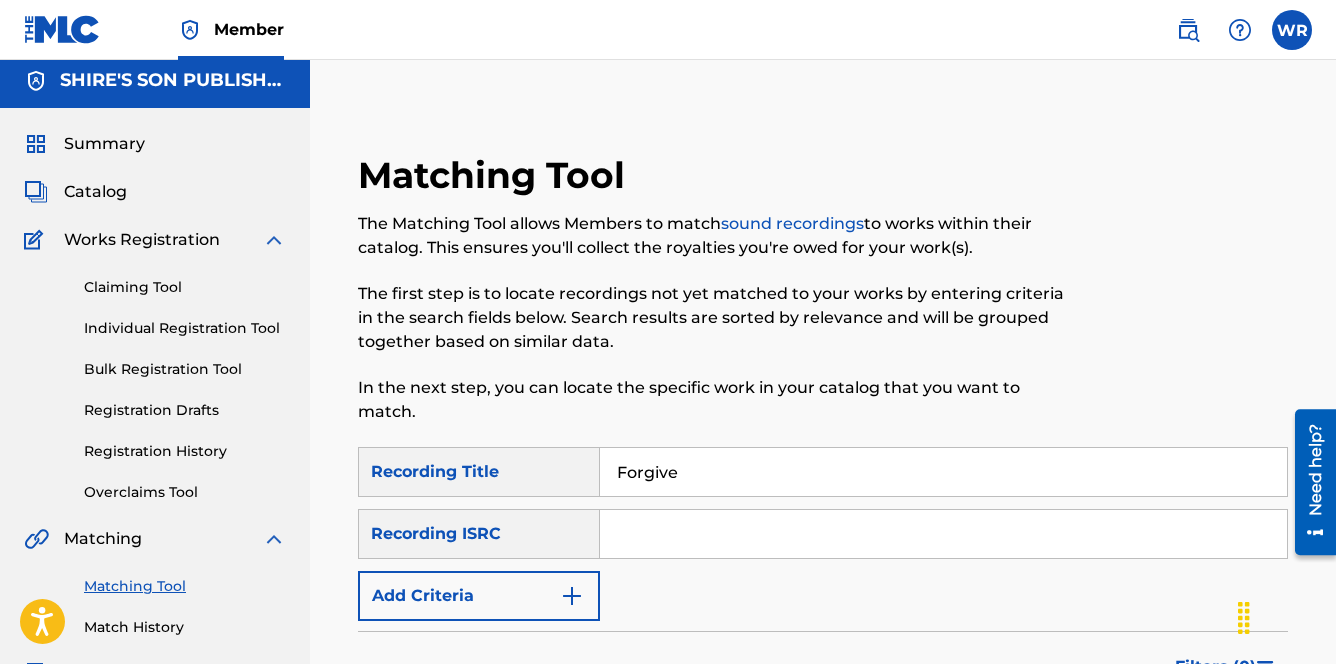 type on "Forgive & Forget" 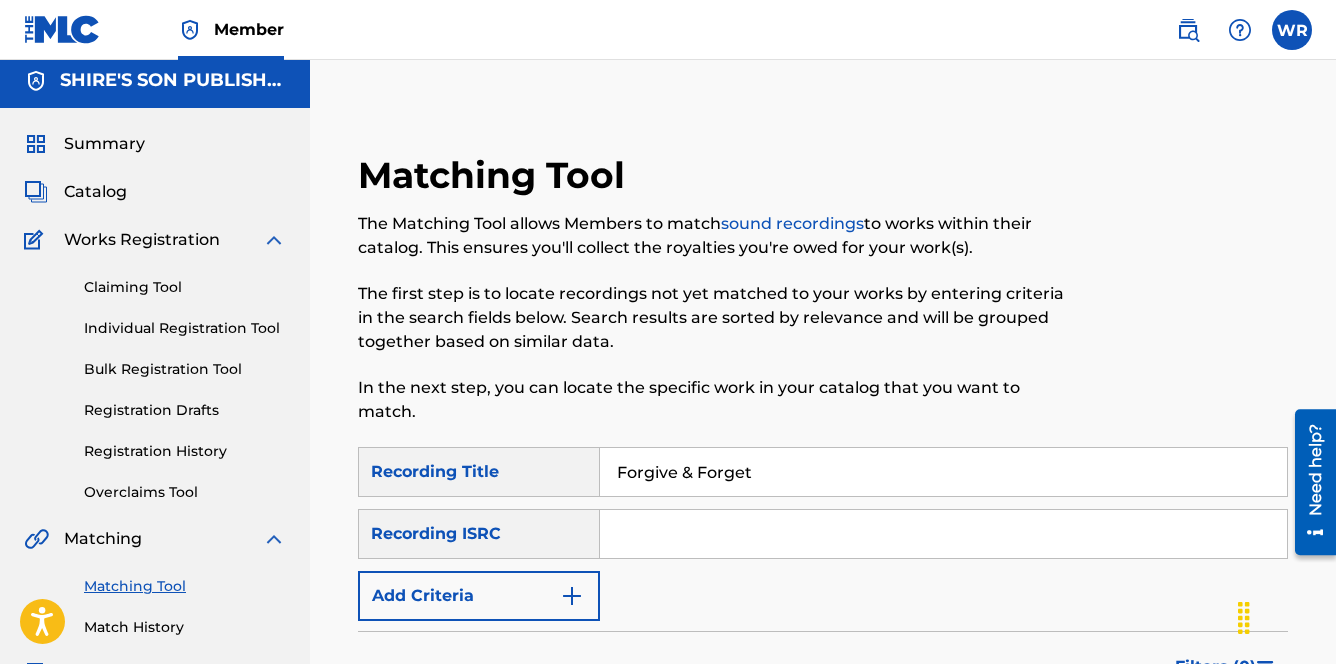 click at bounding box center (943, 534) 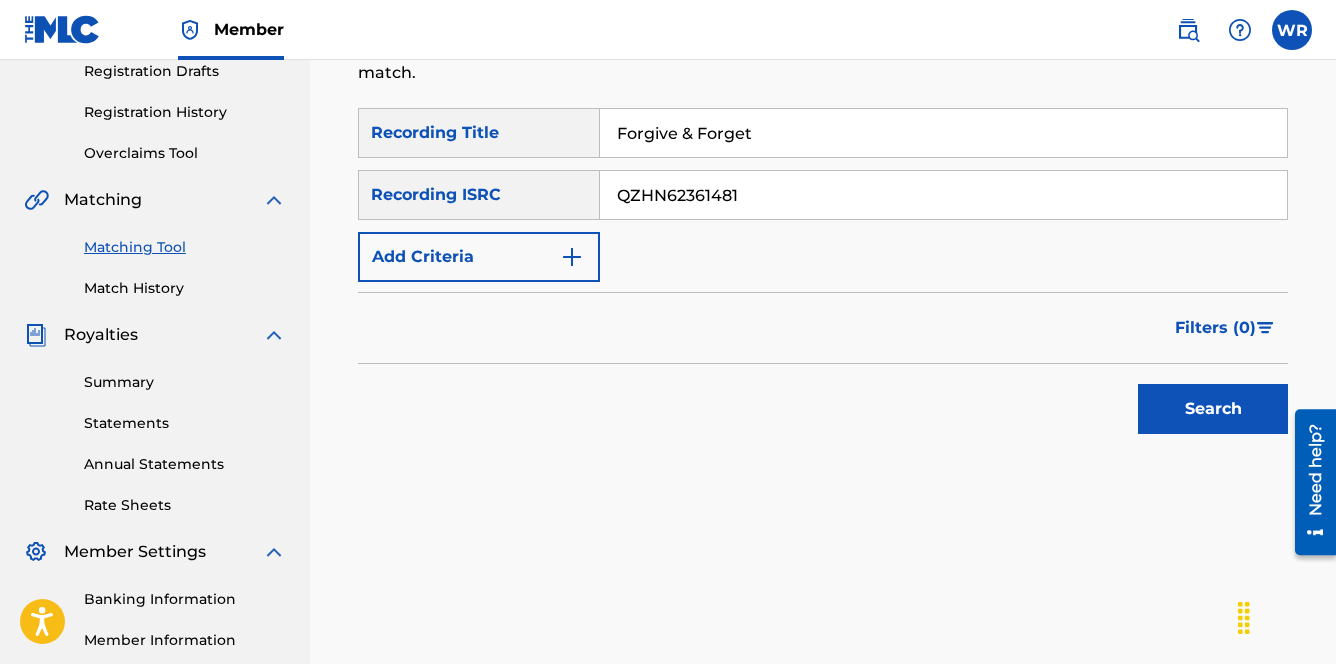 scroll, scrollTop: 388, scrollLeft: 0, axis: vertical 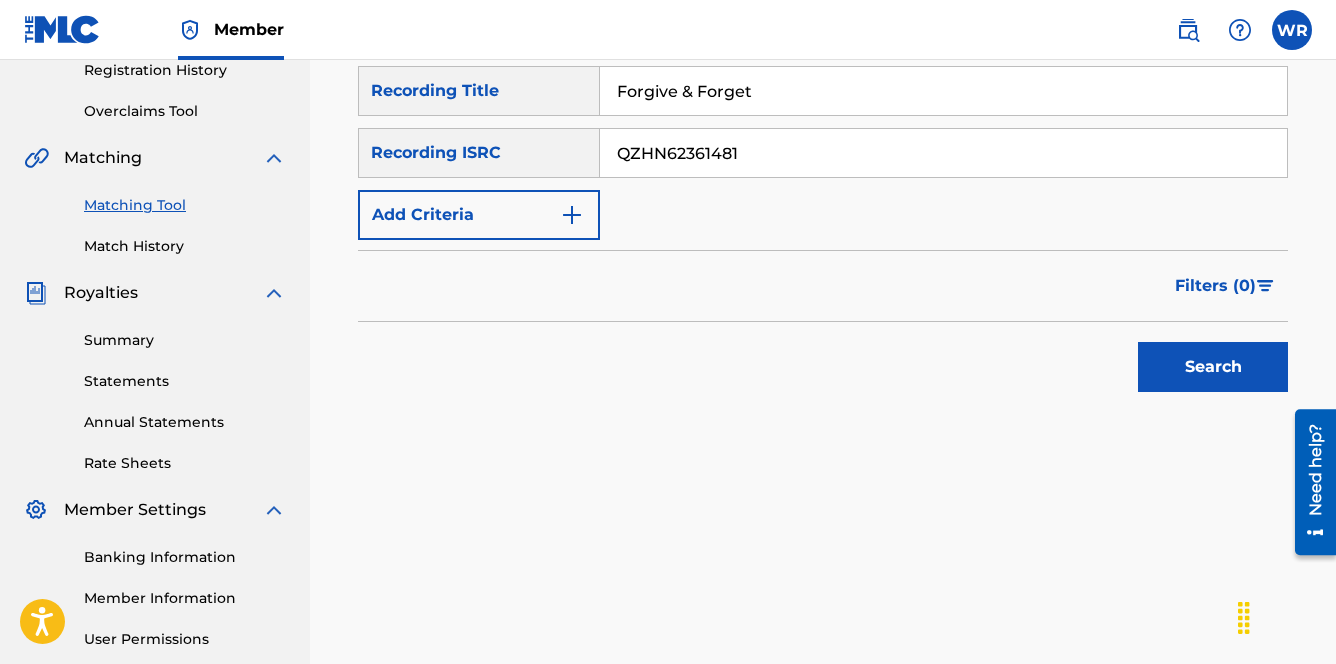 type on "QZHN62361481" 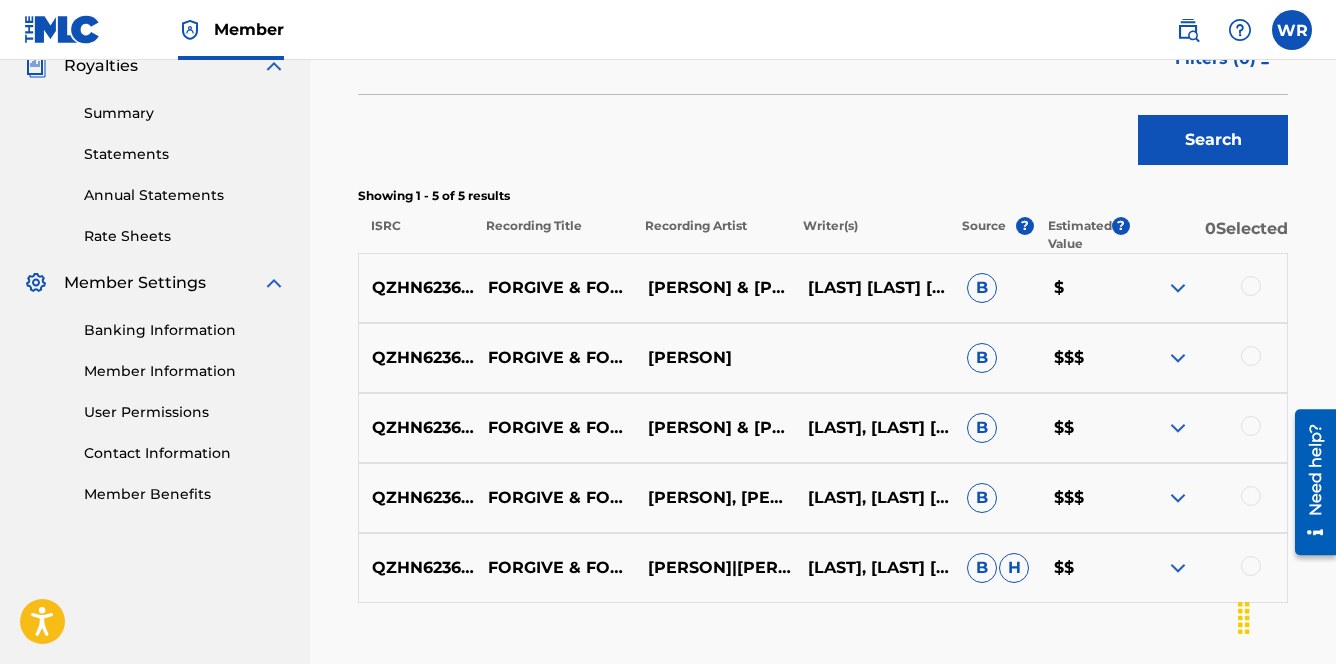 scroll, scrollTop: 733, scrollLeft: 0, axis: vertical 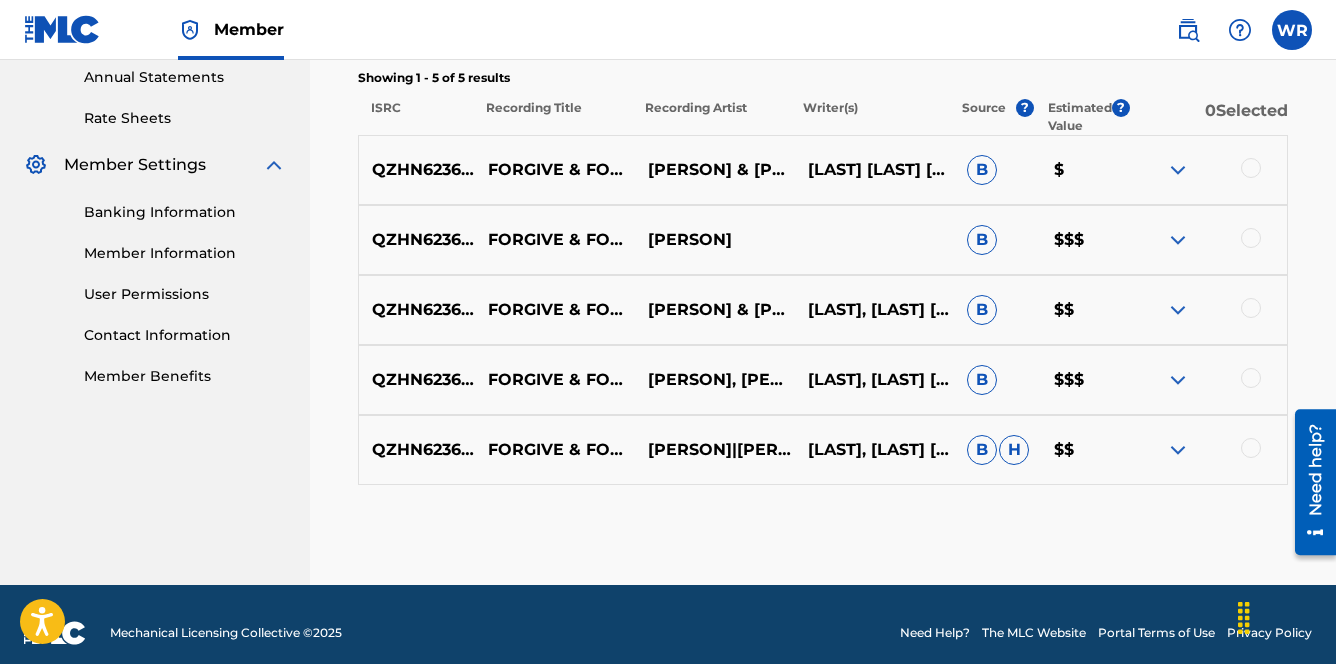 click at bounding box center (1251, 168) 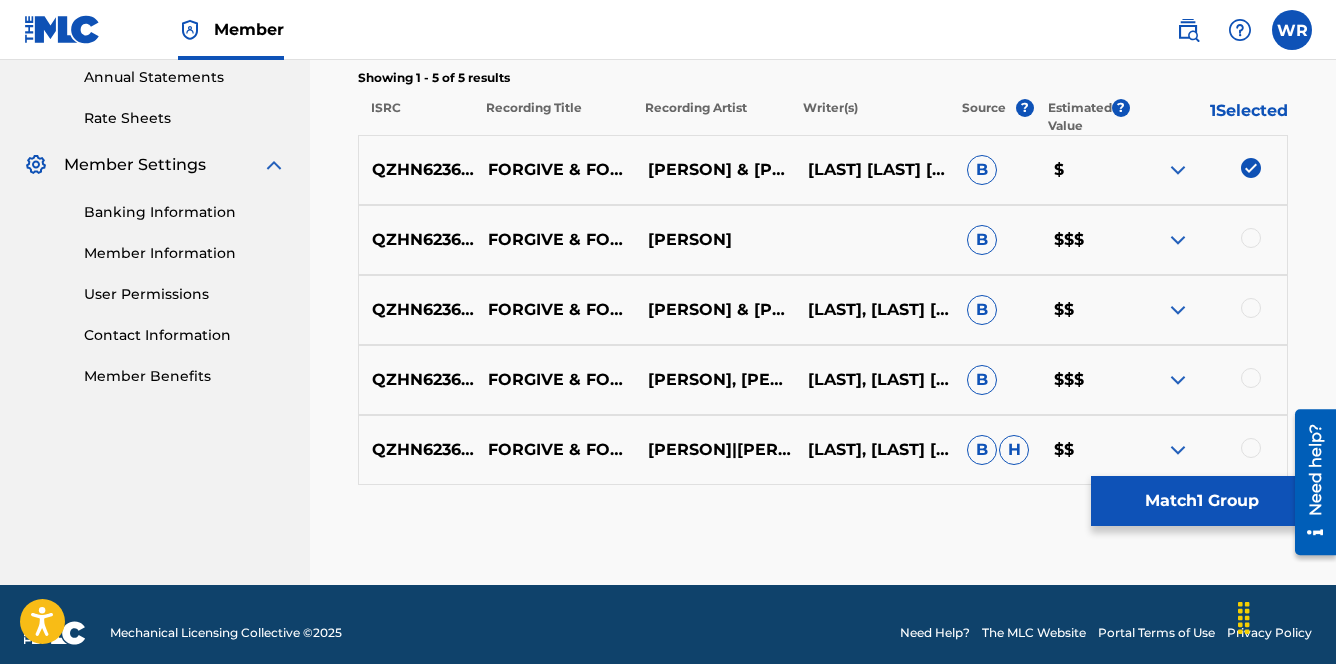 click at bounding box center (1251, 238) 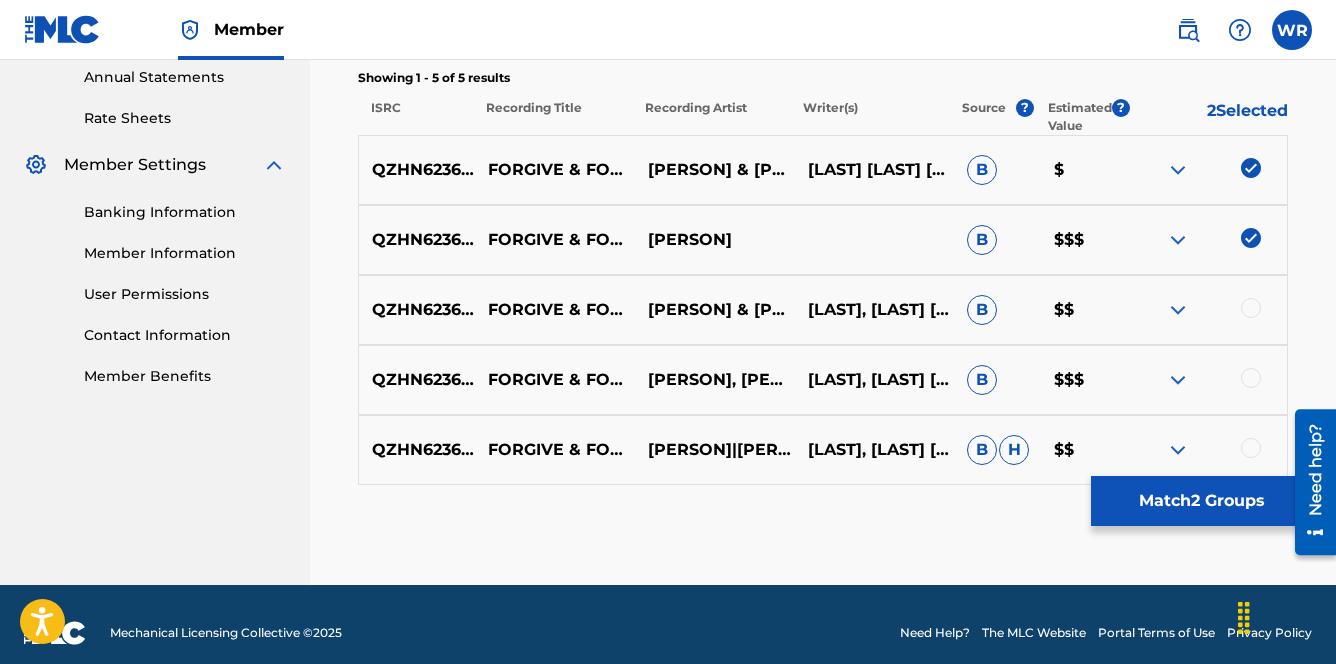 click at bounding box center (1207, 310) 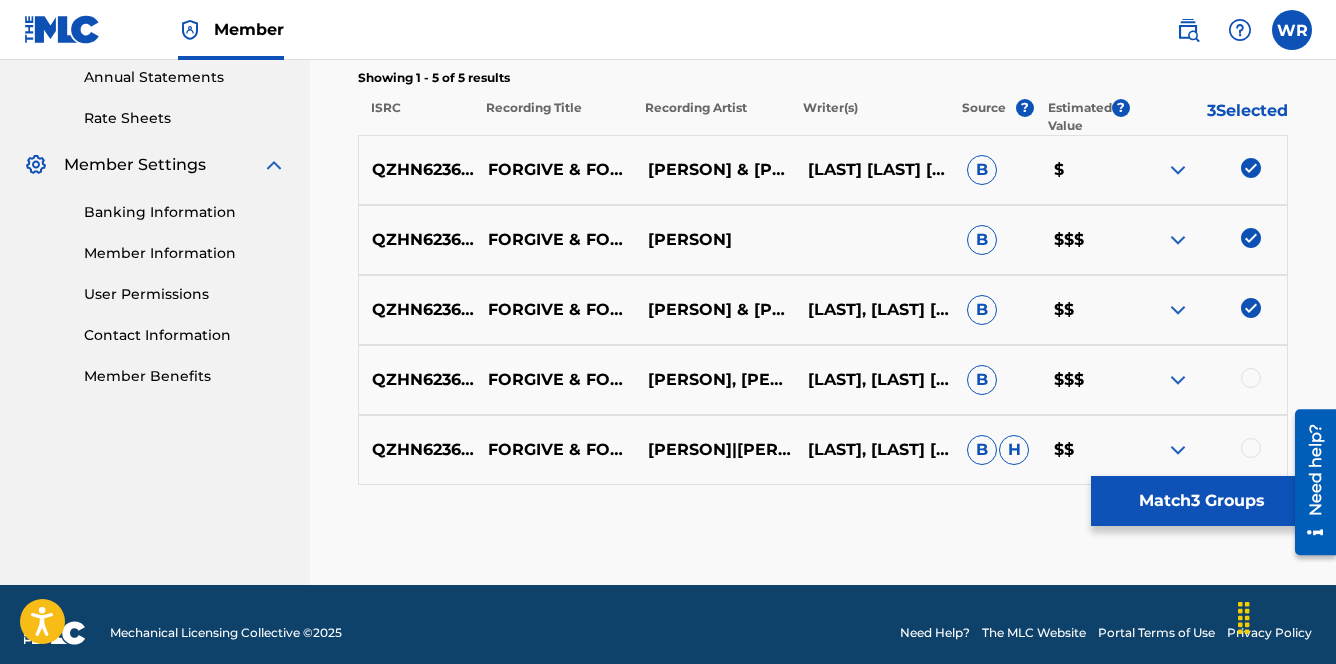 click at bounding box center (1251, 378) 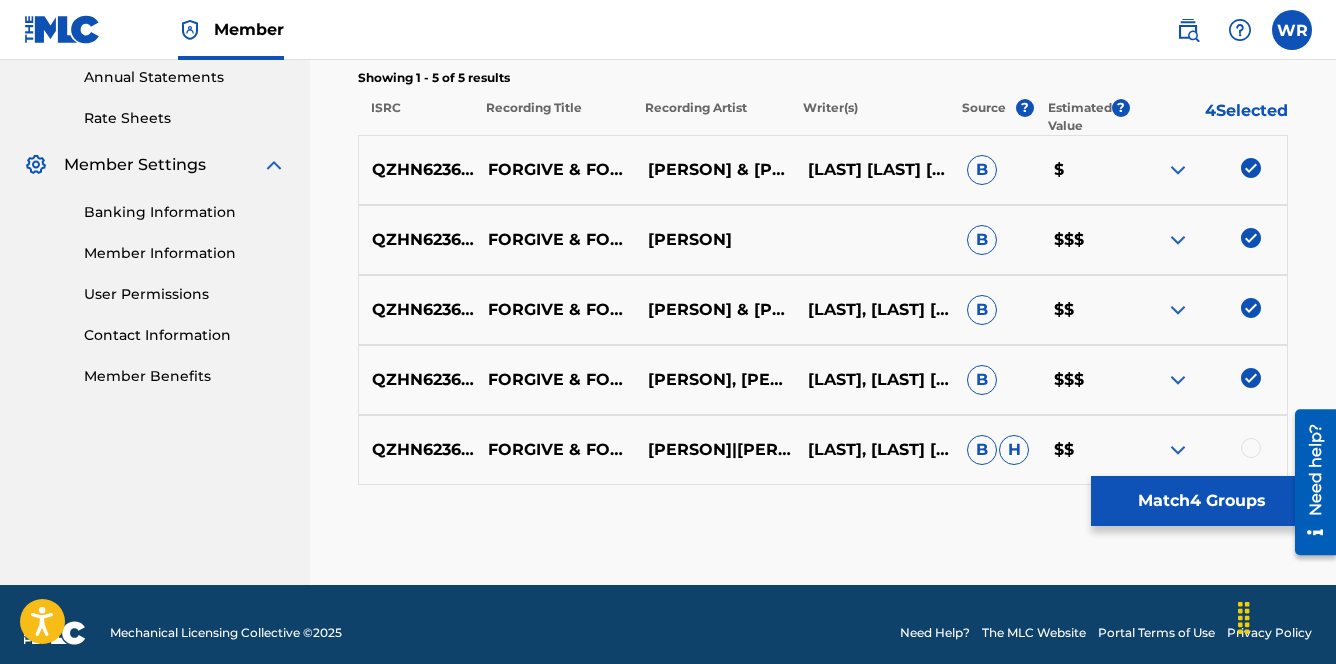 click at bounding box center (1251, 448) 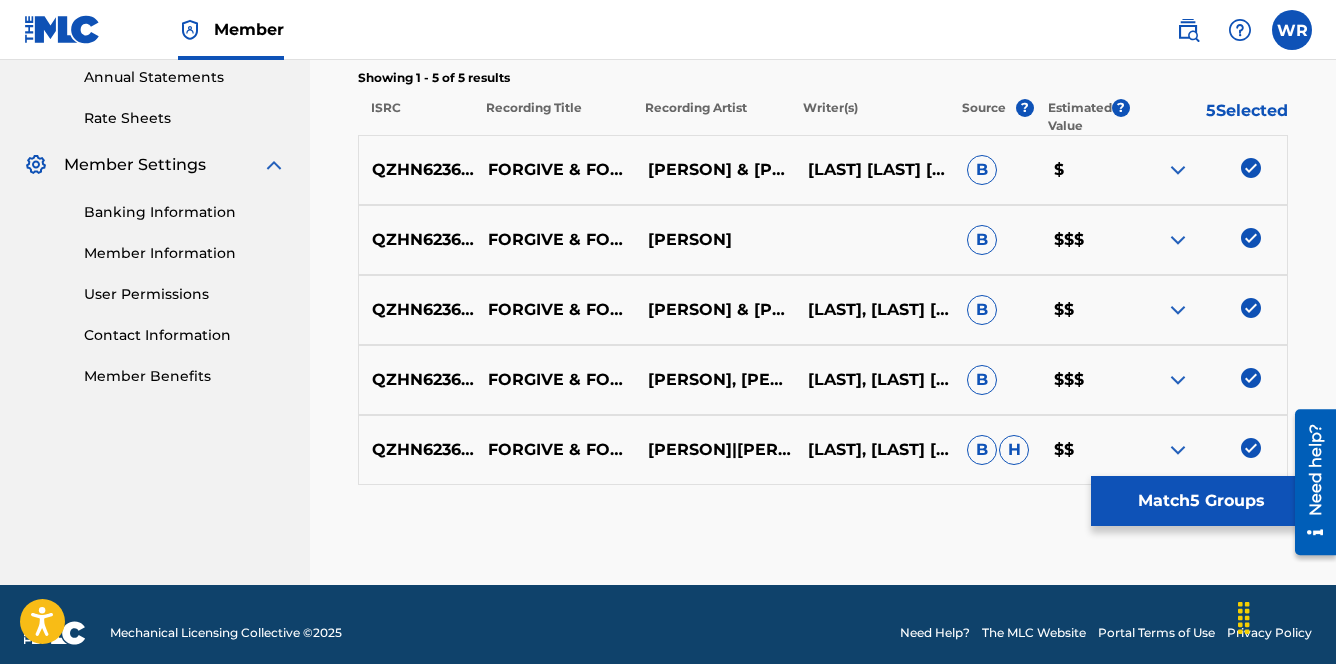 click on "Match  5 Groups" at bounding box center (1201, 501) 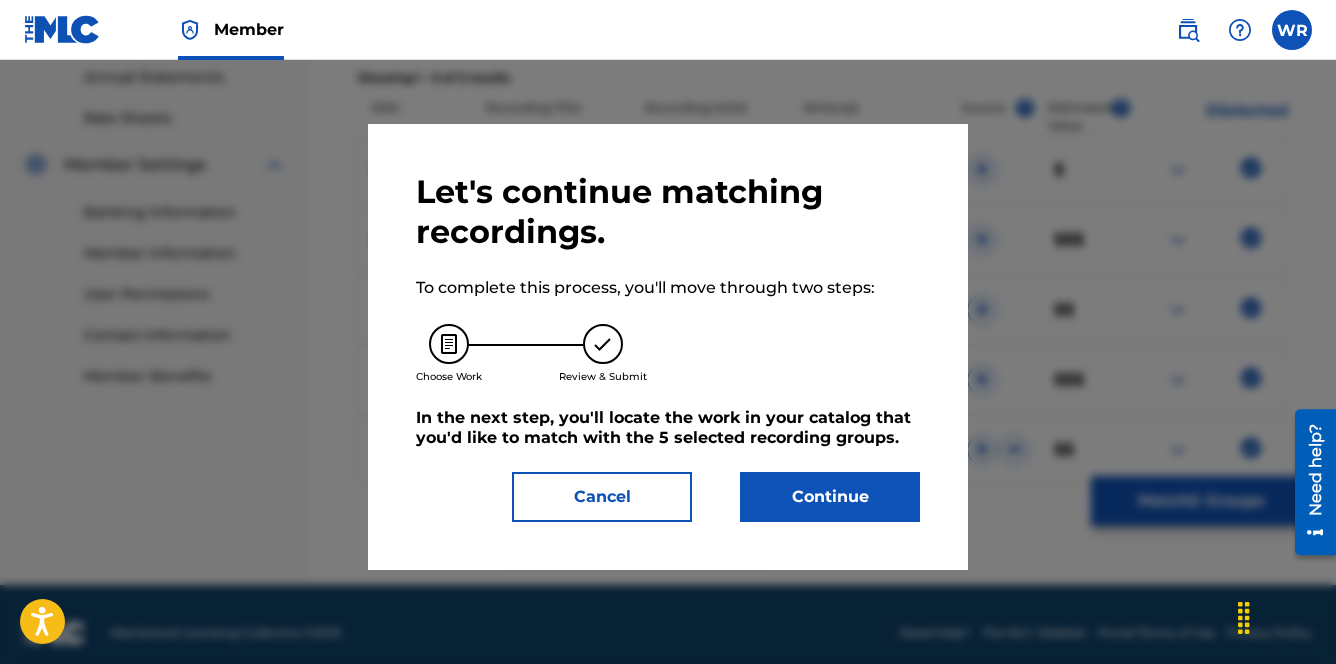 click on "Continue" at bounding box center (830, 497) 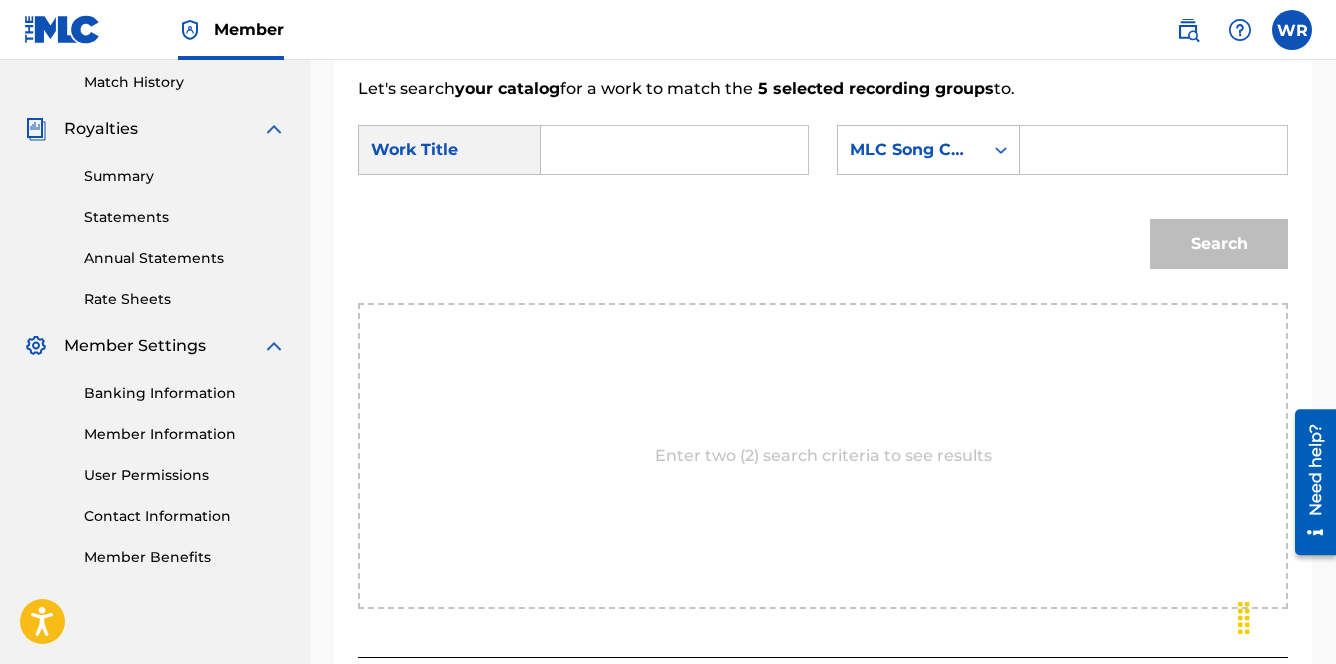 scroll, scrollTop: 479, scrollLeft: 0, axis: vertical 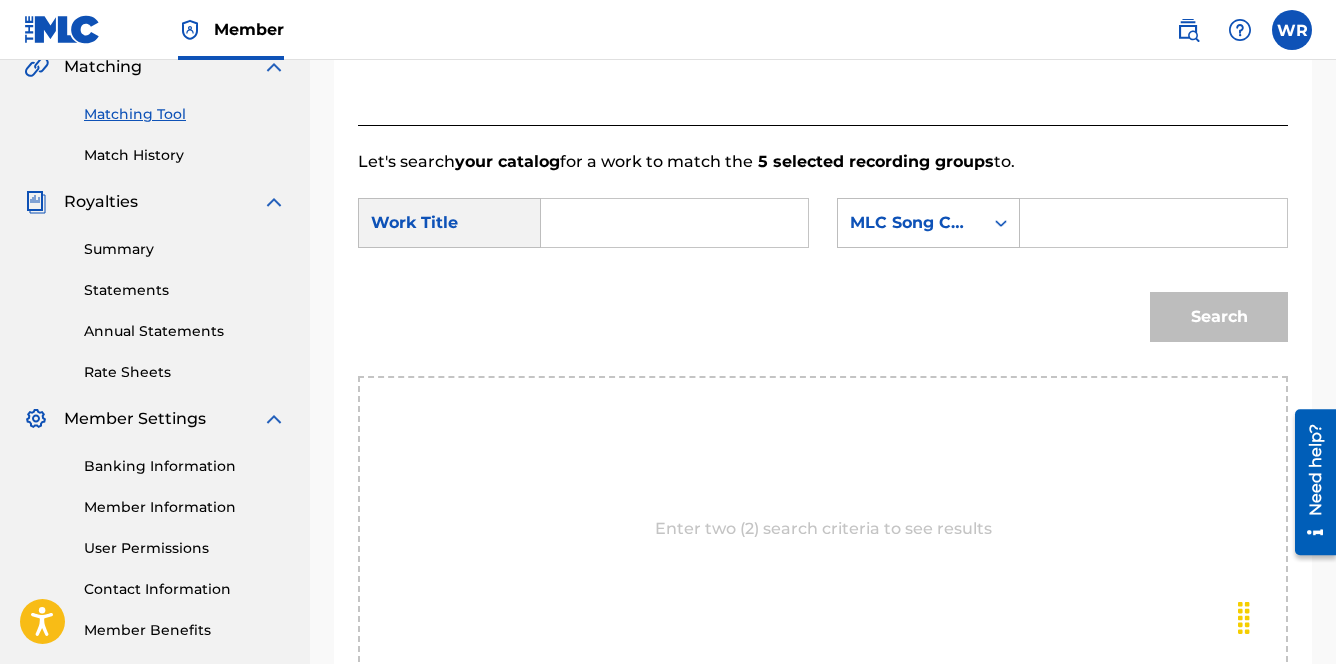 click at bounding box center (674, 223) 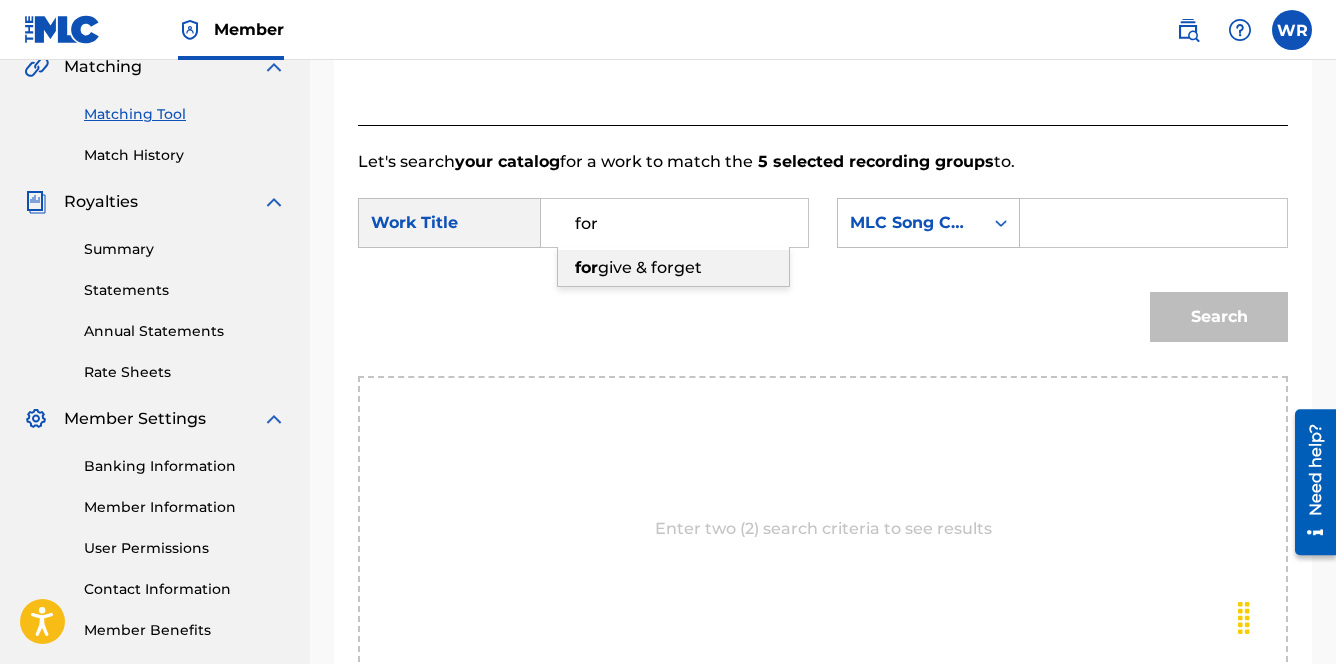 click on "give & forget" at bounding box center [650, 267] 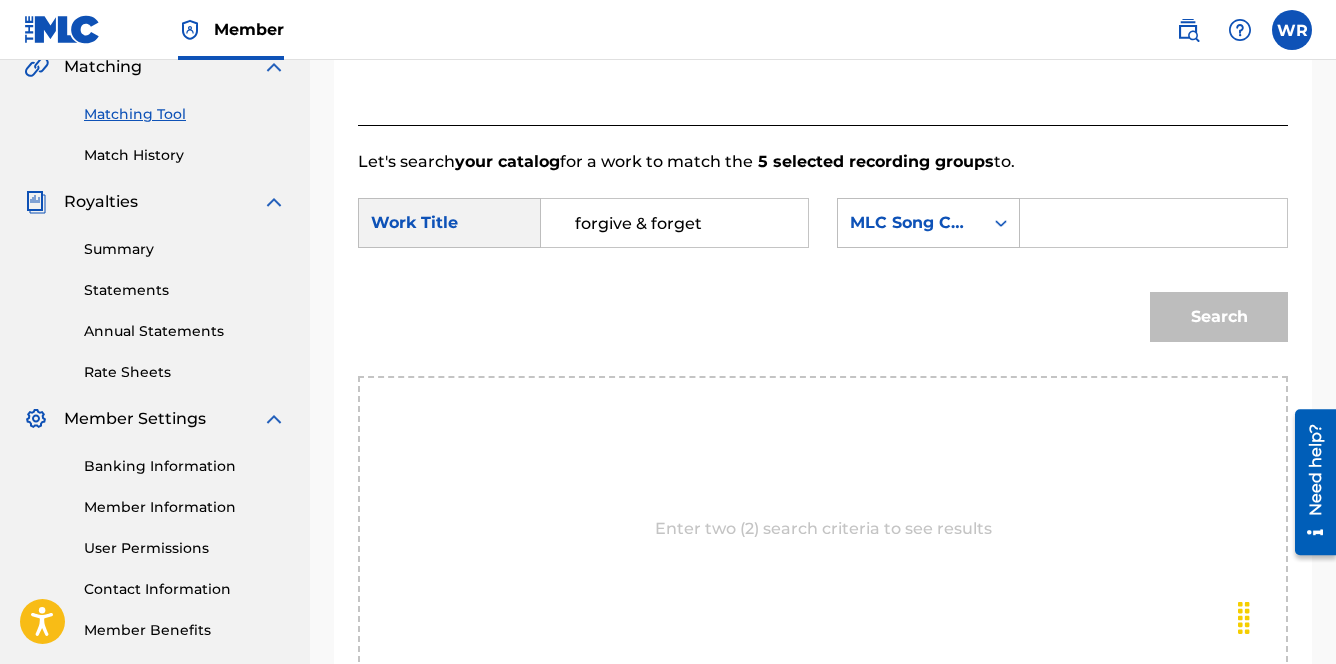 click at bounding box center (1153, 223) 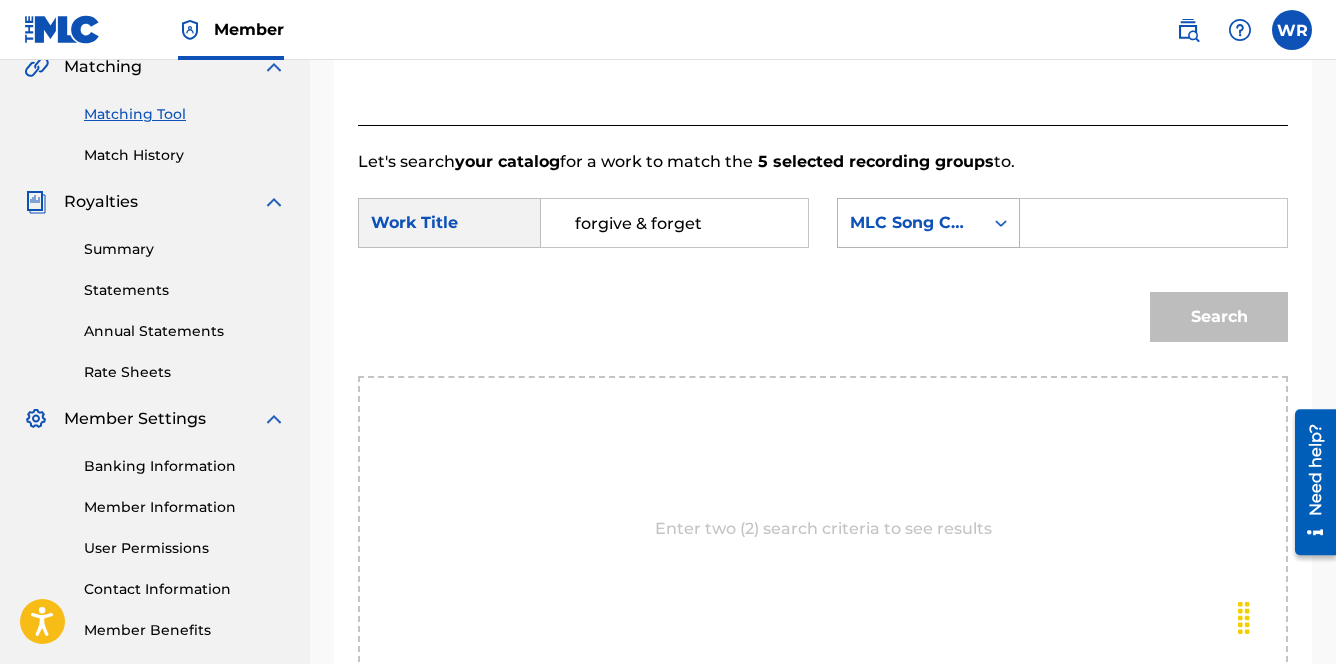 click at bounding box center [1001, 223] 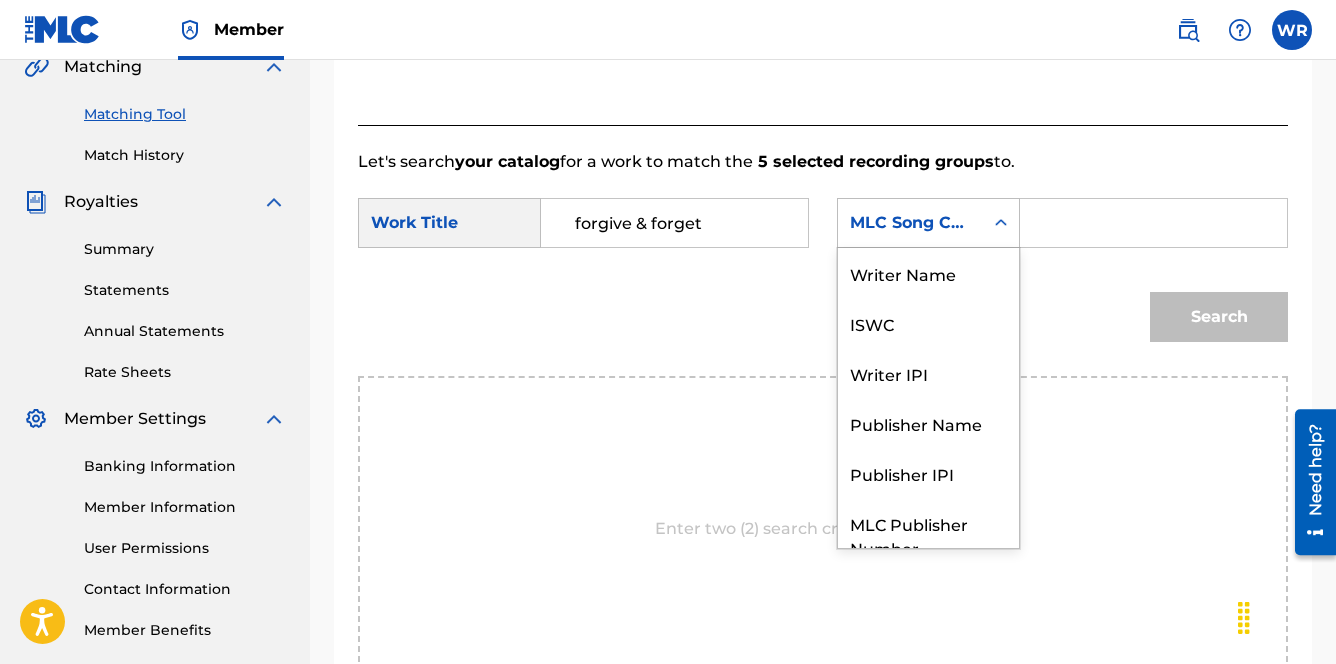 scroll, scrollTop: 74, scrollLeft: 0, axis: vertical 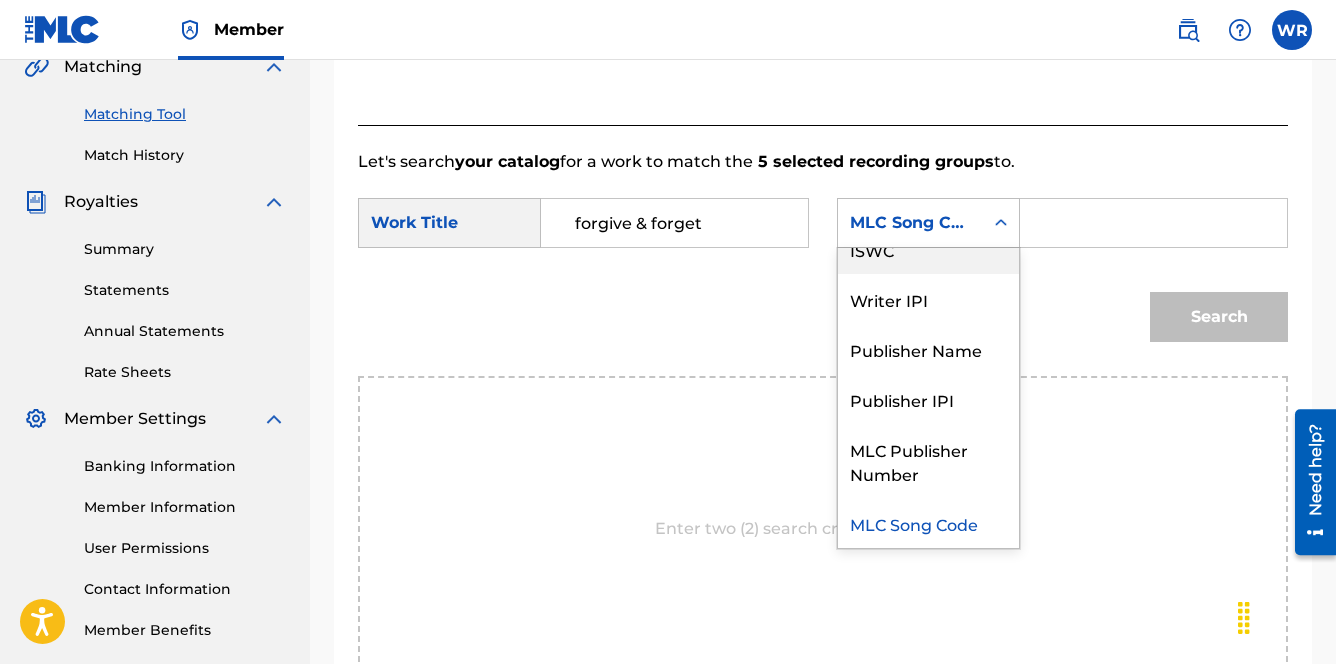 click on "ISWC" at bounding box center [928, 249] 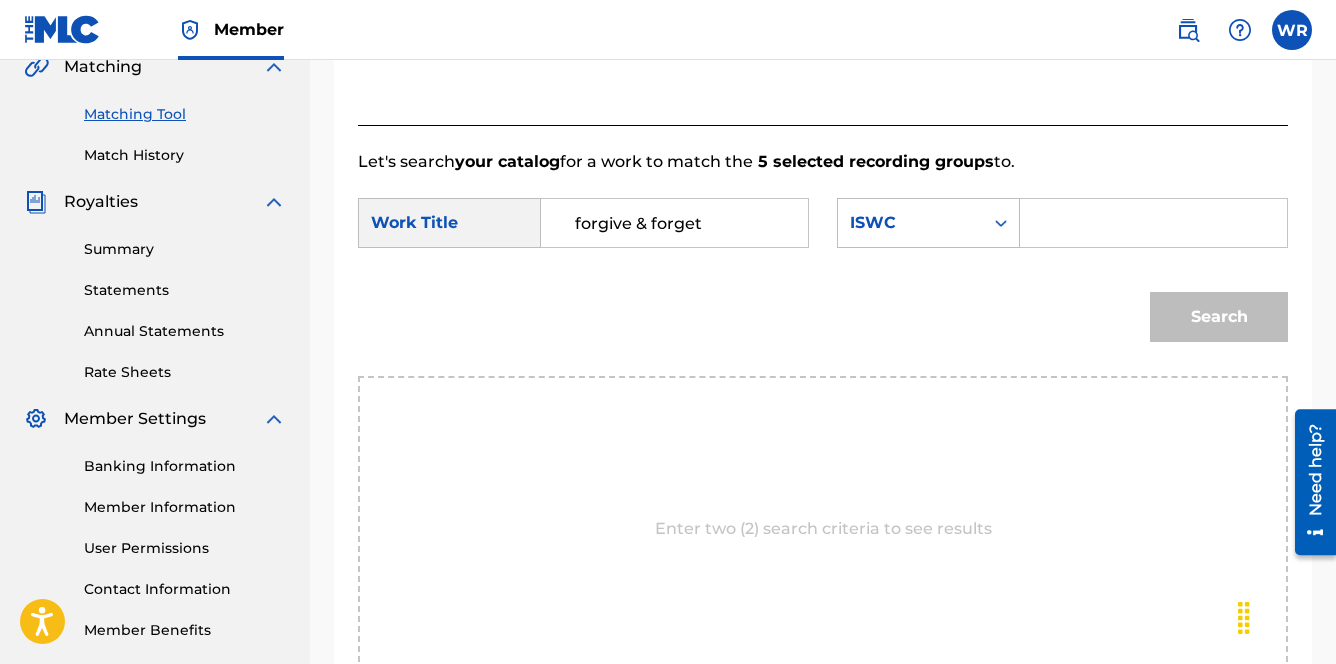 click at bounding box center (1154, 223) 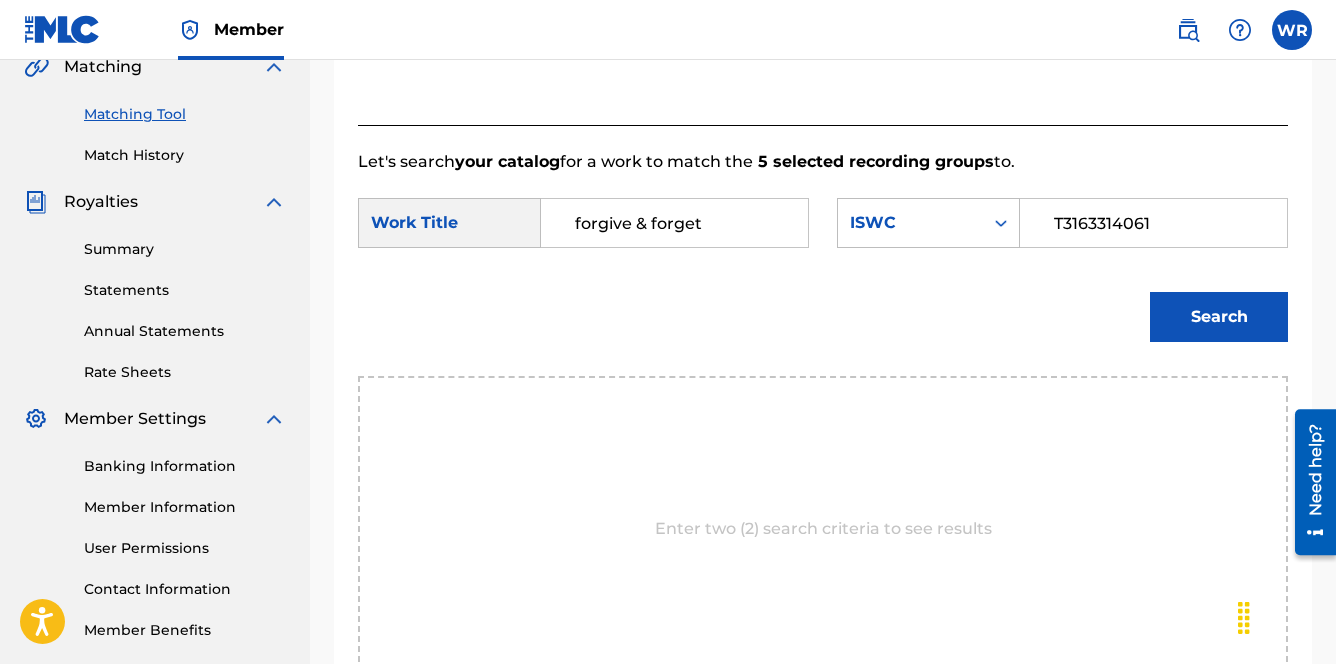 type on "T3163314061" 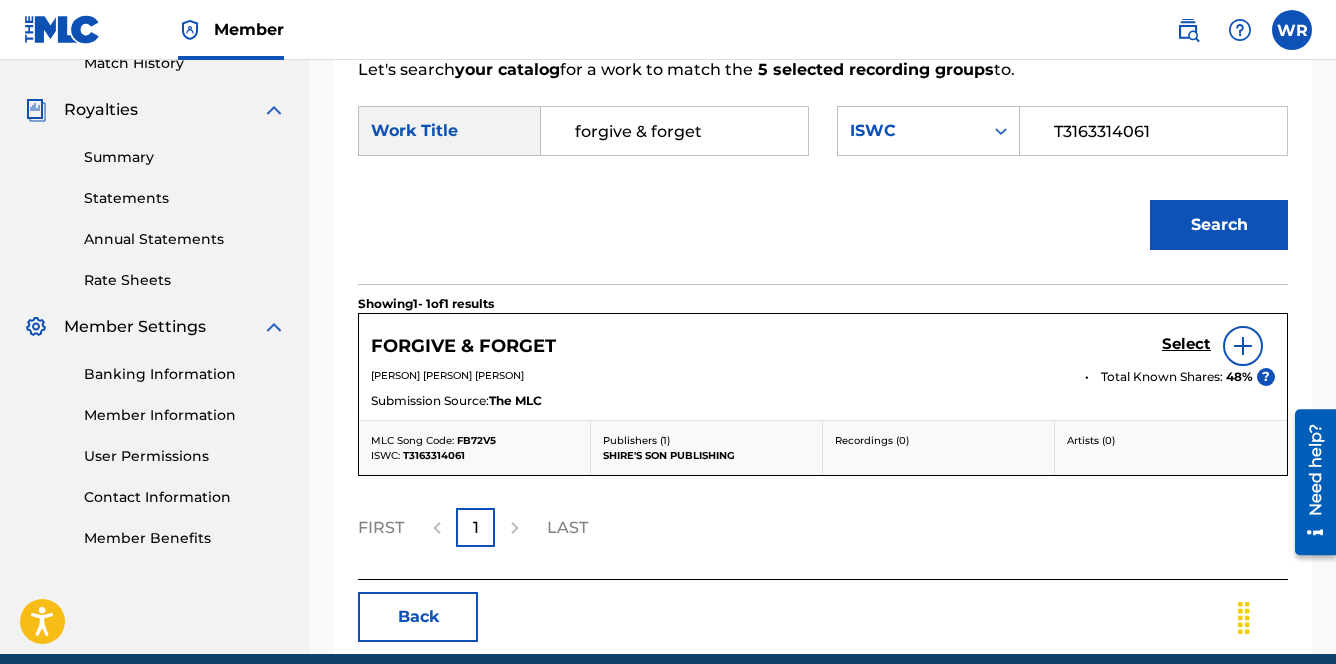 scroll, scrollTop: 613, scrollLeft: 0, axis: vertical 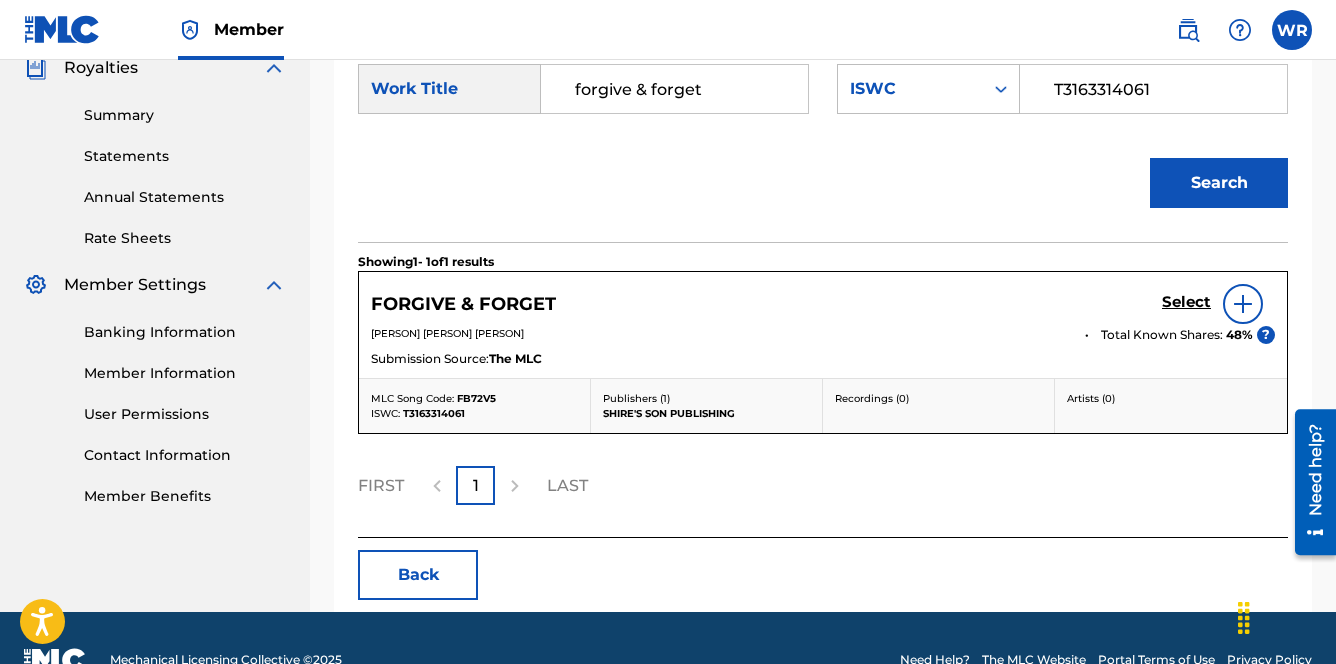 click on "Select" at bounding box center [1186, 302] 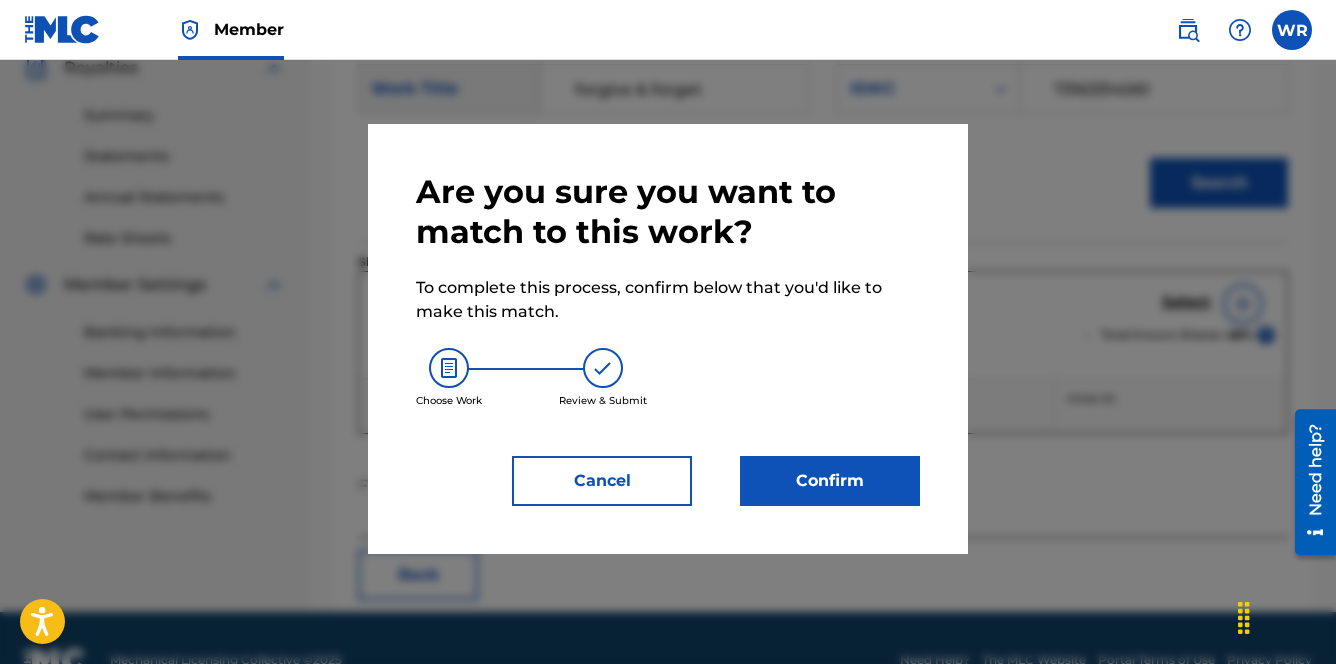 click on "Confirm" at bounding box center [830, 481] 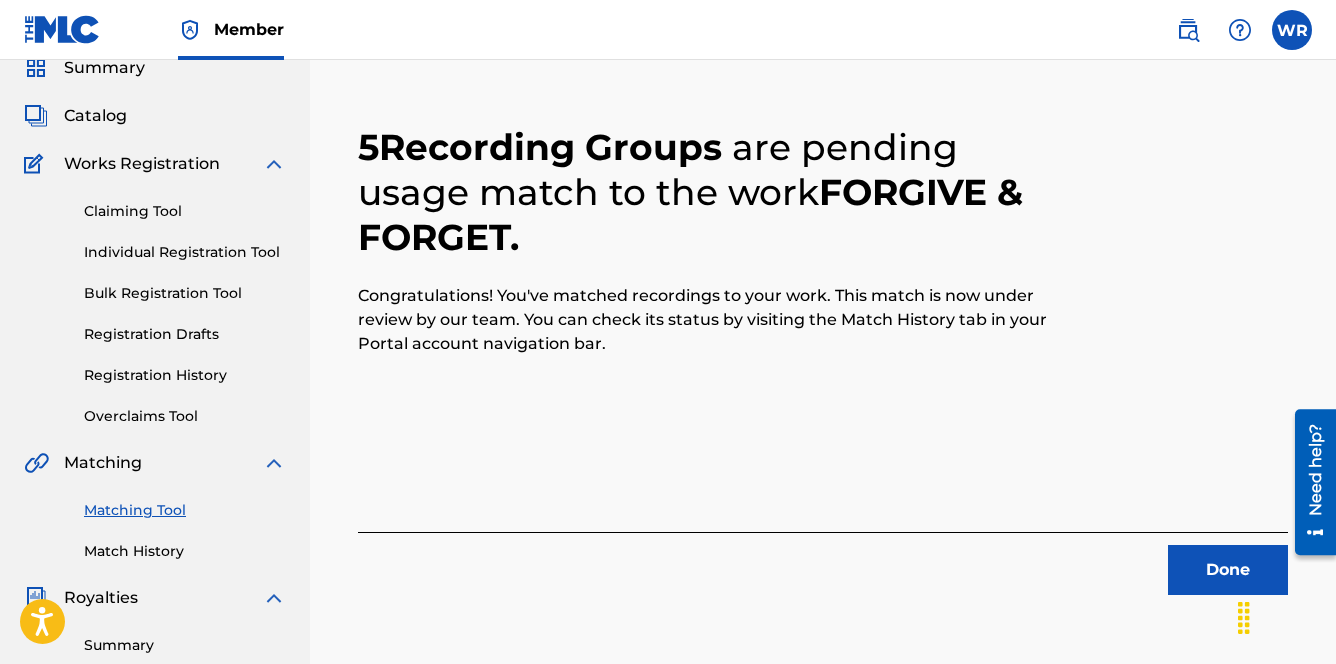 scroll, scrollTop: 186, scrollLeft: 0, axis: vertical 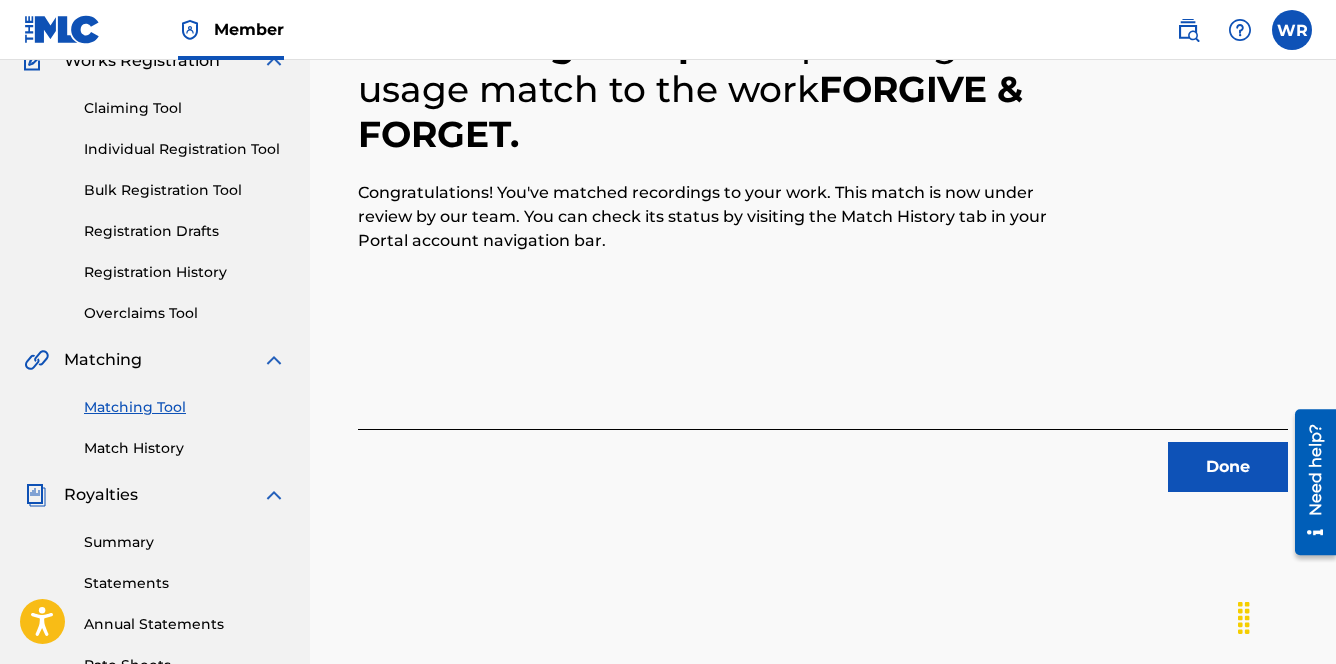 click on "Done" at bounding box center (1228, 467) 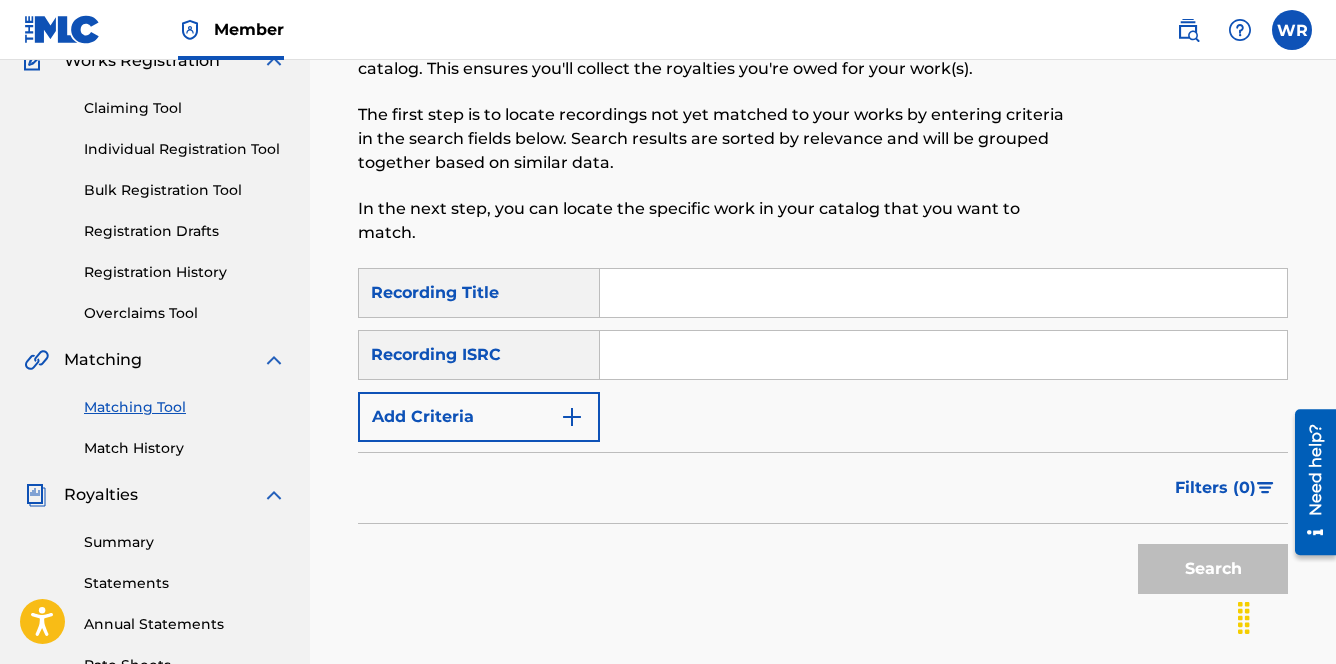 click at bounding box center (943, 293) 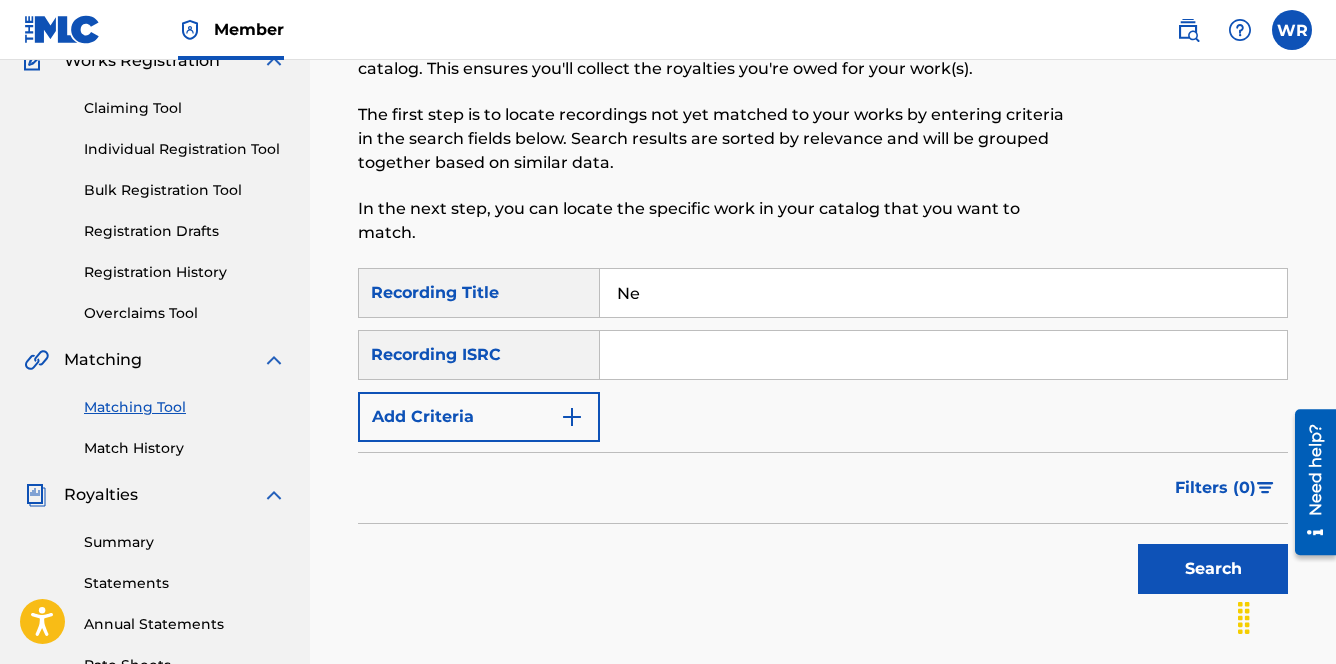 type on "N" 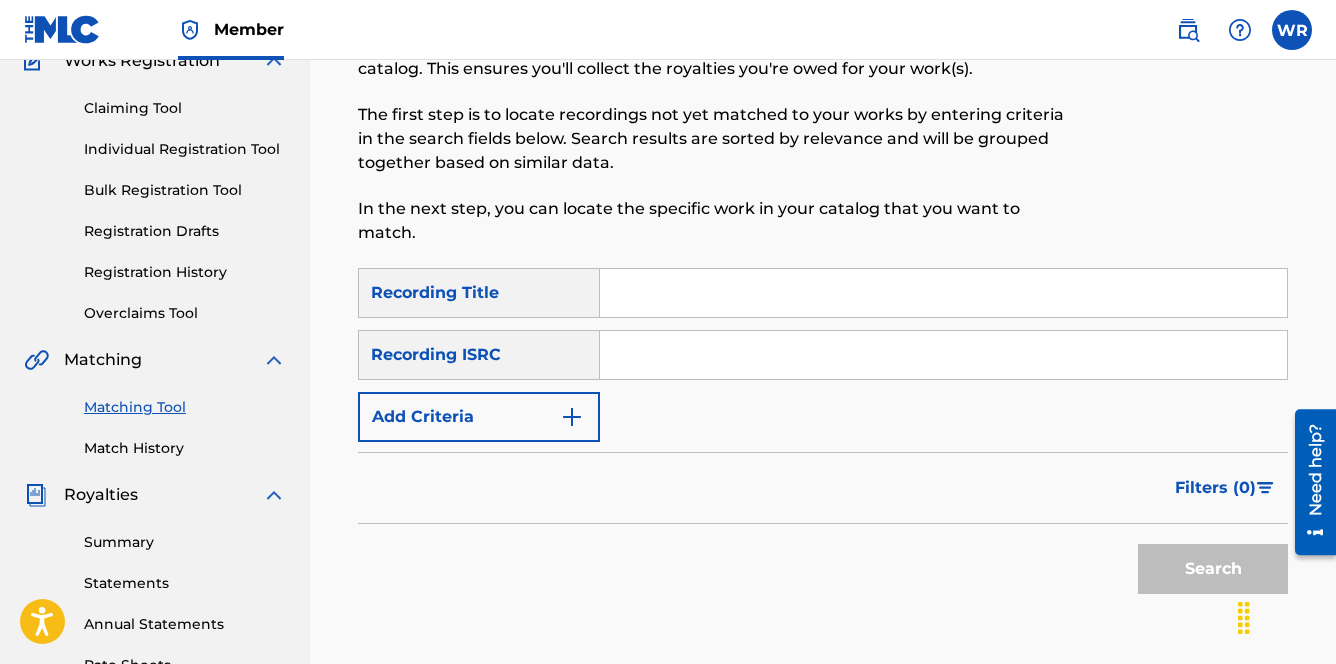 type on "e" 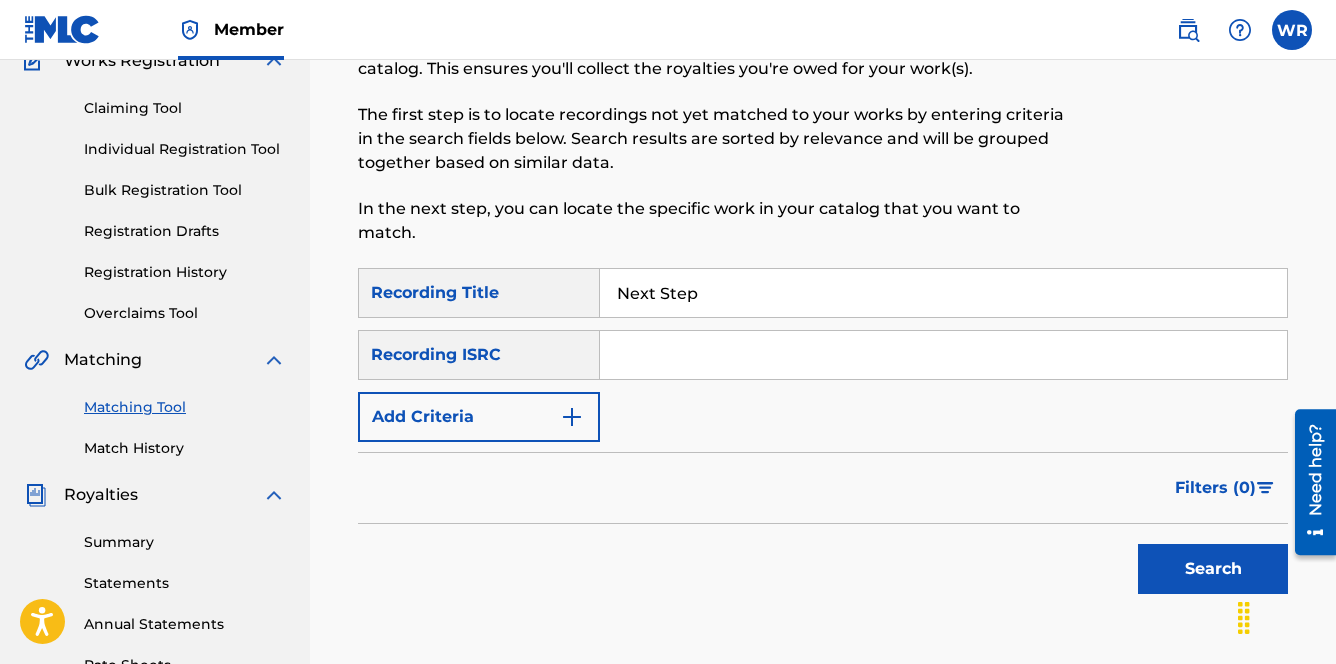 type on "Next Step" 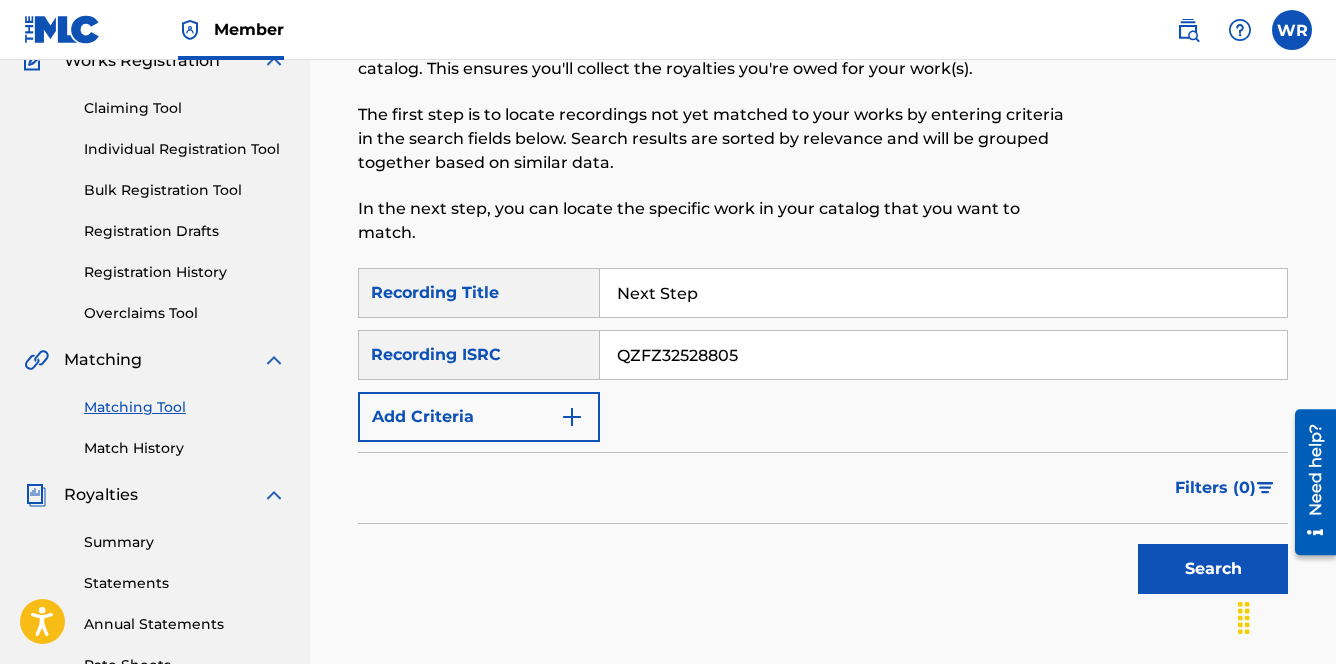 type on "QZFZ32528805" 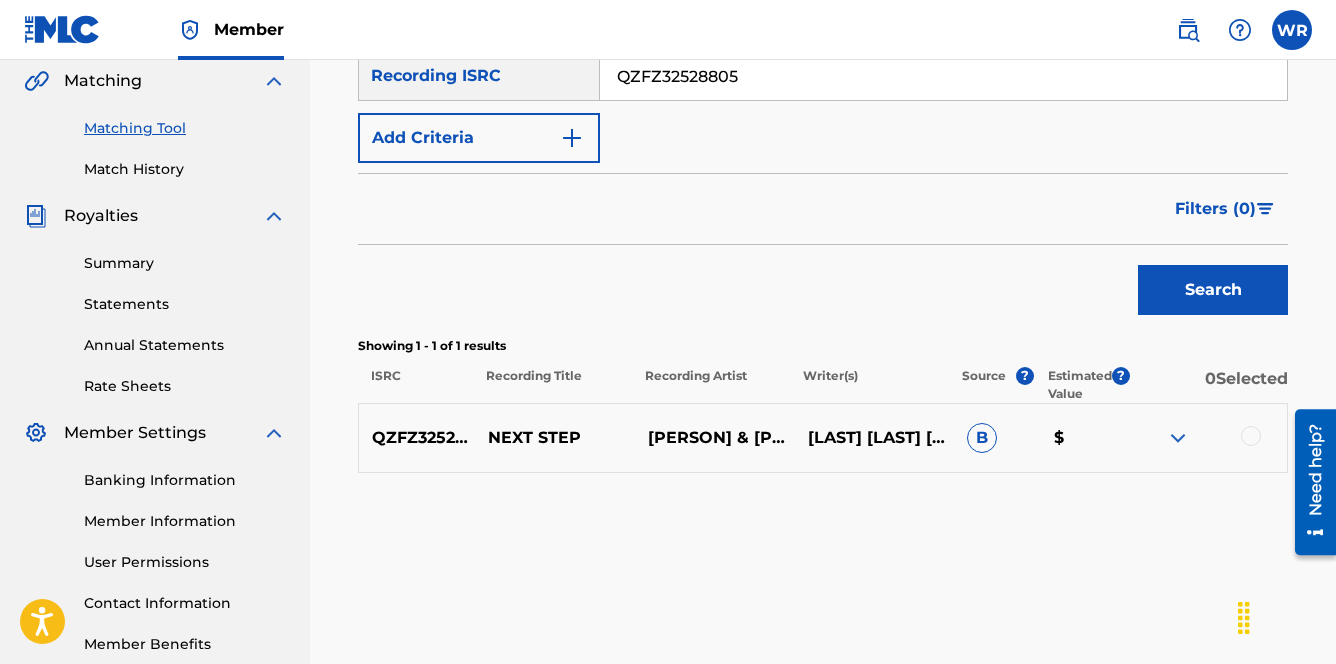 scroll, scrollTop: 499, scrollLeft: 0, axis: vertical 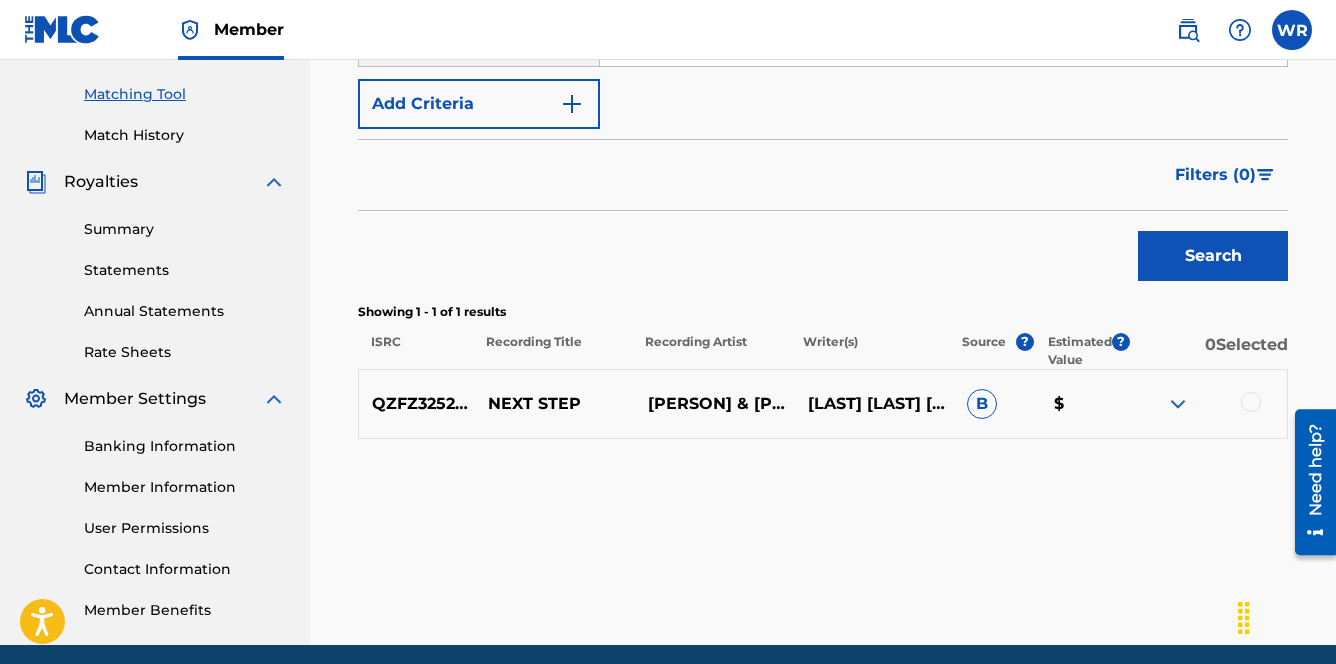 click at bounding box center (1251, 402) 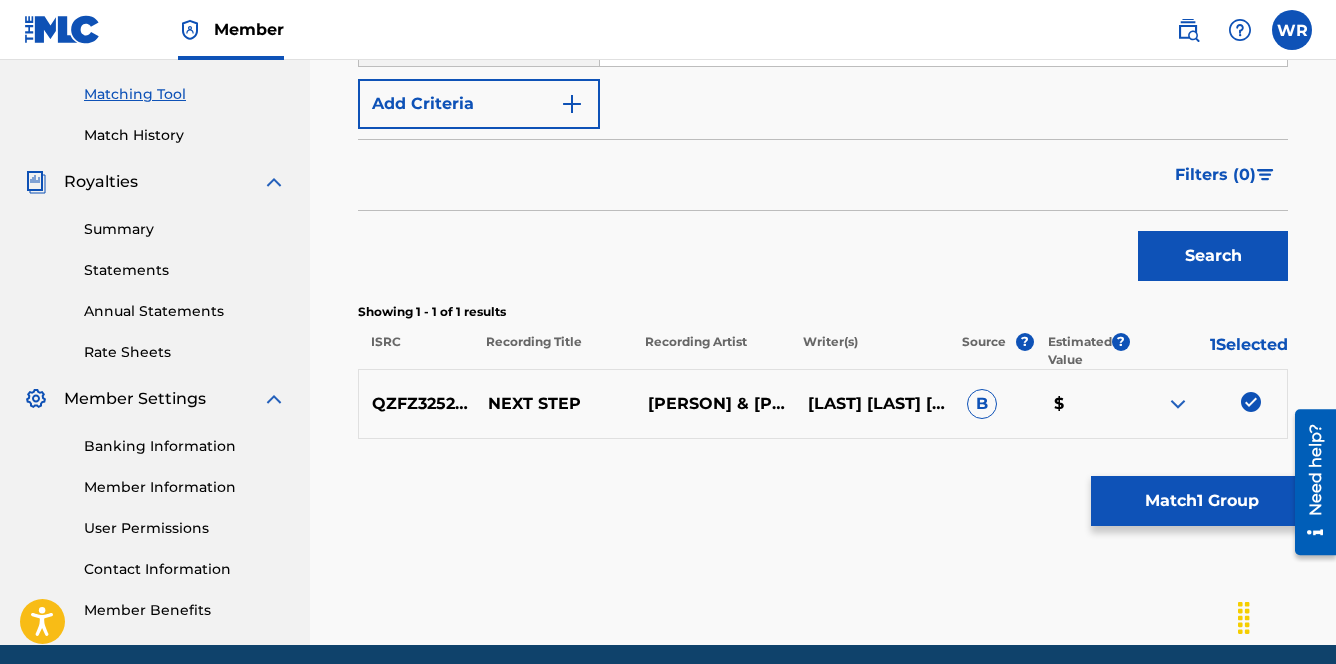 click on "Match  1 Group" at bounding box center [1201, 501] 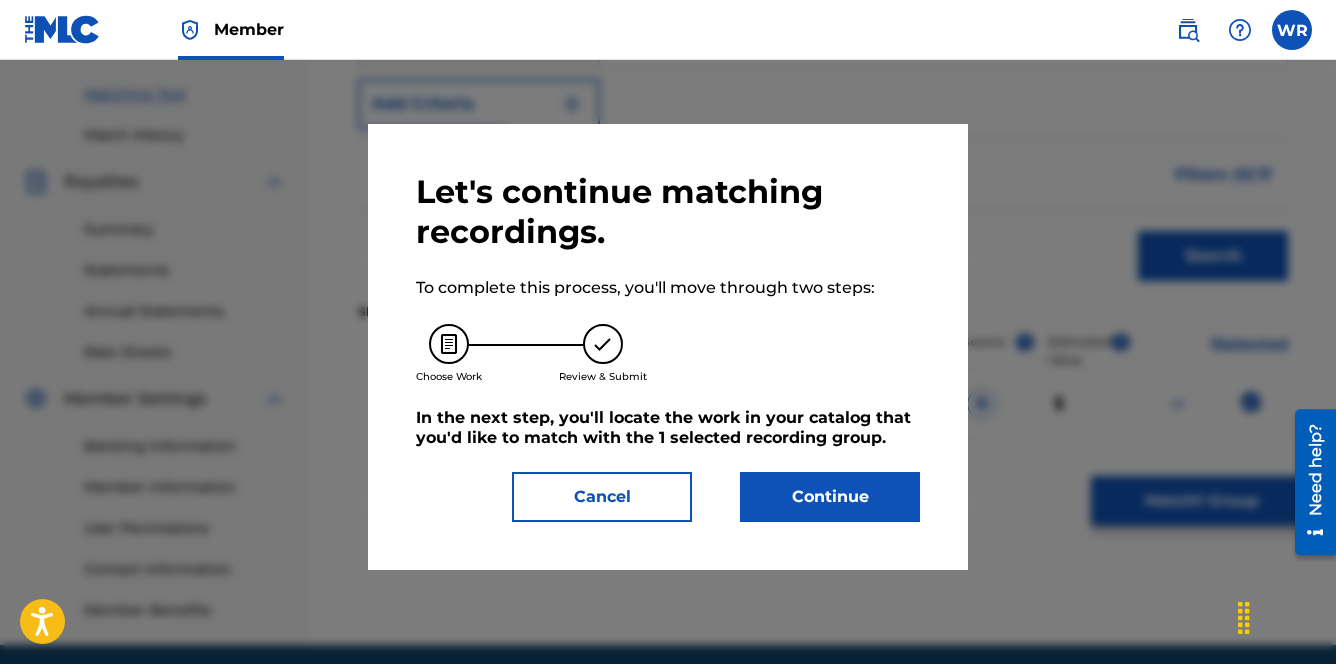 click on "Continue" at bounding box center (830, 497) 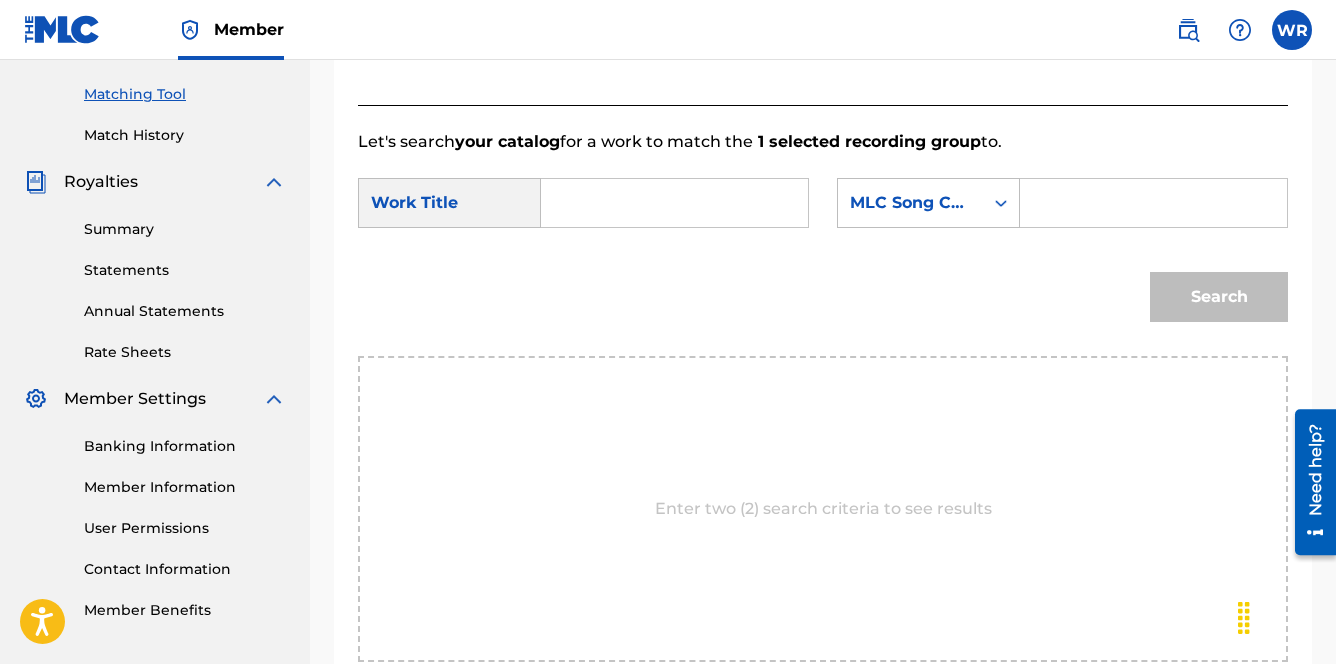 click at bounding box center (674, 203) 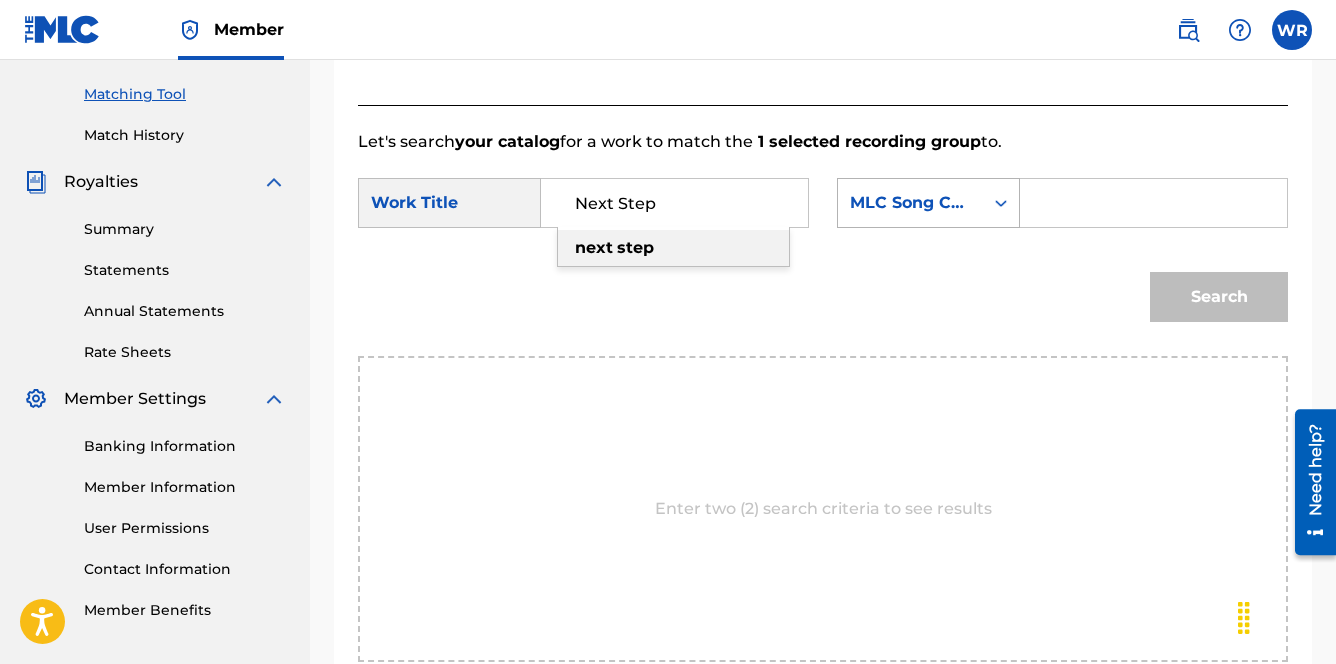 type on "Next Step" 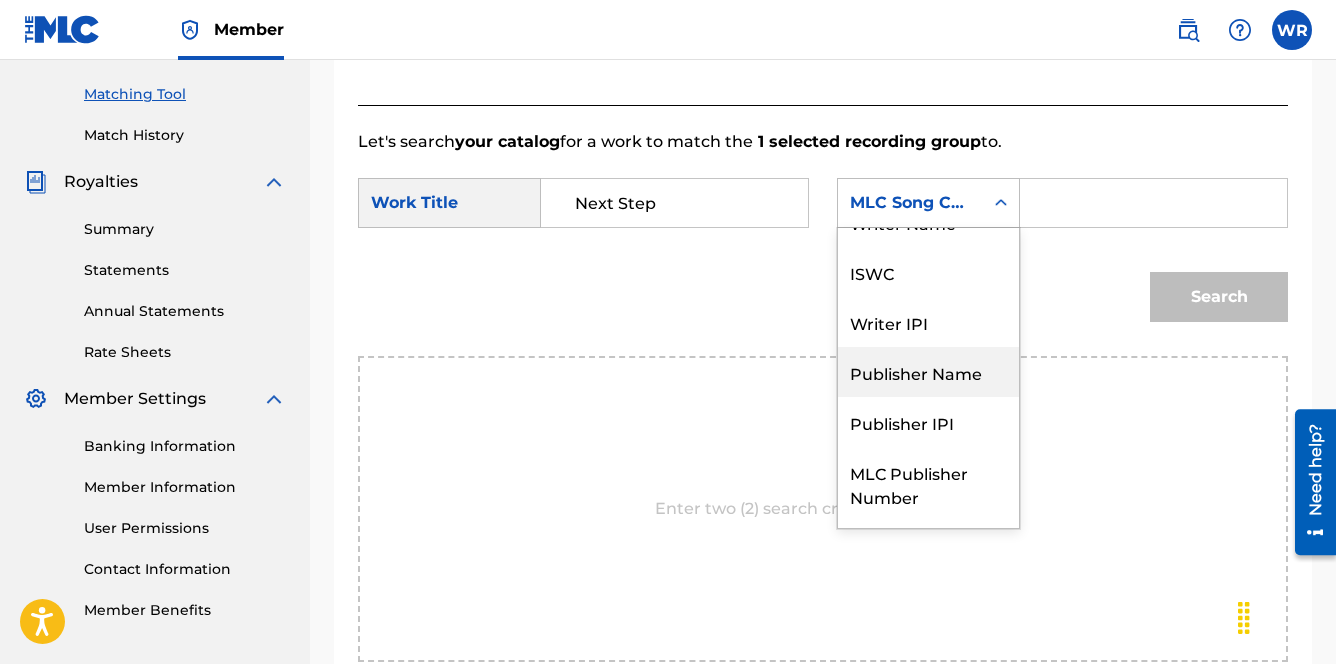 scroll, scrollTop: 0, scrollLeft: 0, axis: both 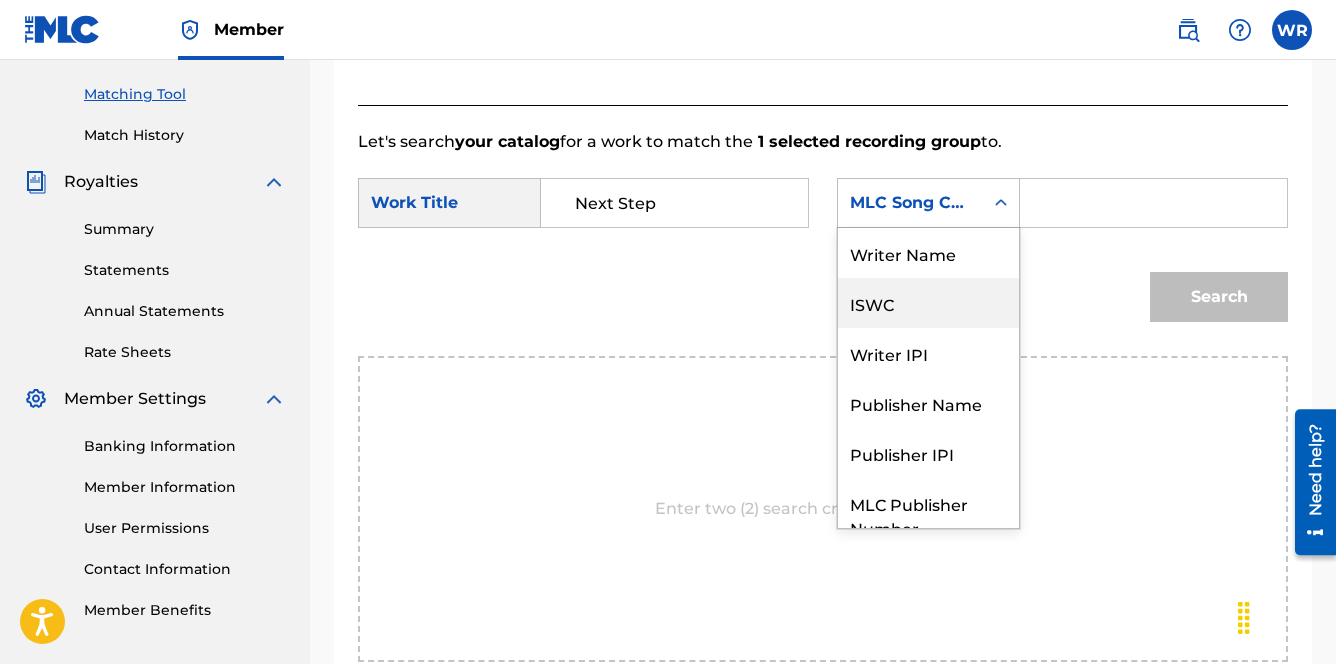 click on "ISWC" at bounding box center (928, 303) 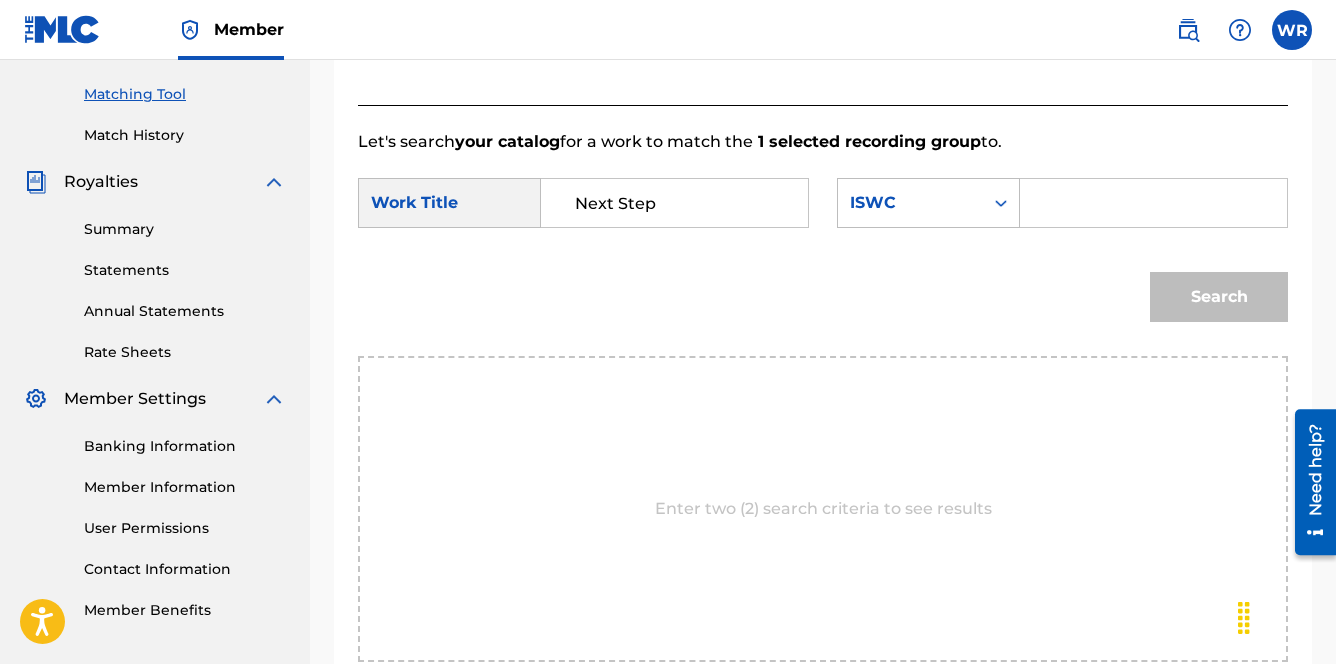 click at bounding box center (1153, 203) 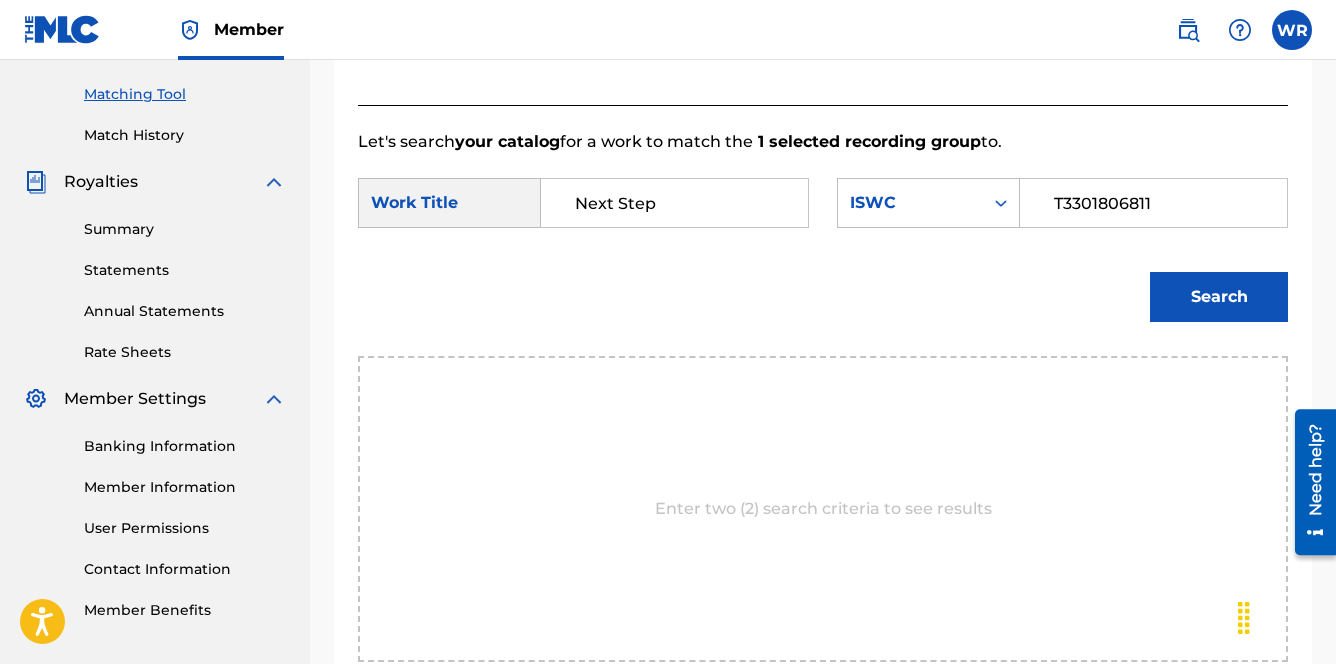 type on "T3301806811" 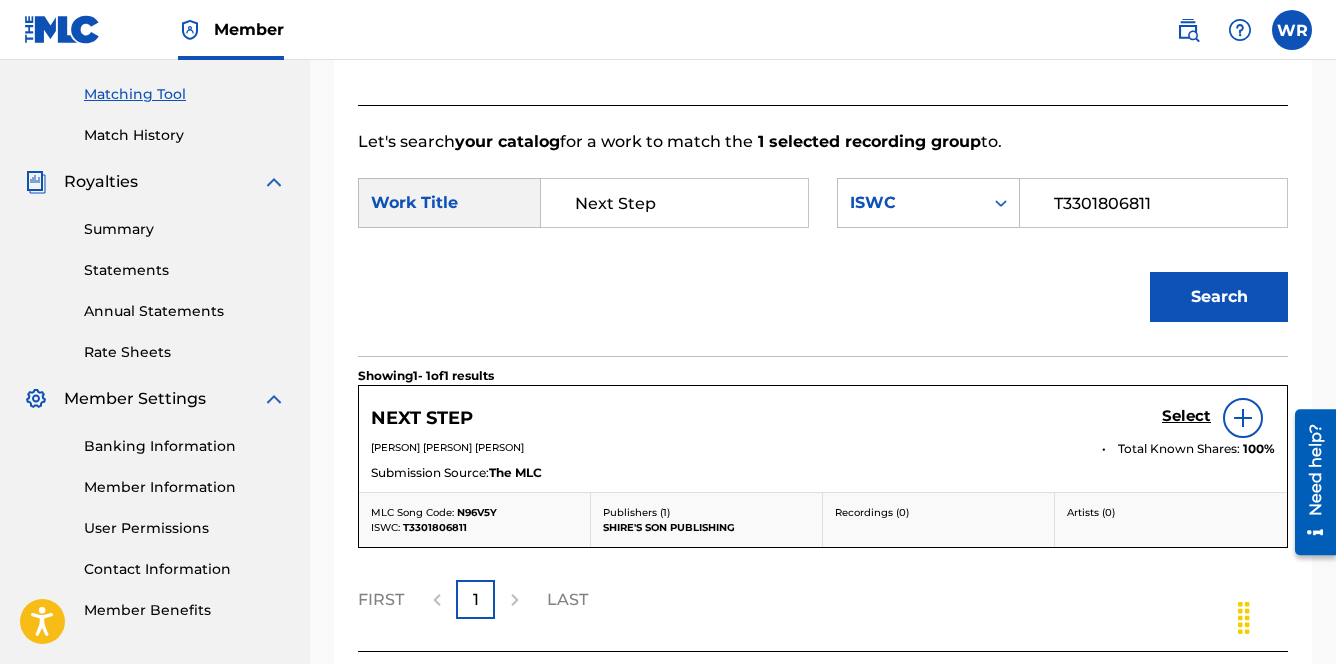 click on "Select" at bounding box center (1186, 416) 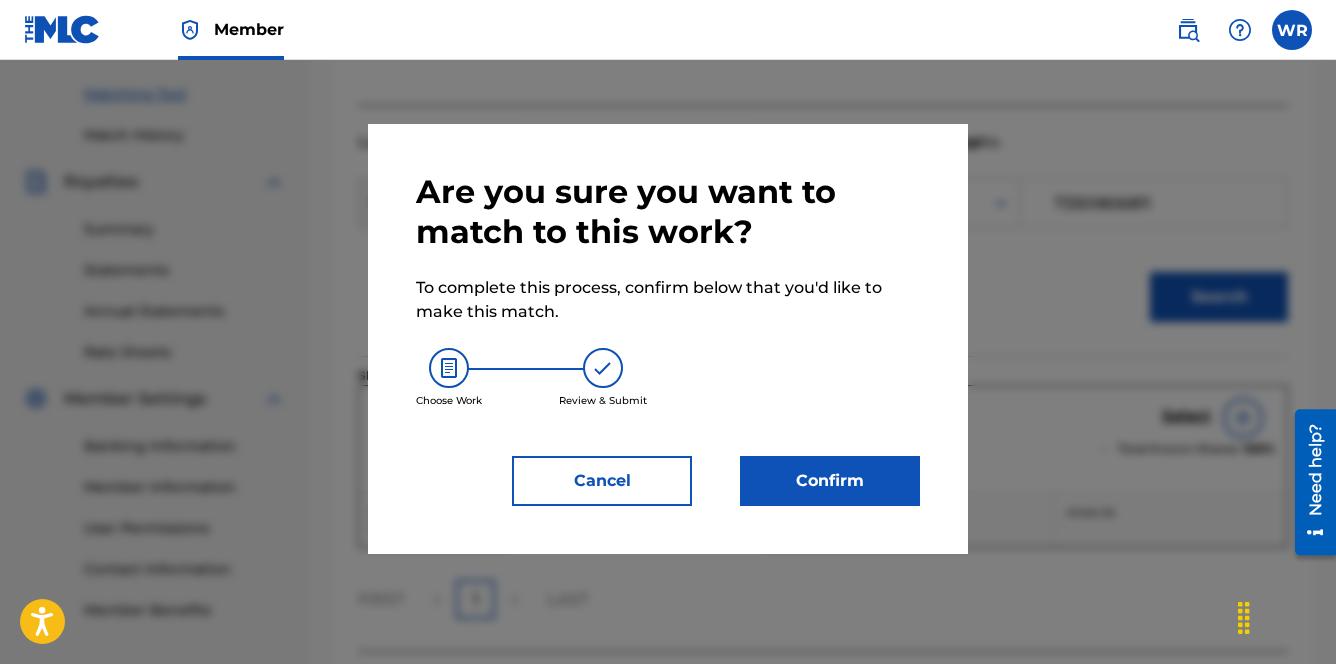 click on "Confirm" at bounding box center (830, 481) 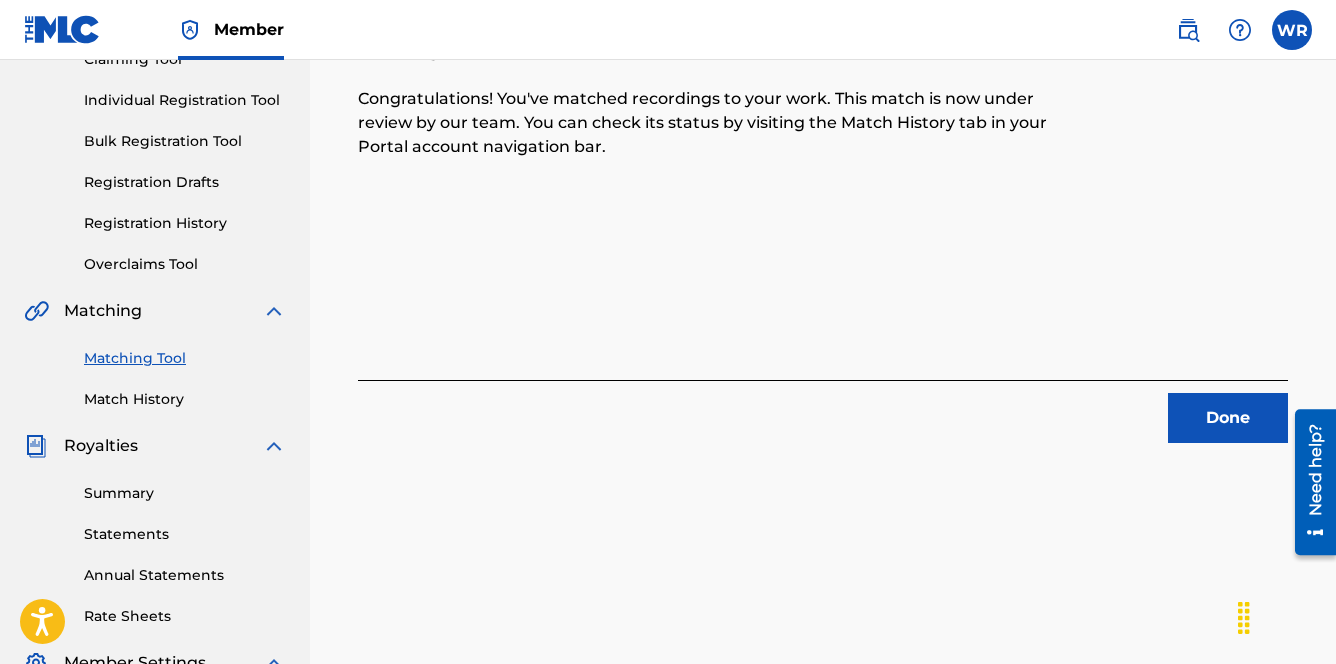 scroll, scrollTop: 114, scrollLeft: 0, axis: vertical 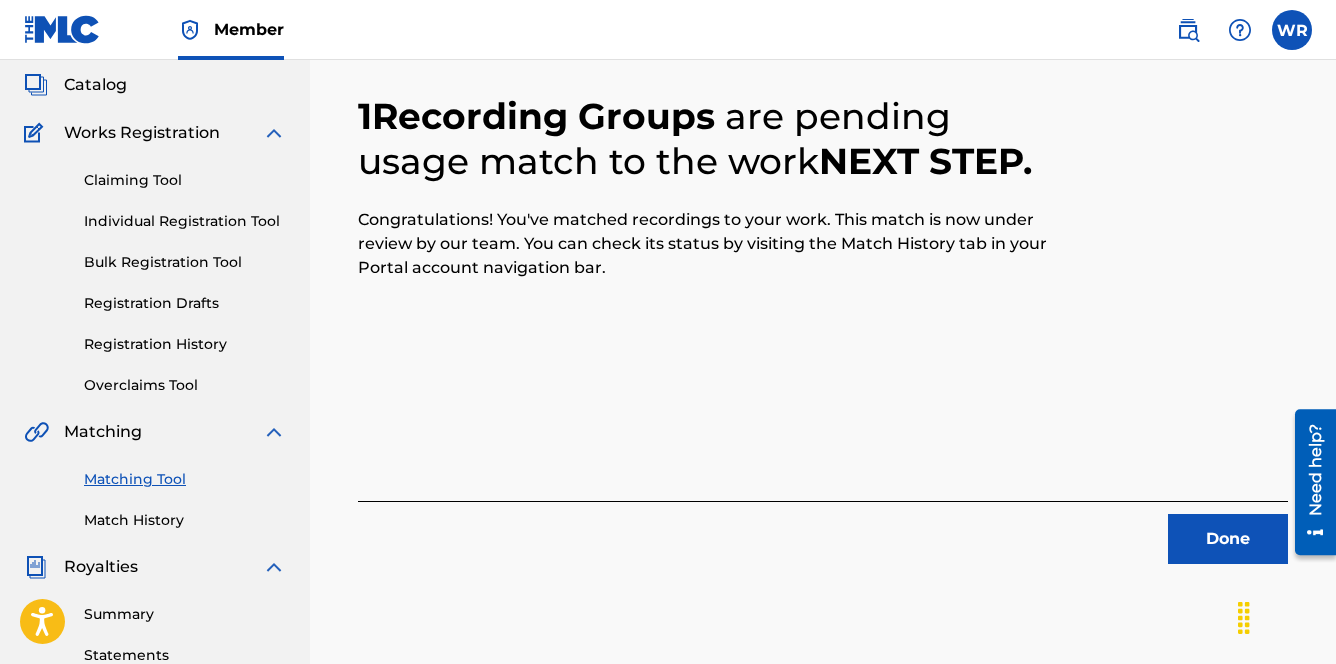click on "Done" at bounding box center (1228, 539) 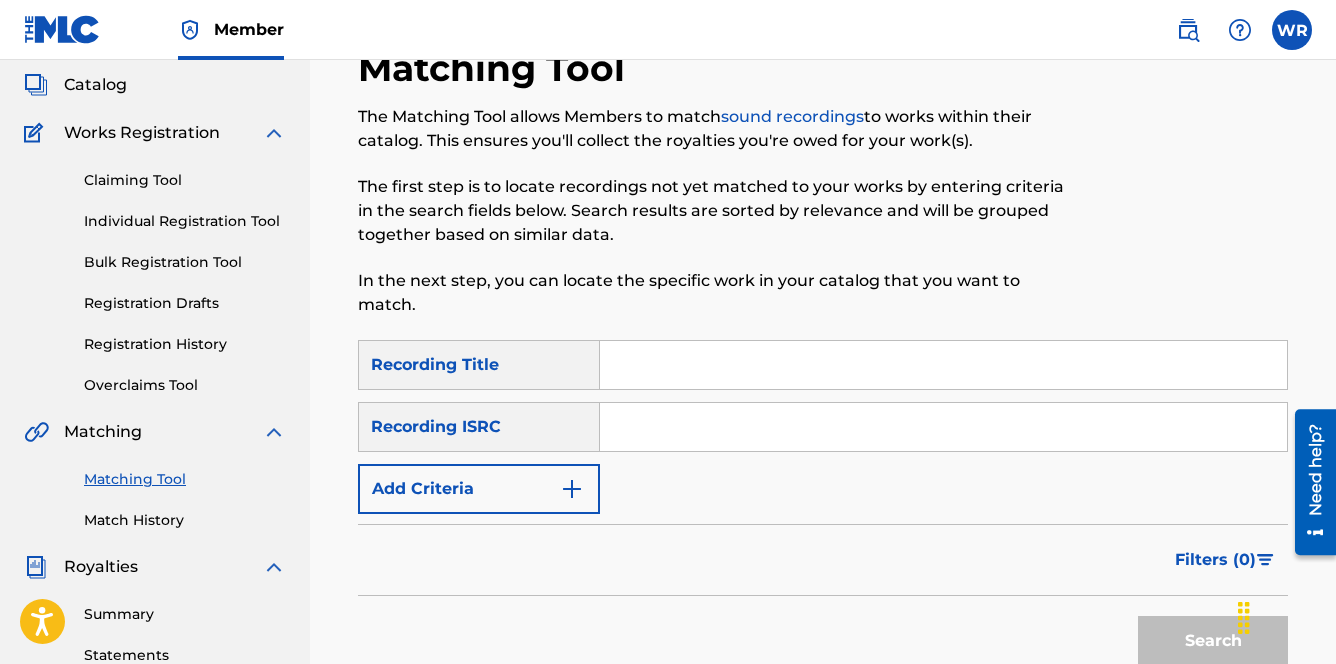click at bounding box center [943, 365] 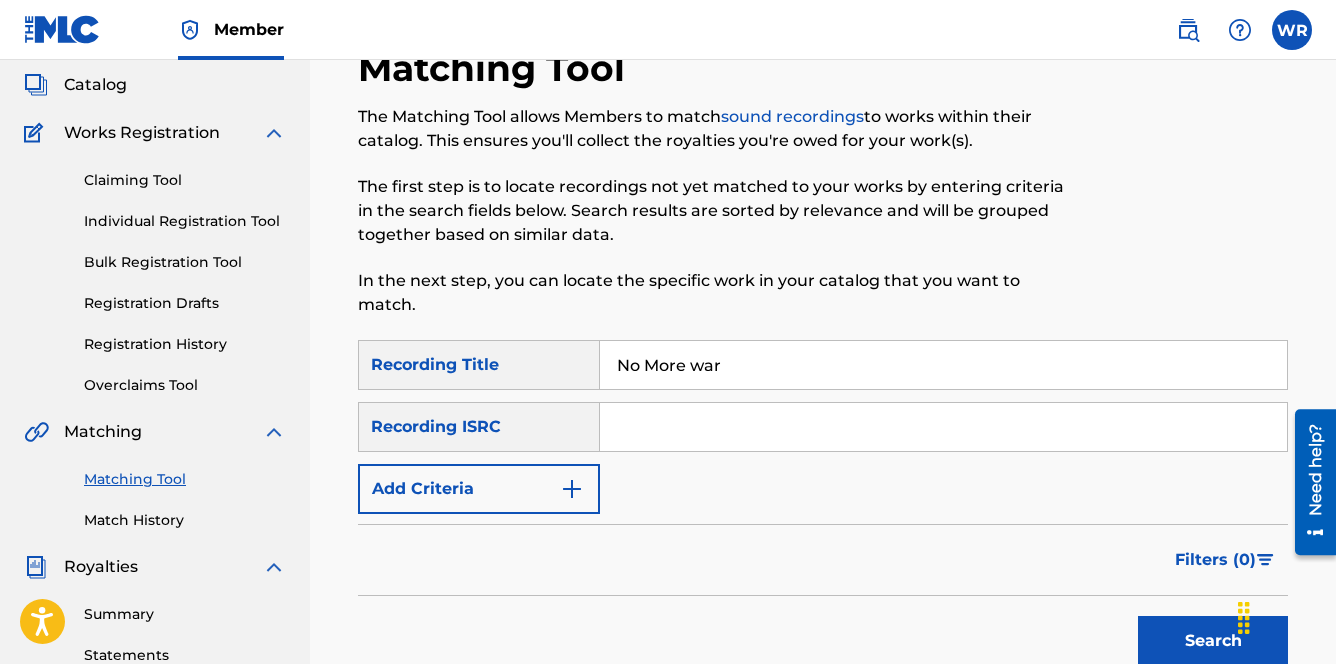 click at bounding box center (943, 427) 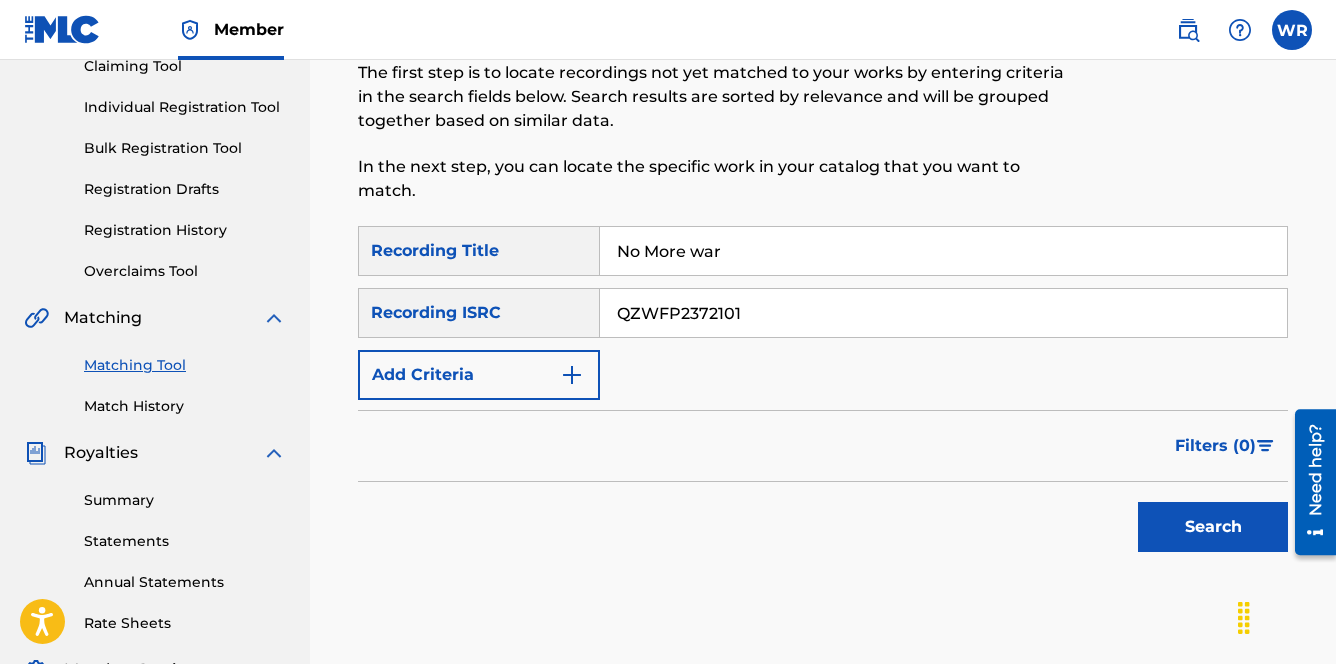 scroll, scrollTop: 236, scrollLeft: 0, axis: vertical 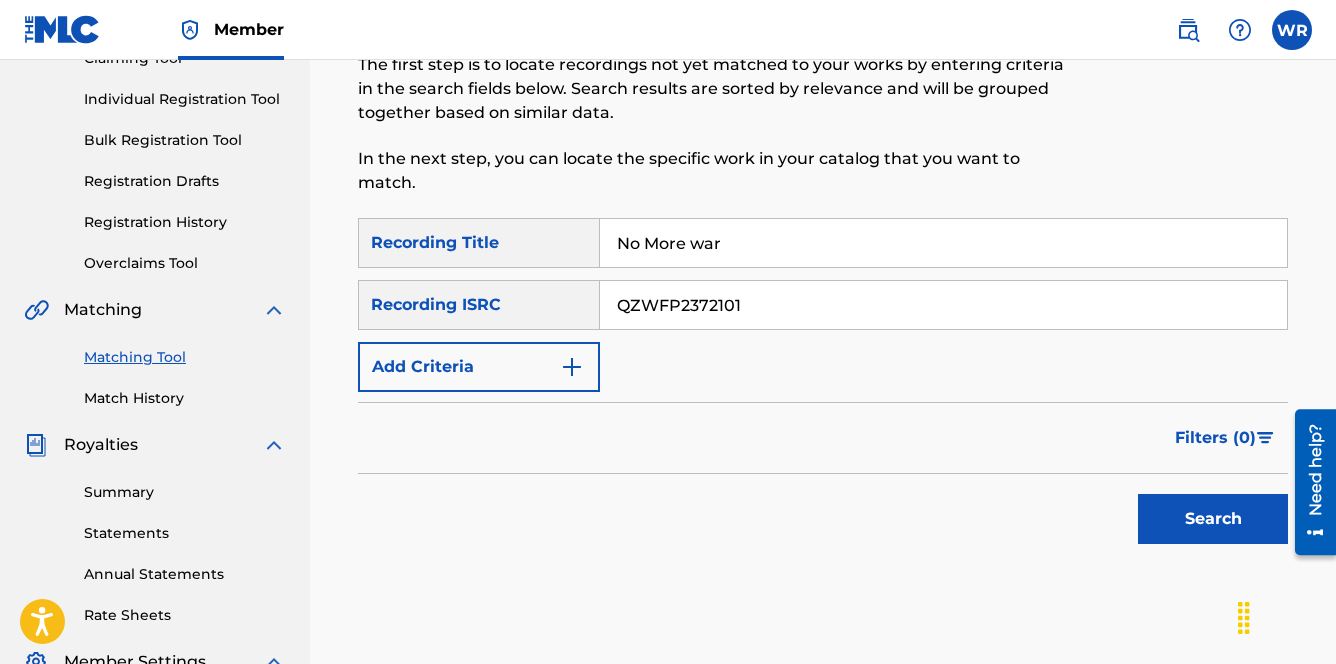 type on "QZWFP2372101" 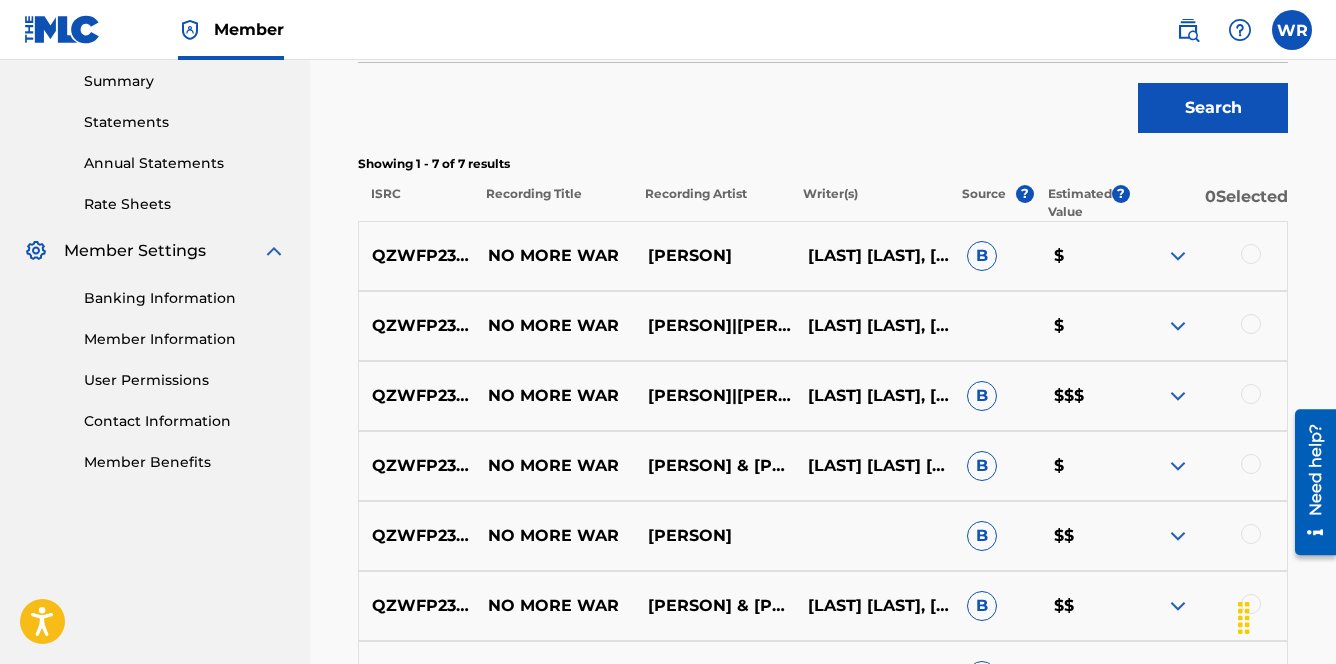 scroll, scrollTop: 641, scrollLeft: 0, axis: vertical 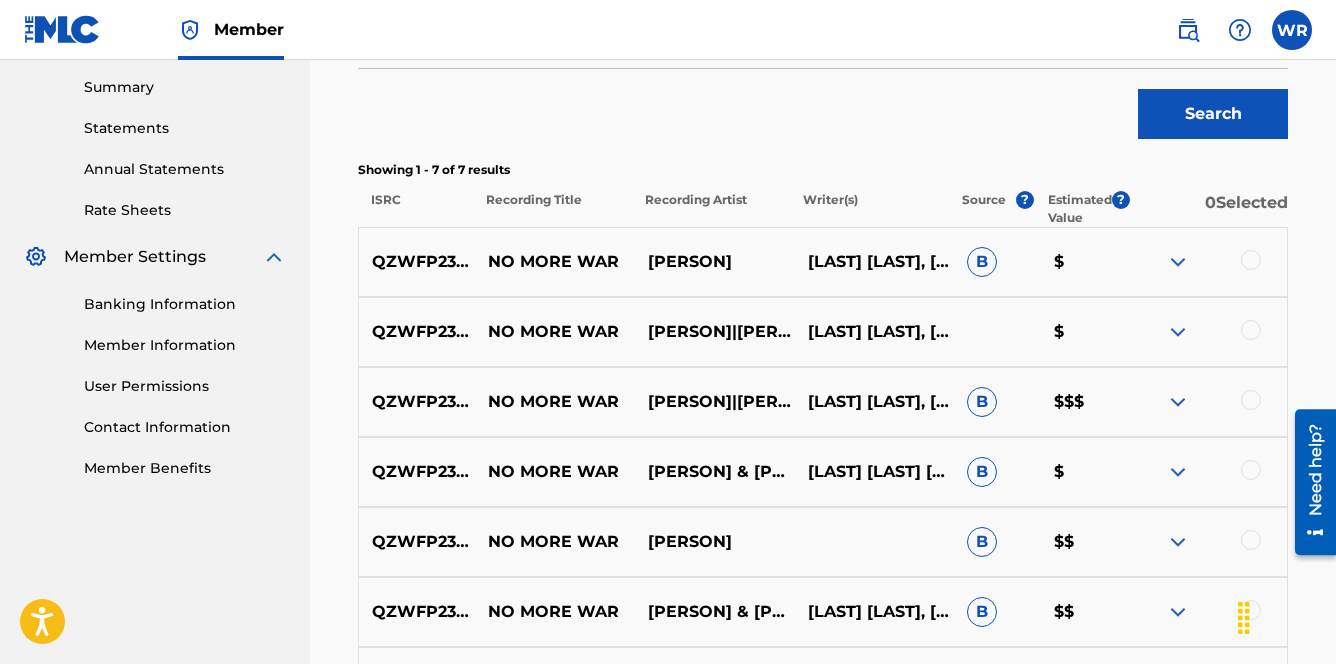 click at bounding box center (1251, 260) 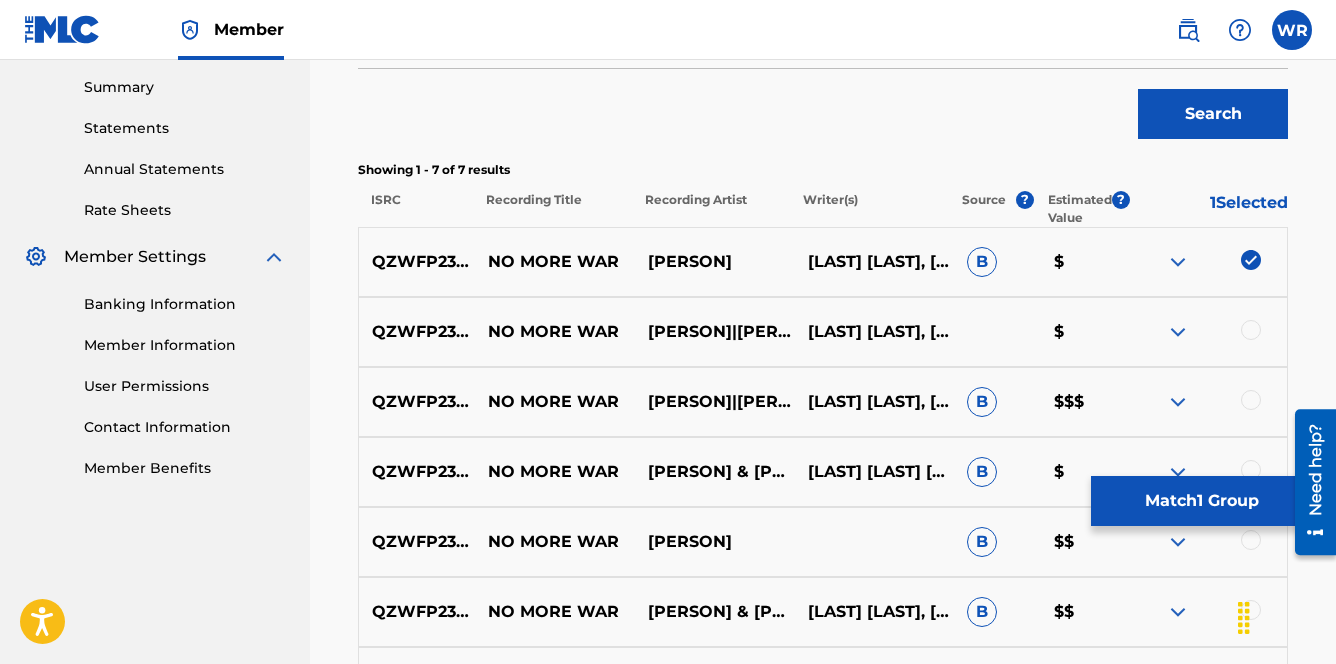 click at bounding box center (1207, 332) 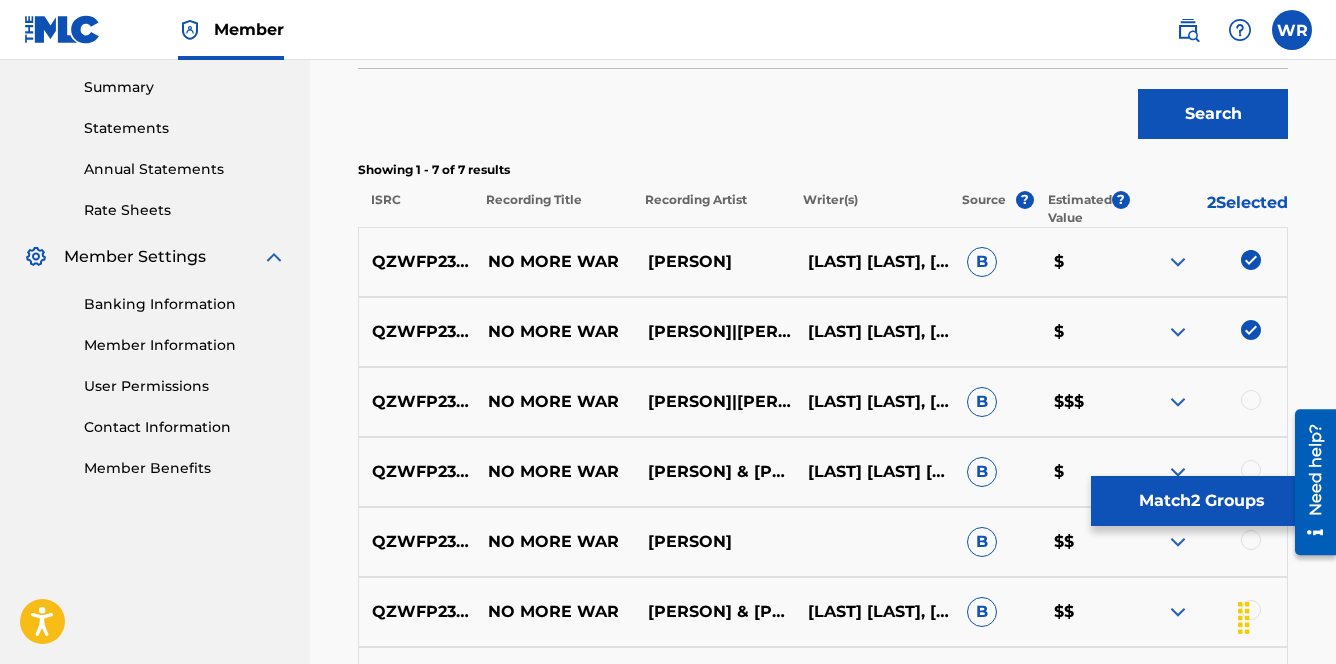 click at bounding box center (1251, 400) 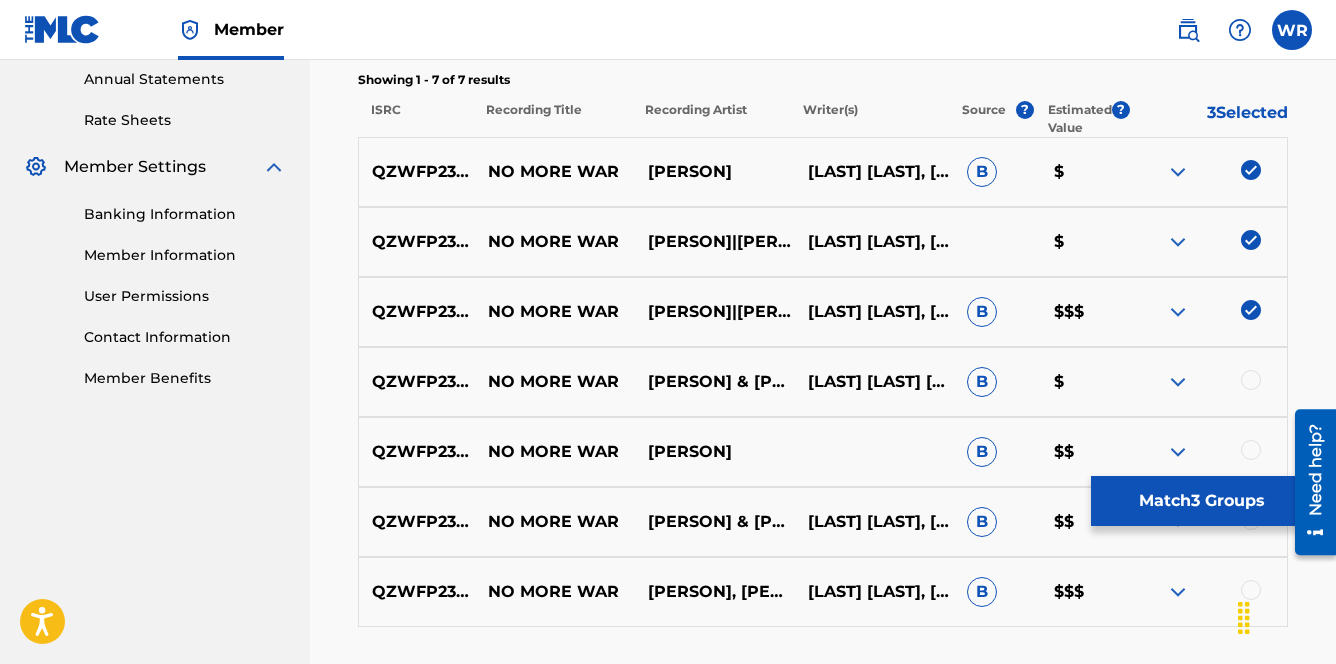 scroll, scrollTop: 736, scrollLeft: 0, axis: vertical 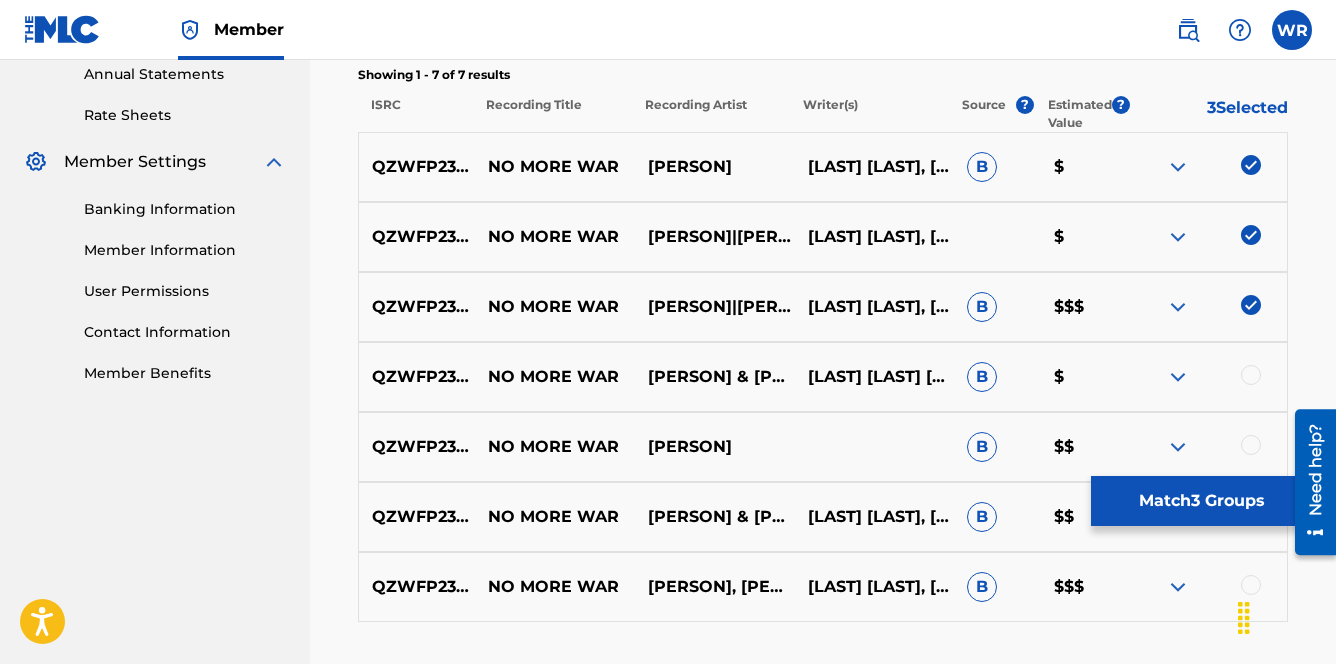 click at bounding box center (1251, 375) 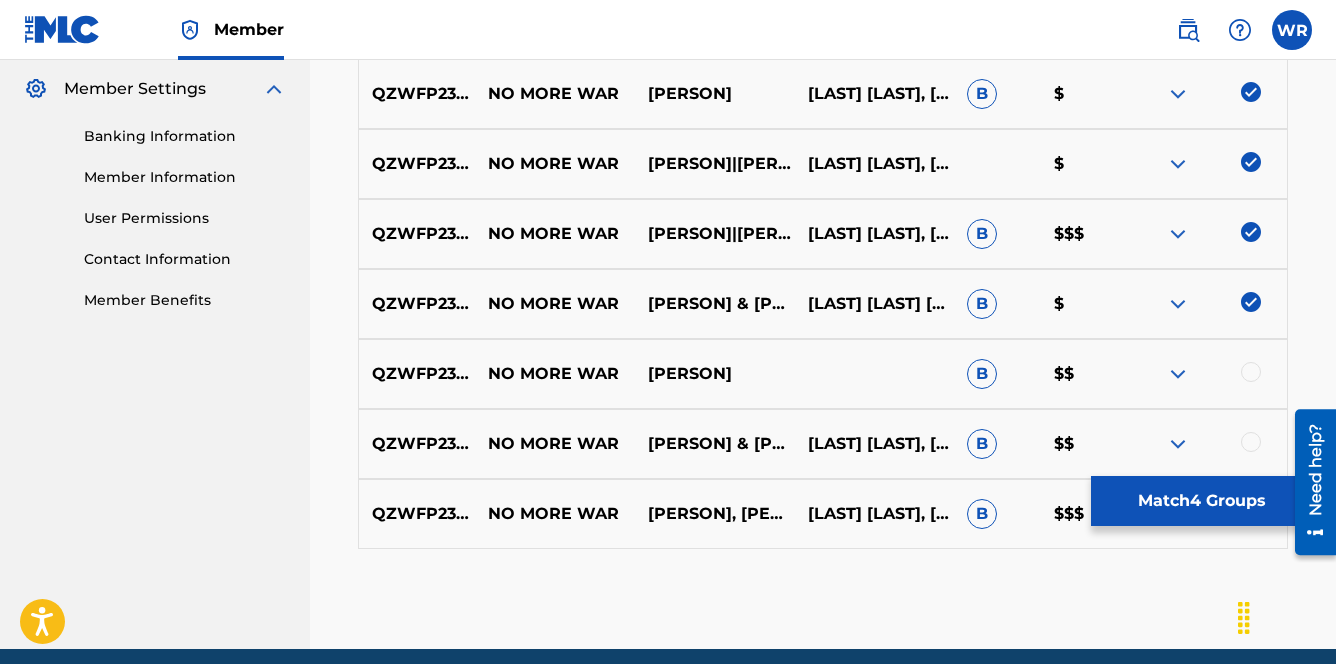 click at bounding box center [1251, 372] 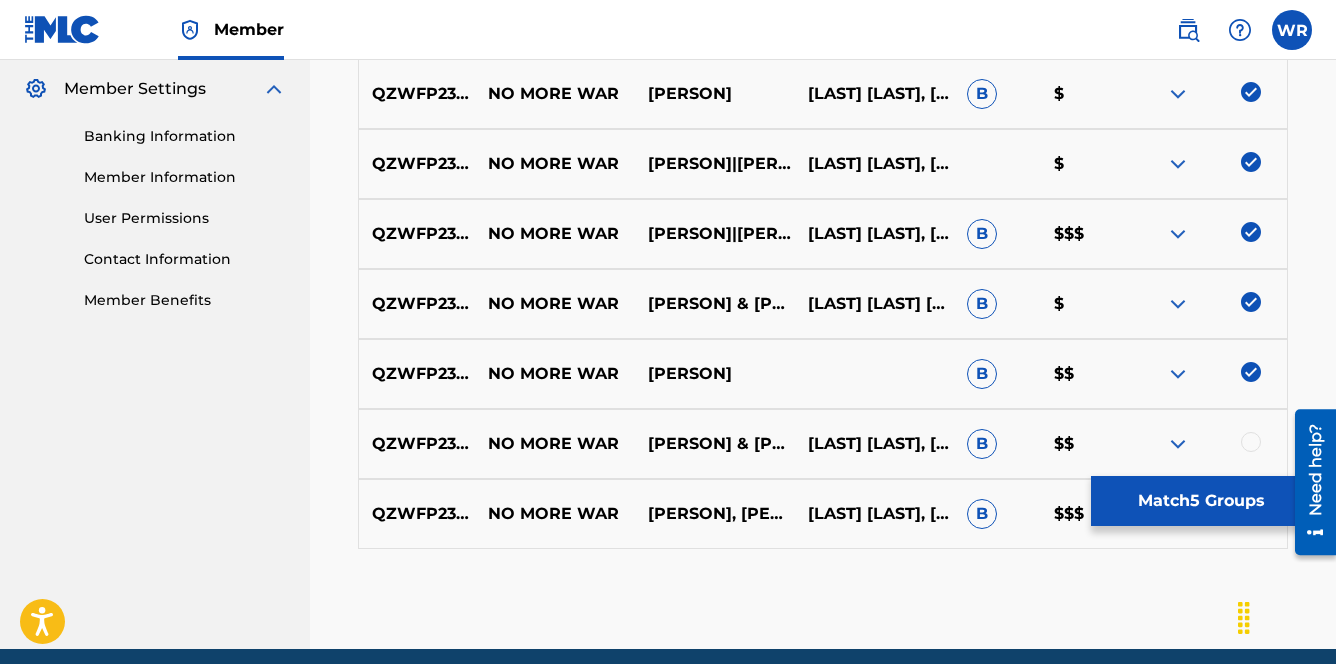 scroll, scrollTop: 850, scrollLeft: 0, axis: vertical 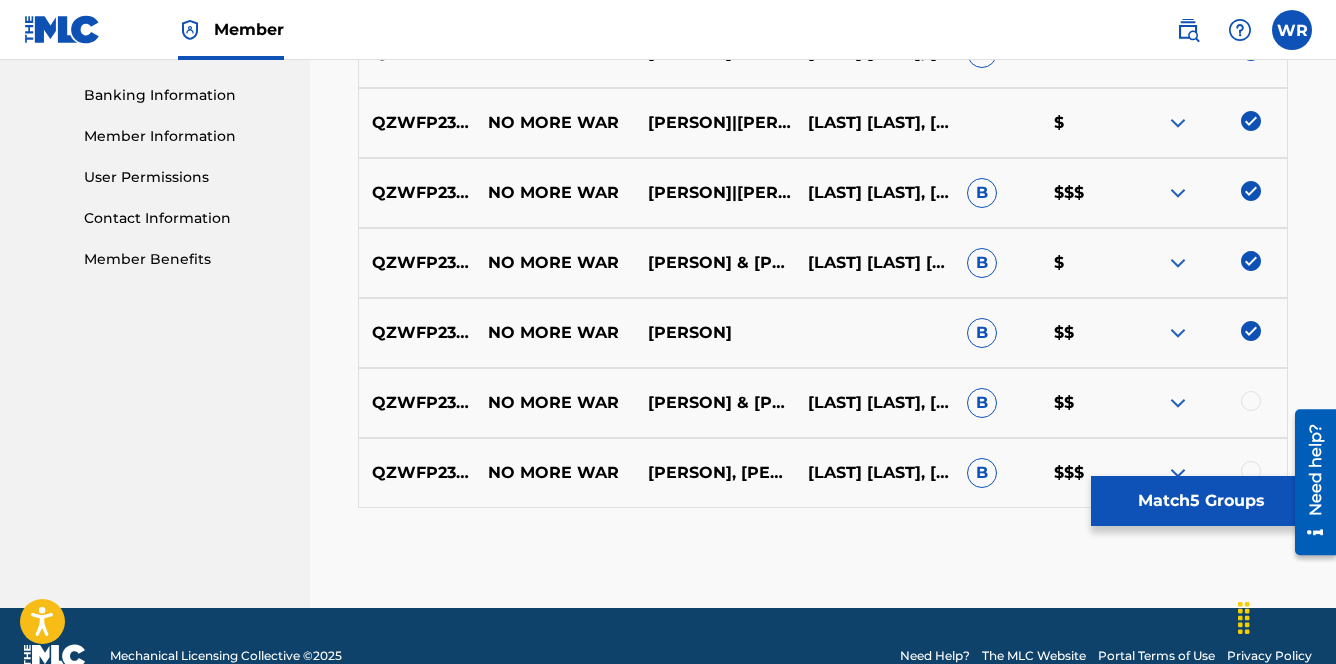 click on "QZWFP2372101 NO MORE WAR [PERSON] & [PERSON] & [PERSON] [PERSON], [LAST] [LAST] [LAST], [LAST] [LAST] [LAST] [LAST] B $$" at bounding box center [823, 403] 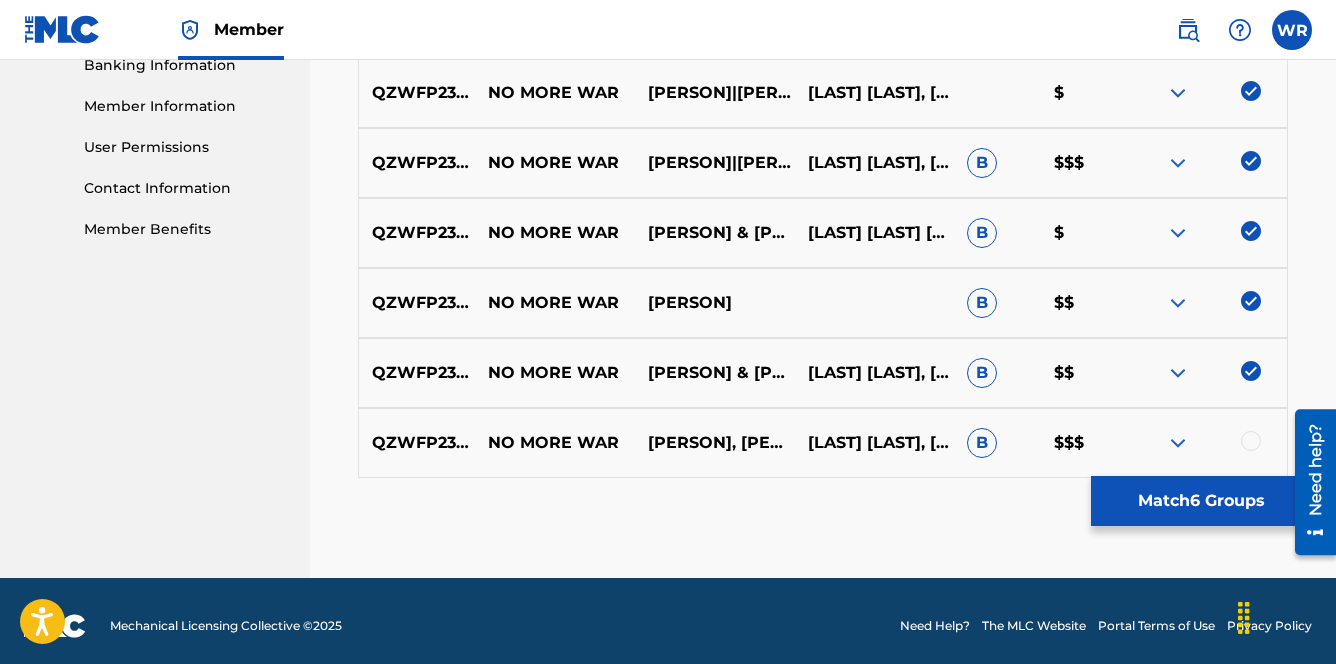 scroll, scrollTop: 890, scrollLeft: 0, axis: vertical 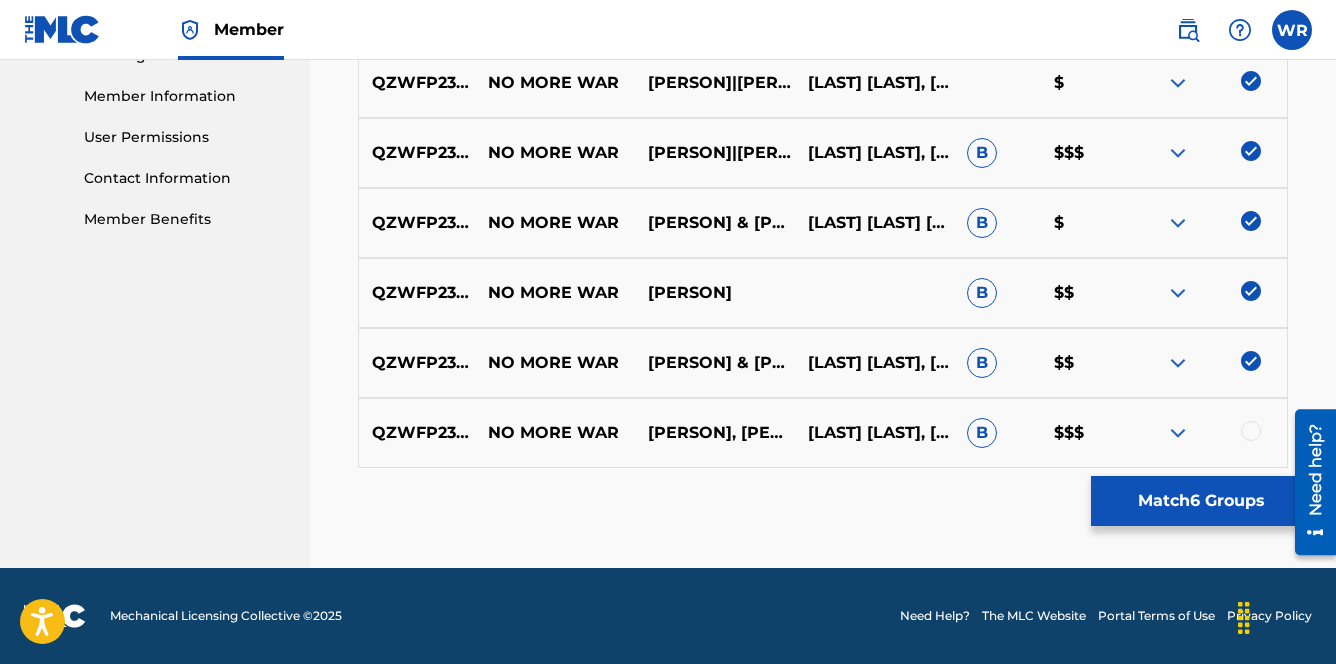 click at bounding box center [1251, 431] 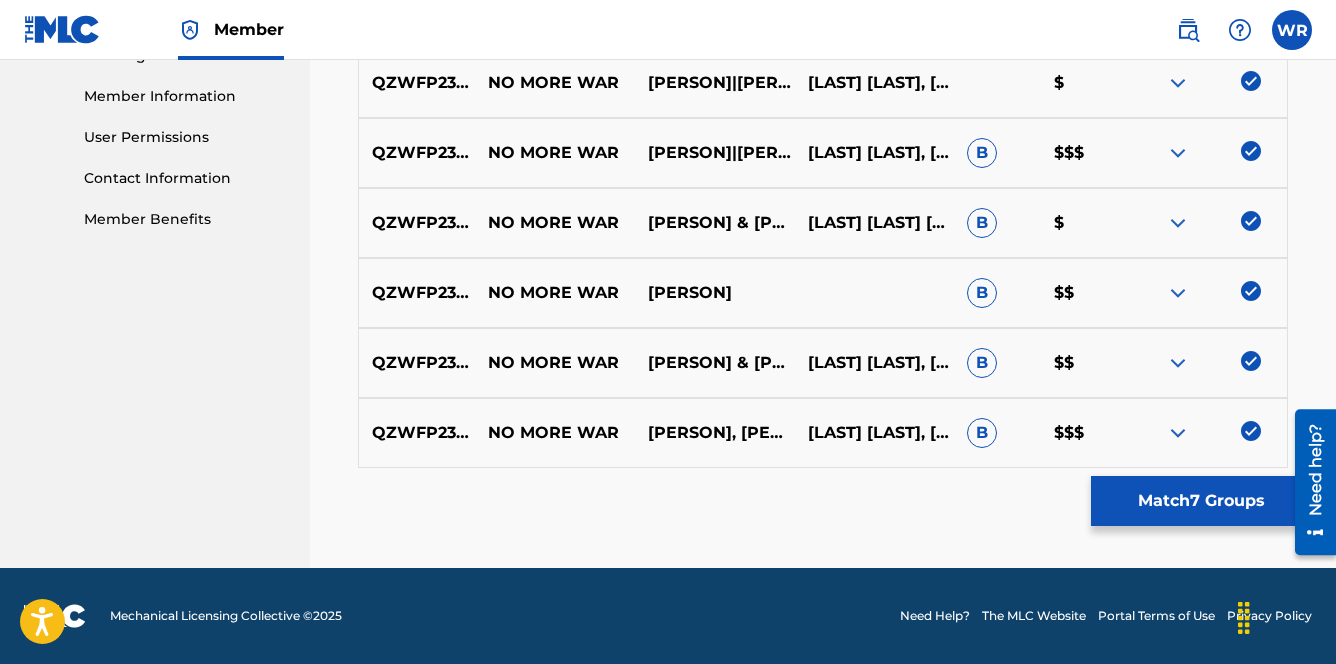 click on "Match  7 Groups" at bounding box center [1201, 501] 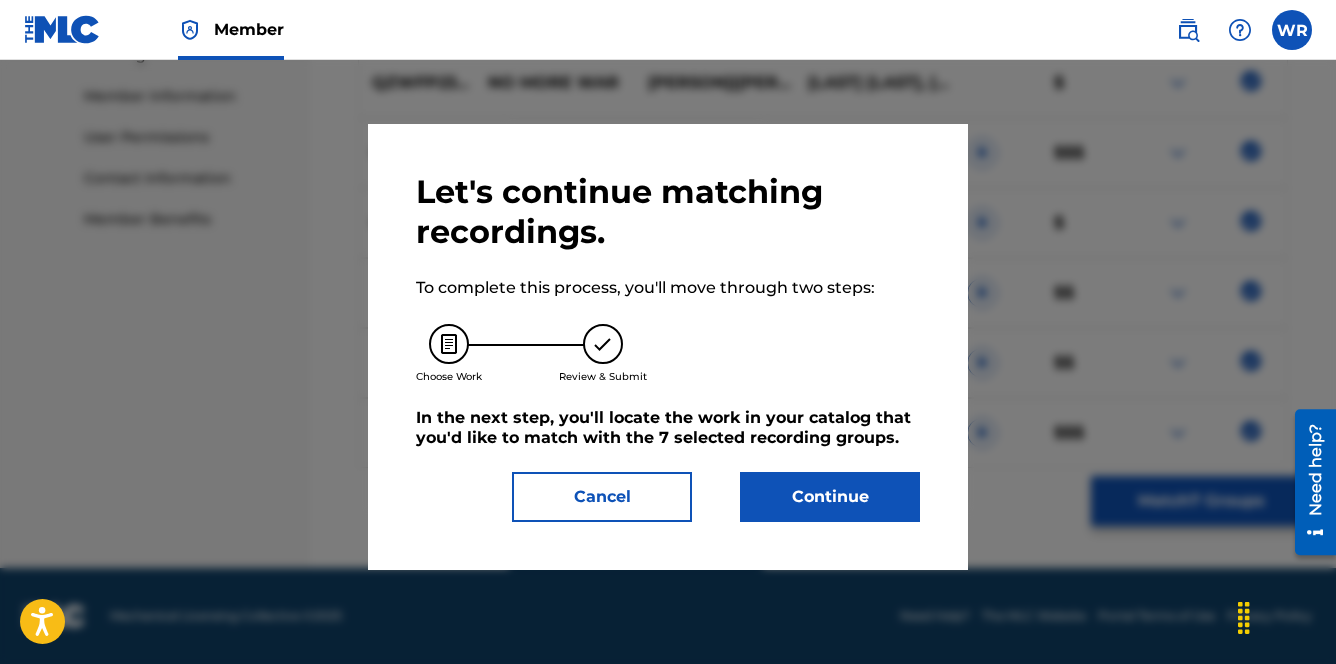 click on "Continue" at bounding box center (830, 497) 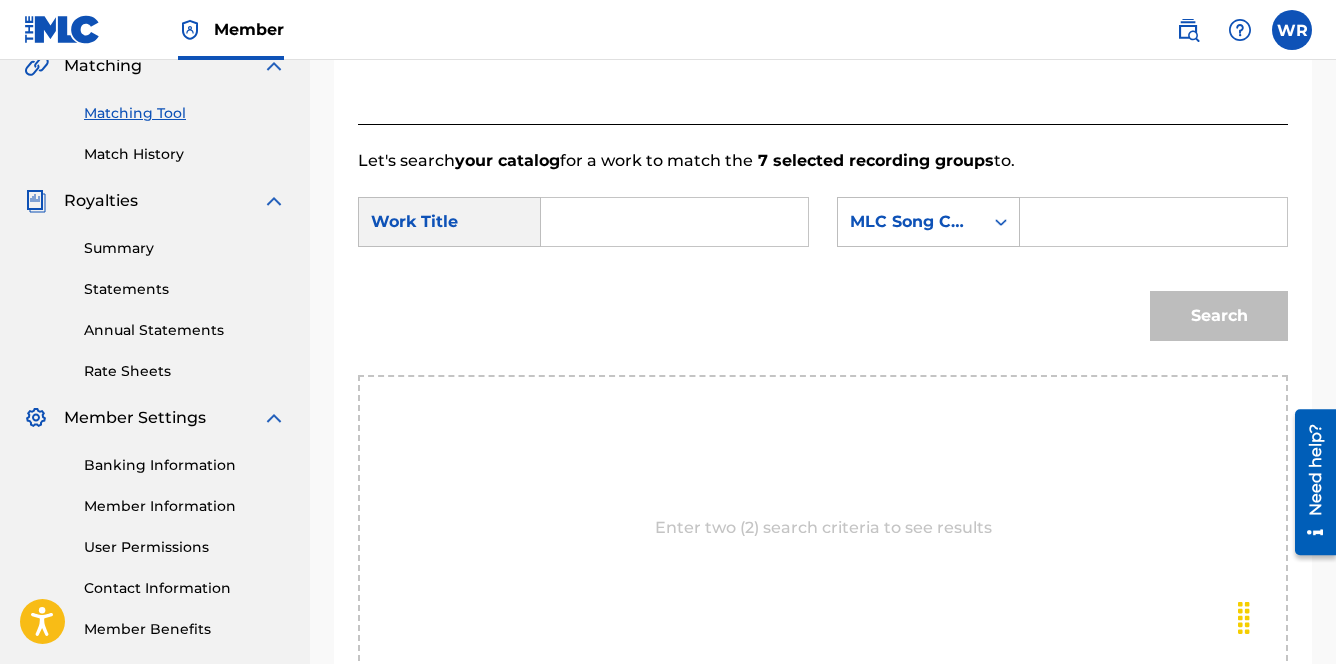 scroll, scrollTop: 447, scrollLeft: 0, axis: vertical 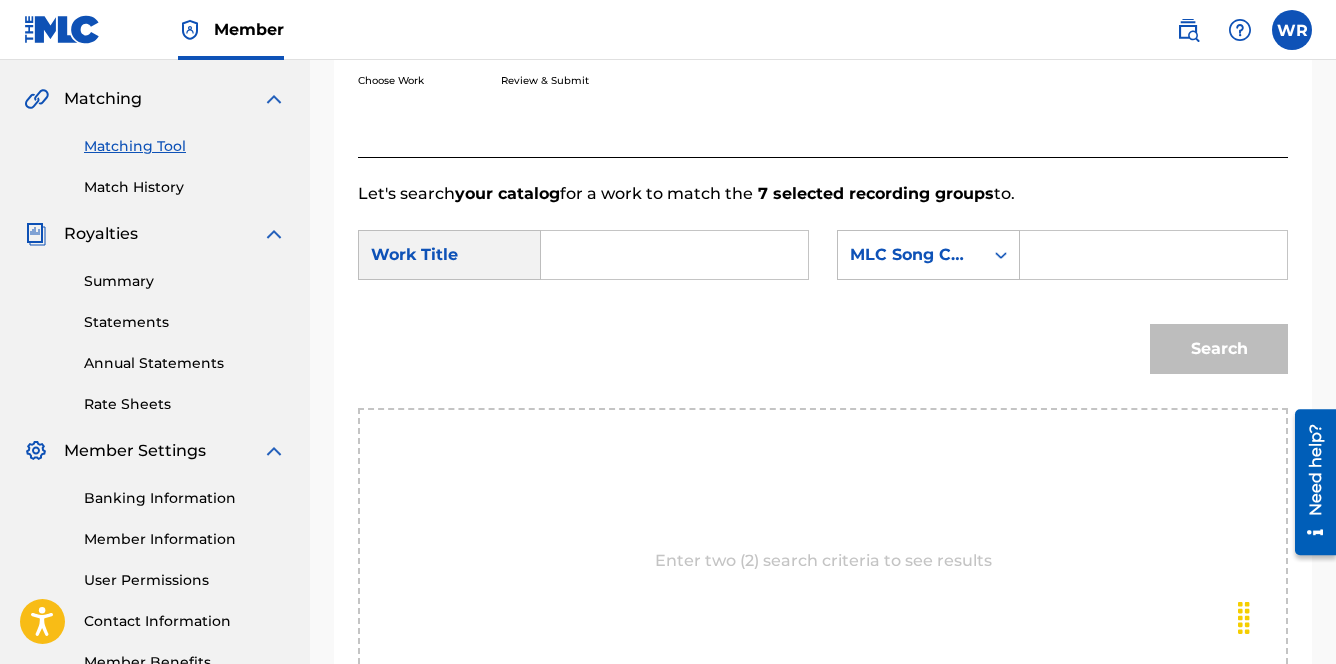 click at bounding box center [674, 255] 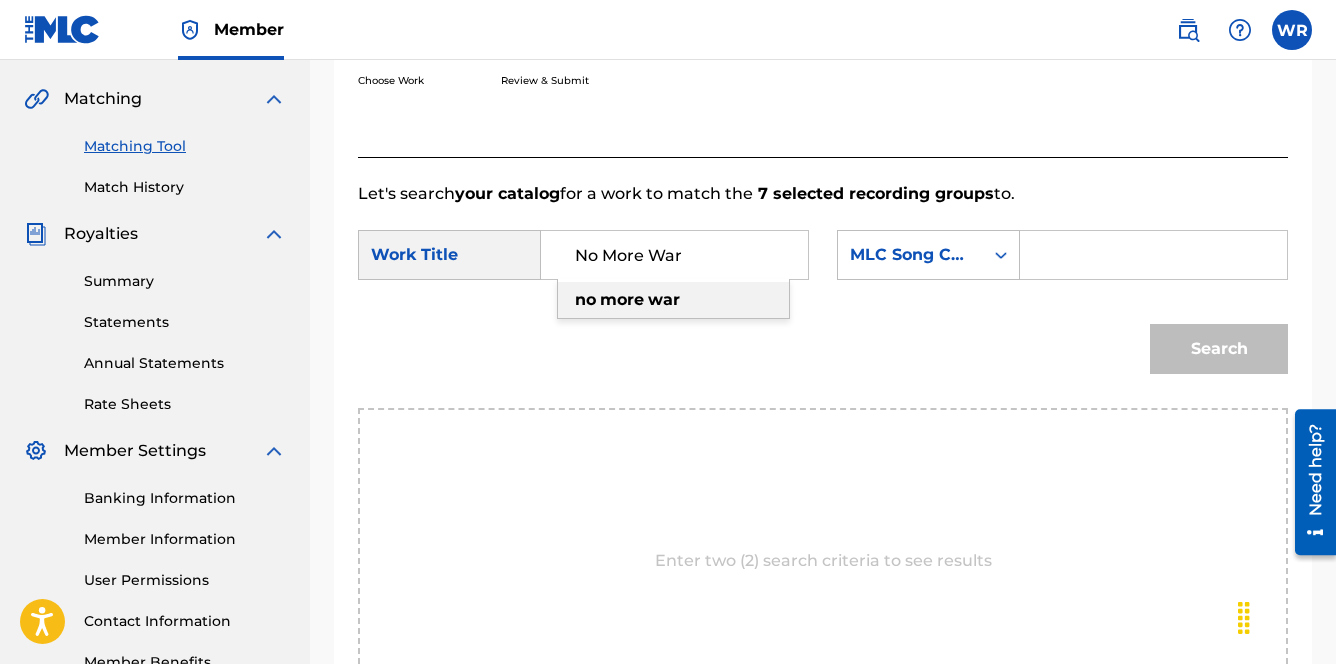 type on "No More War" 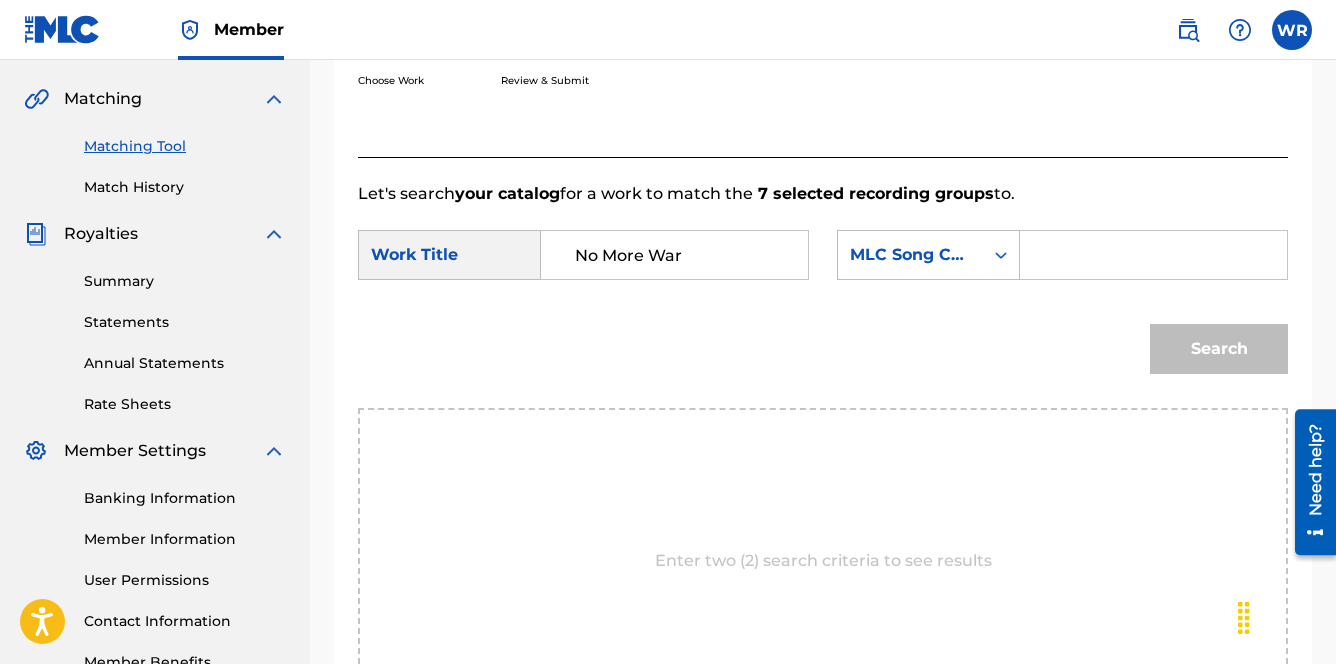 click at bounding box center [1153, 255] 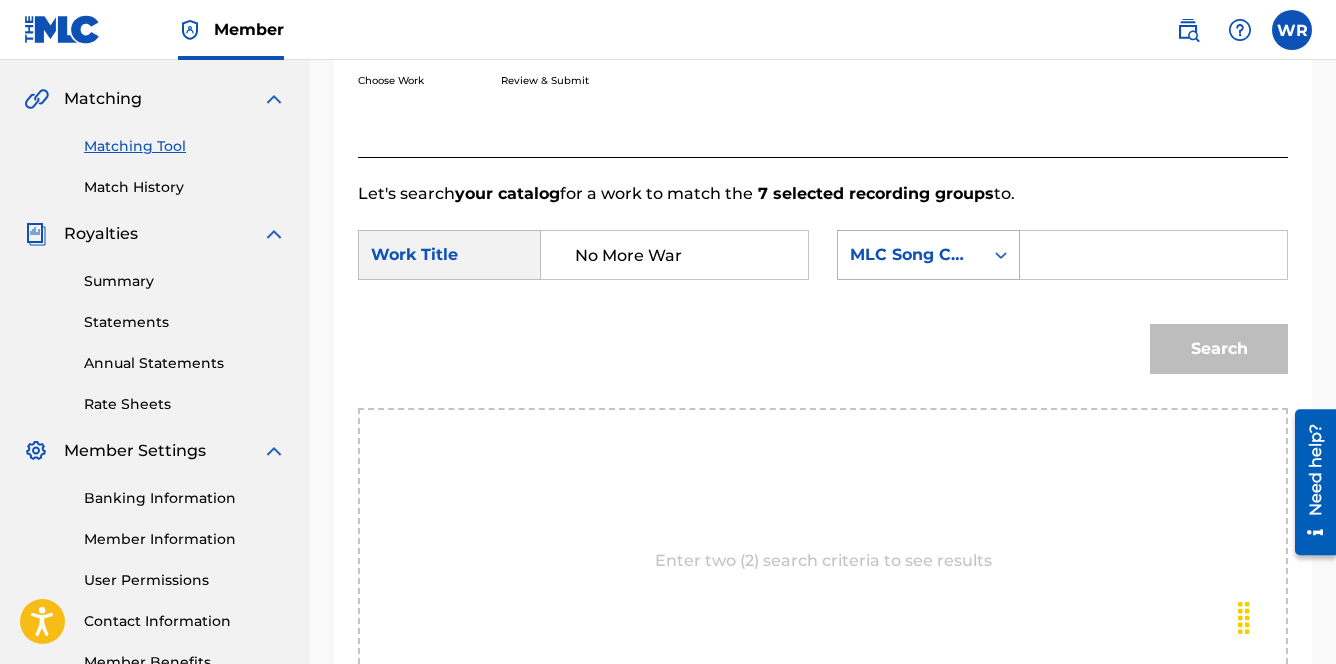 click at bounding box center [1001, 255] 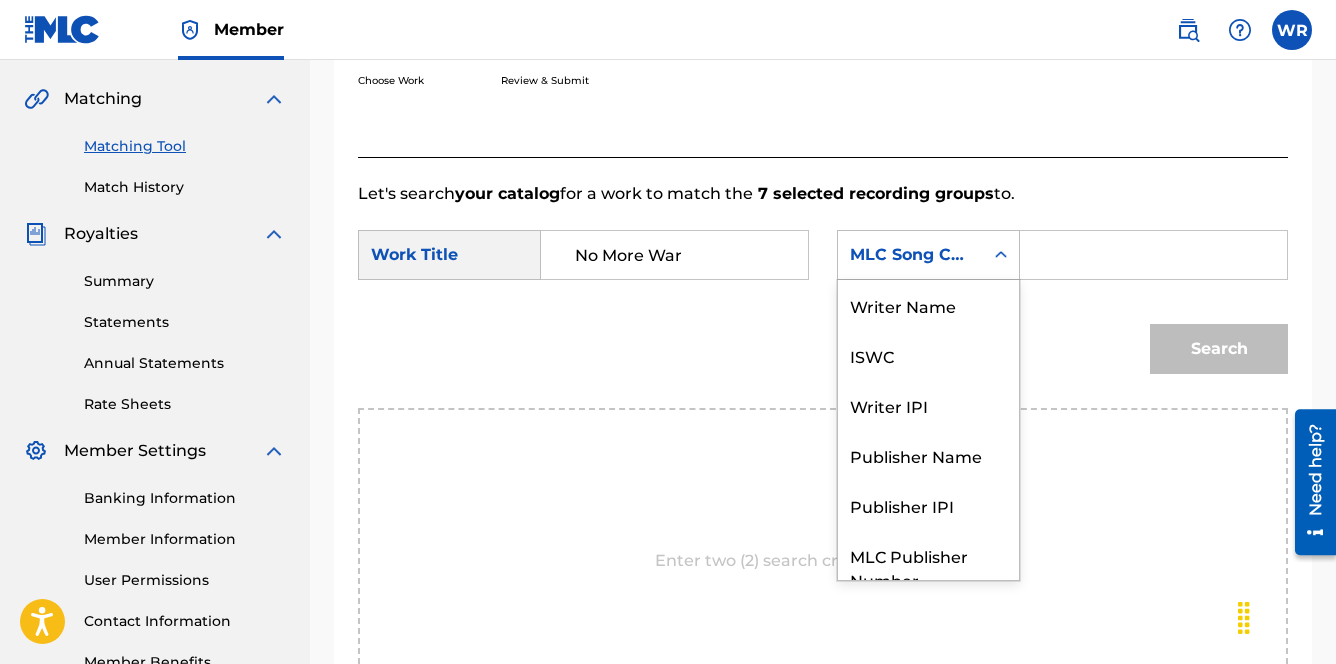 scroll, scrollTop: 74, scrollLeft: 0, axis: vertical 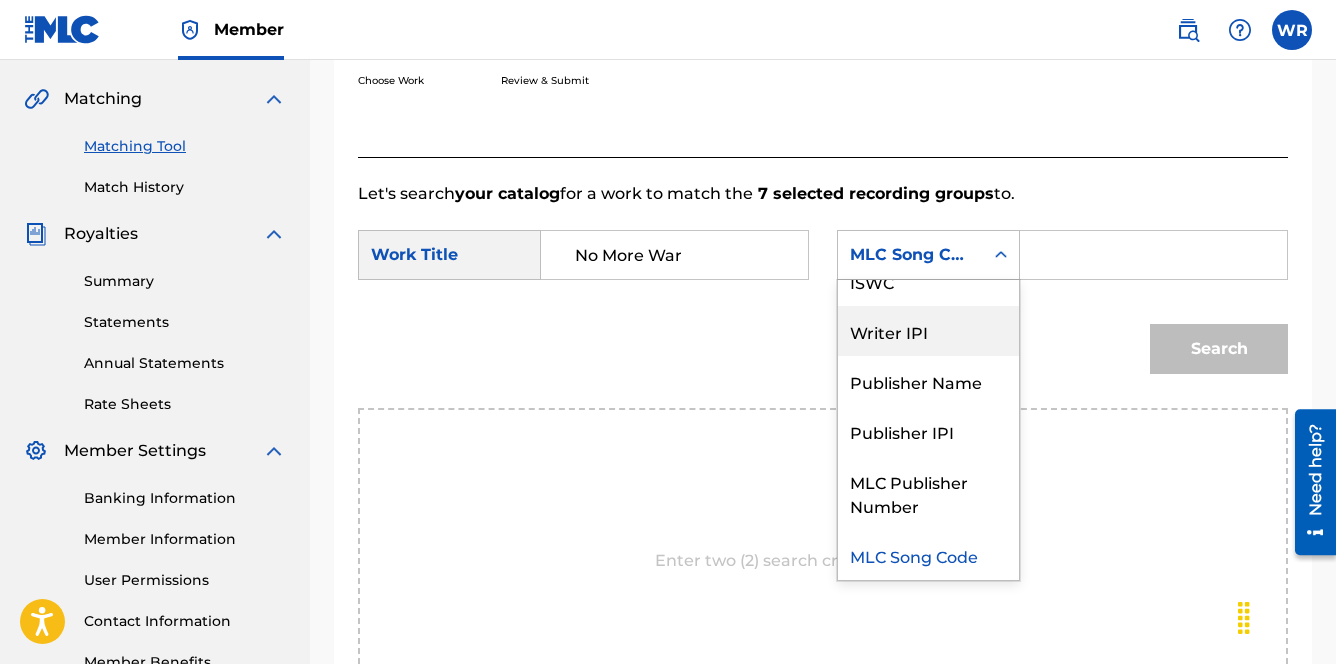click on "Writer IPI" at bounding box center (928, 331) 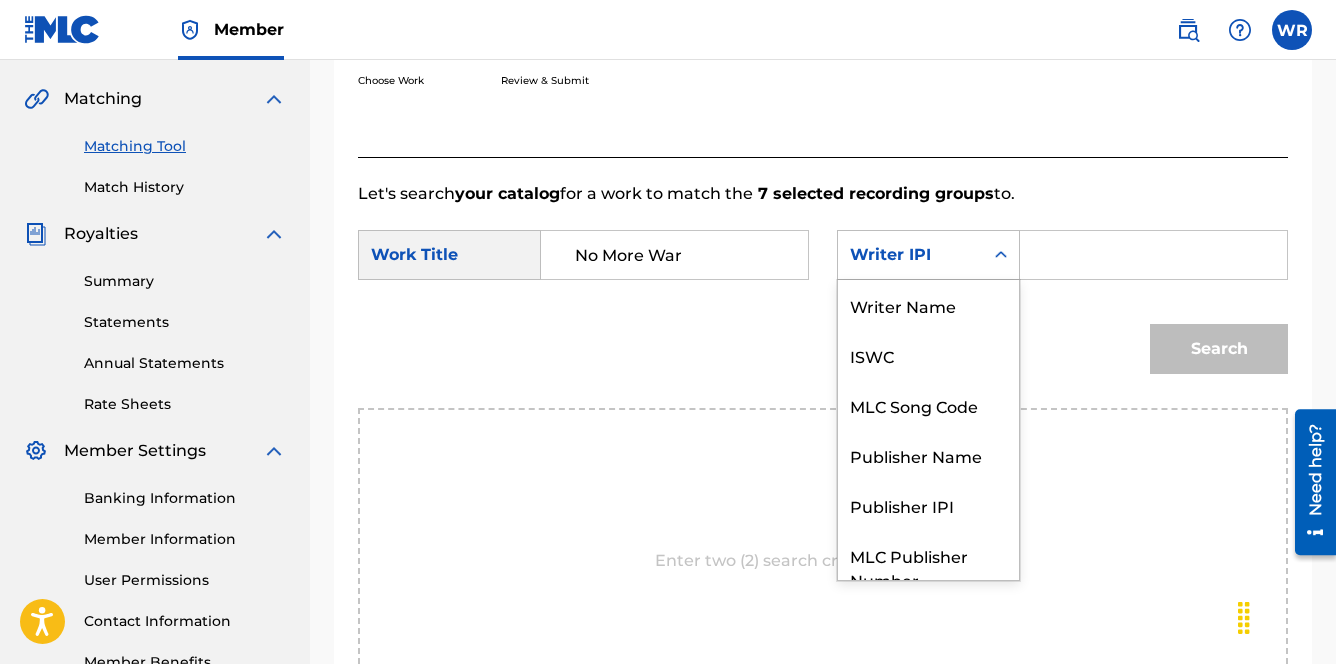 click on "Writer IPI" at bounding box center [910, 255] 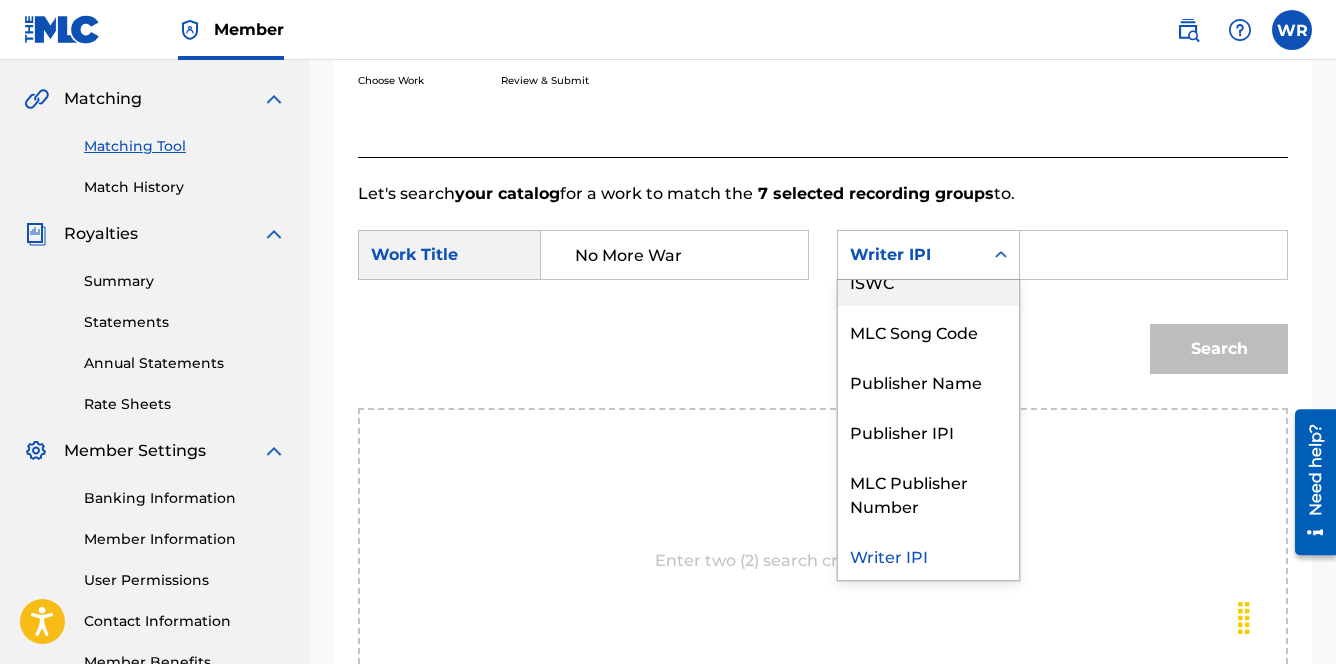 click on "ISWC" at bounding box center [928, 281] 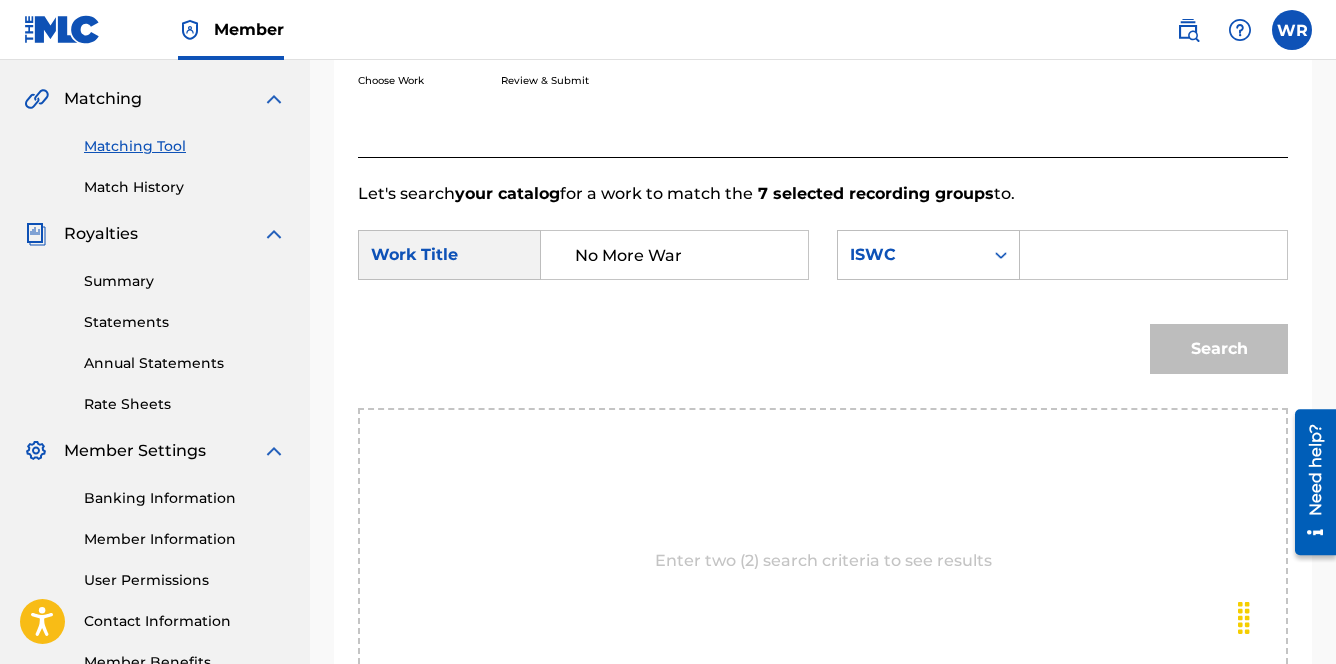 click at bounding box center [1153, 255] 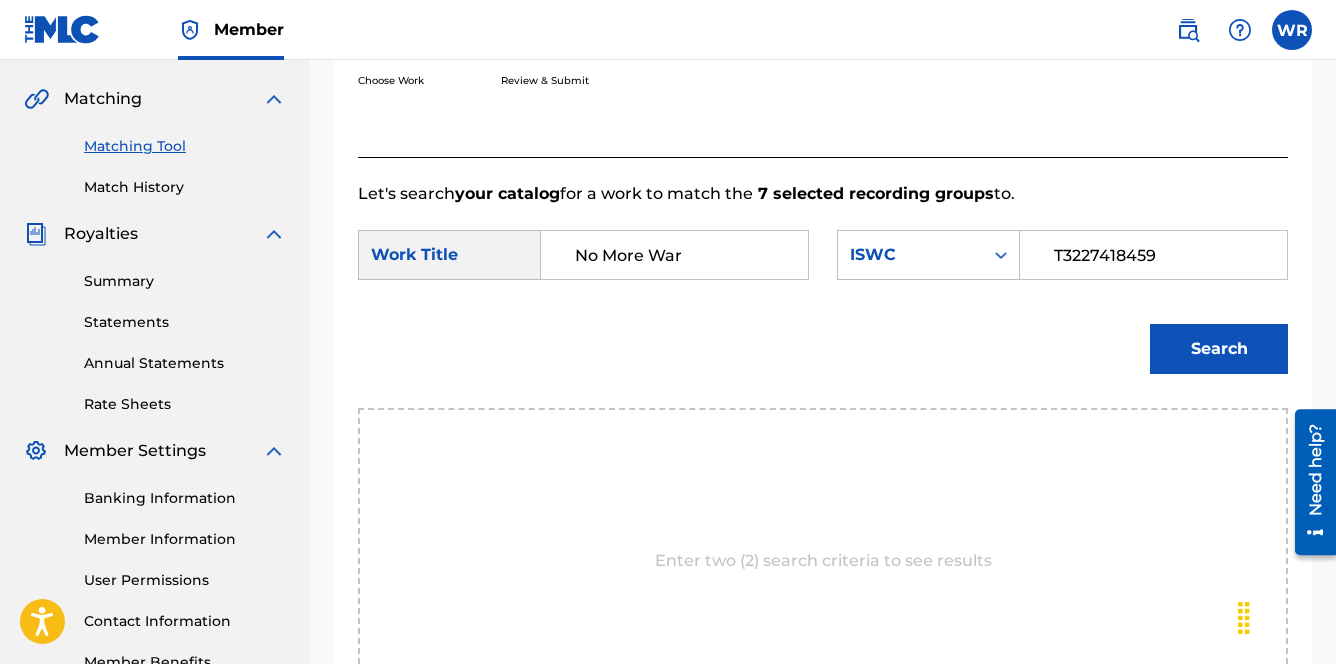 type on "T3227418459" 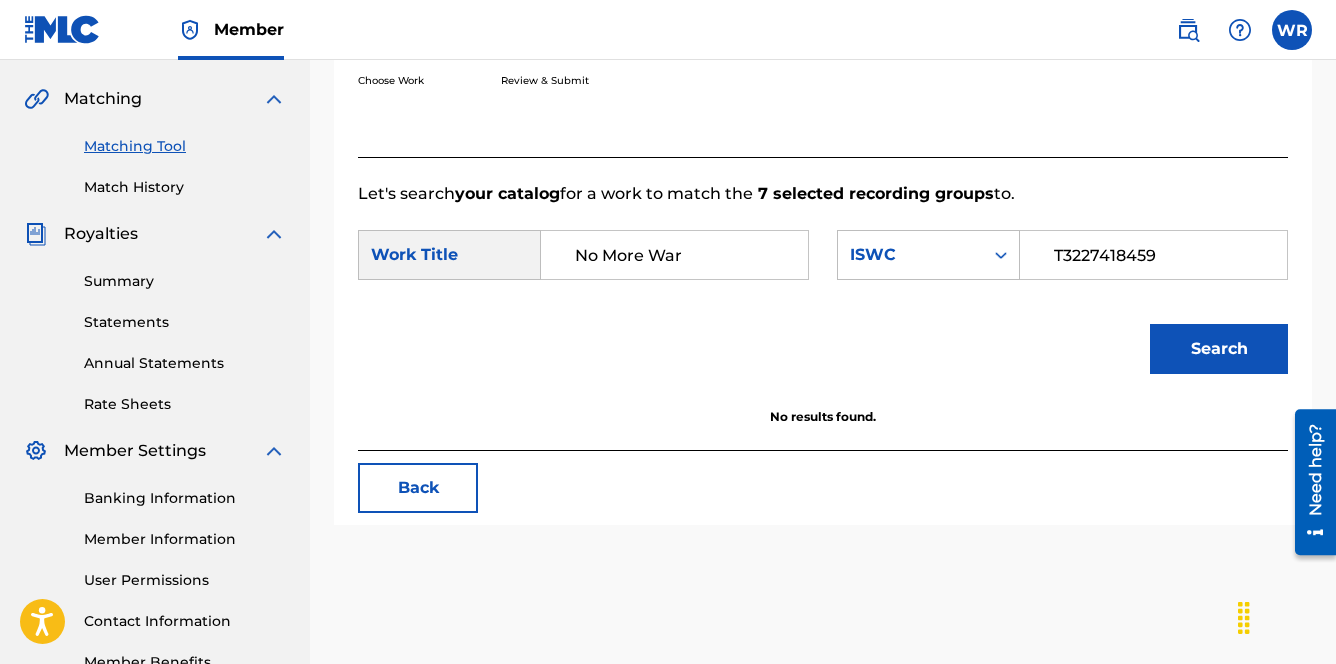 click on "T3227418459" at bounding box center (1153, 255) 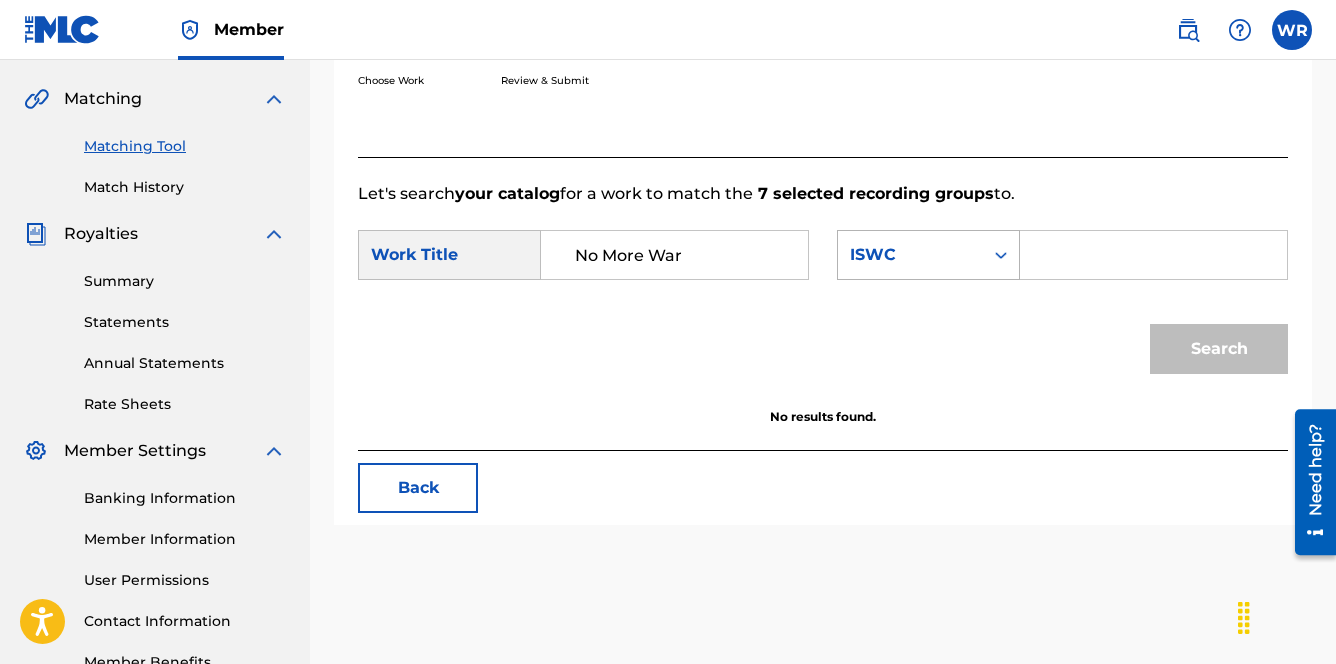 type 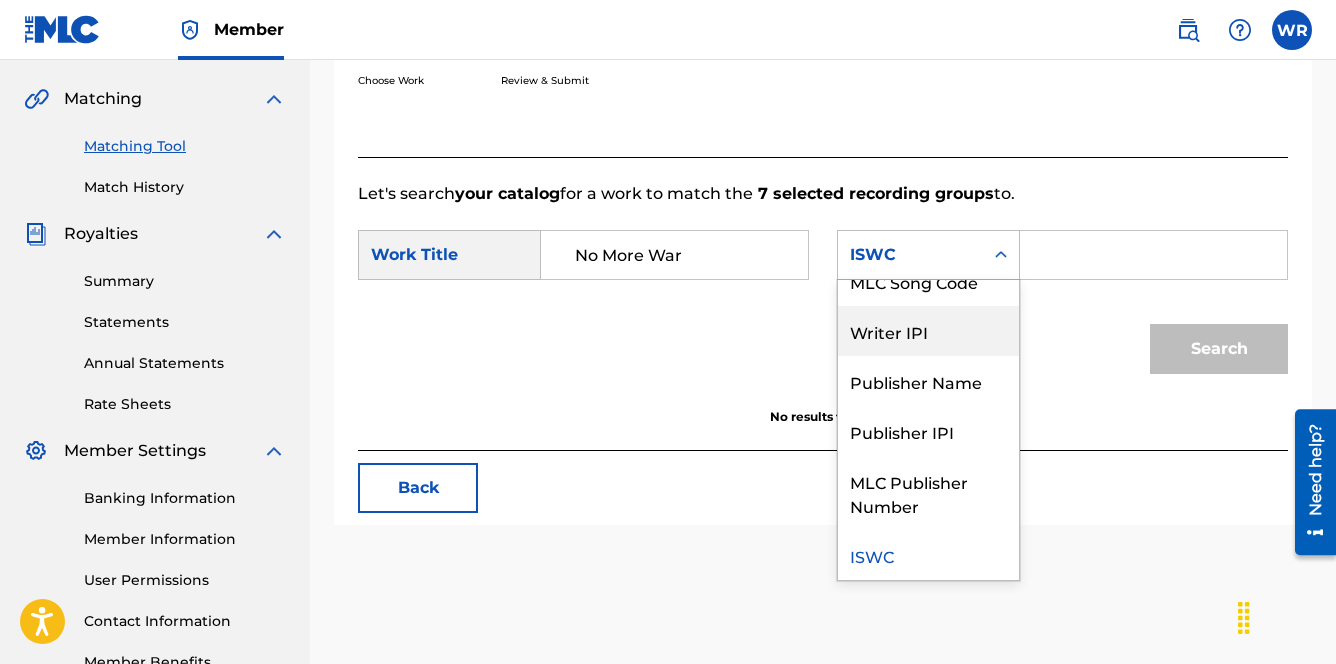 scroll, scrollTop: 0, scrollLeft: 0, axis: both 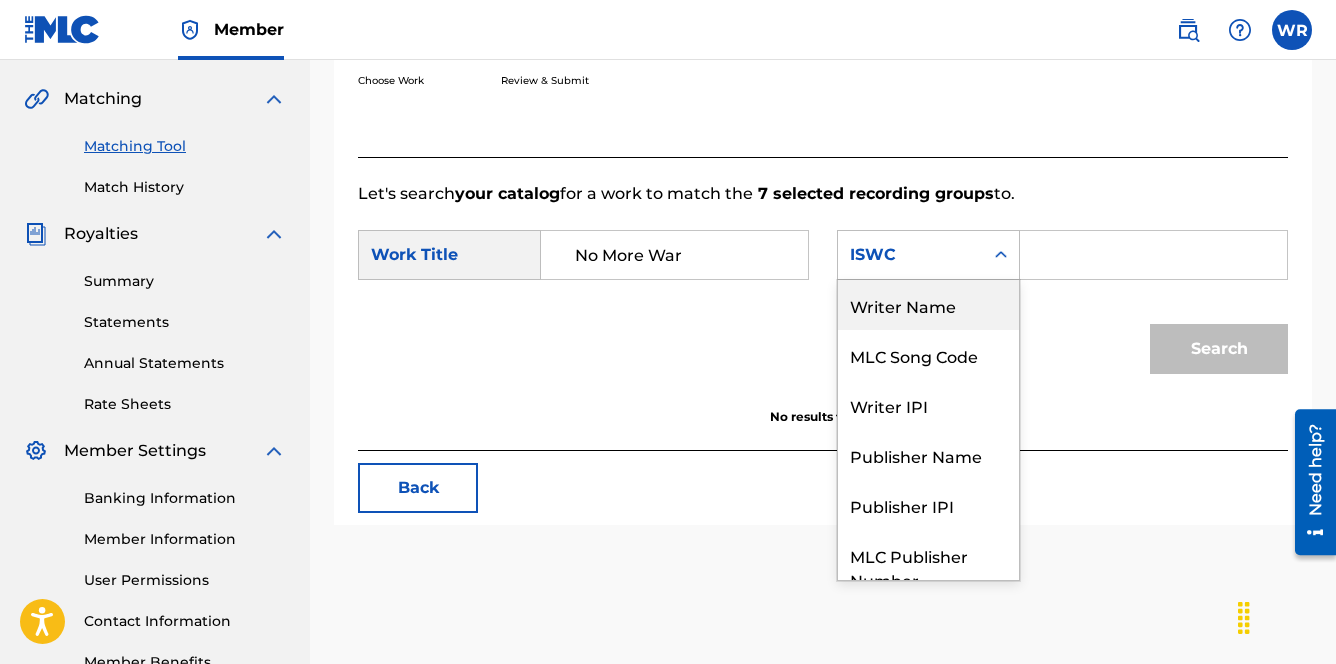 click on "Writer Name" at bounding box center [928, 305] 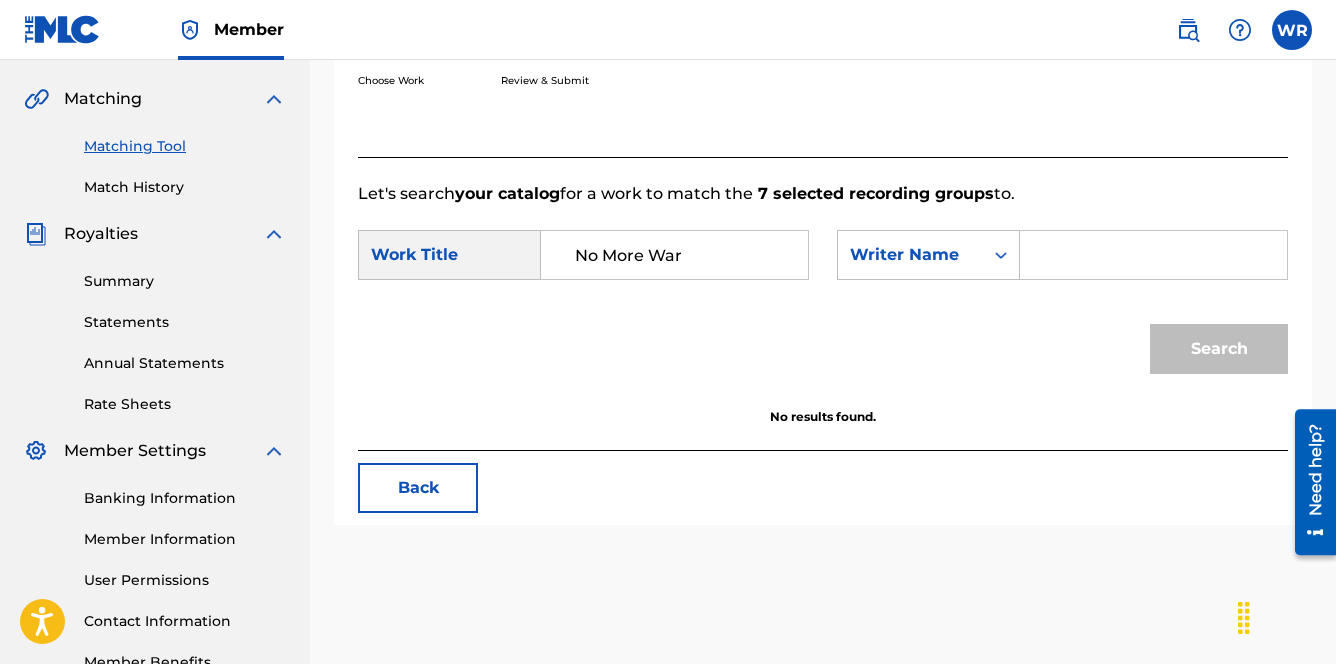 click at bounding box center (1153, 255) 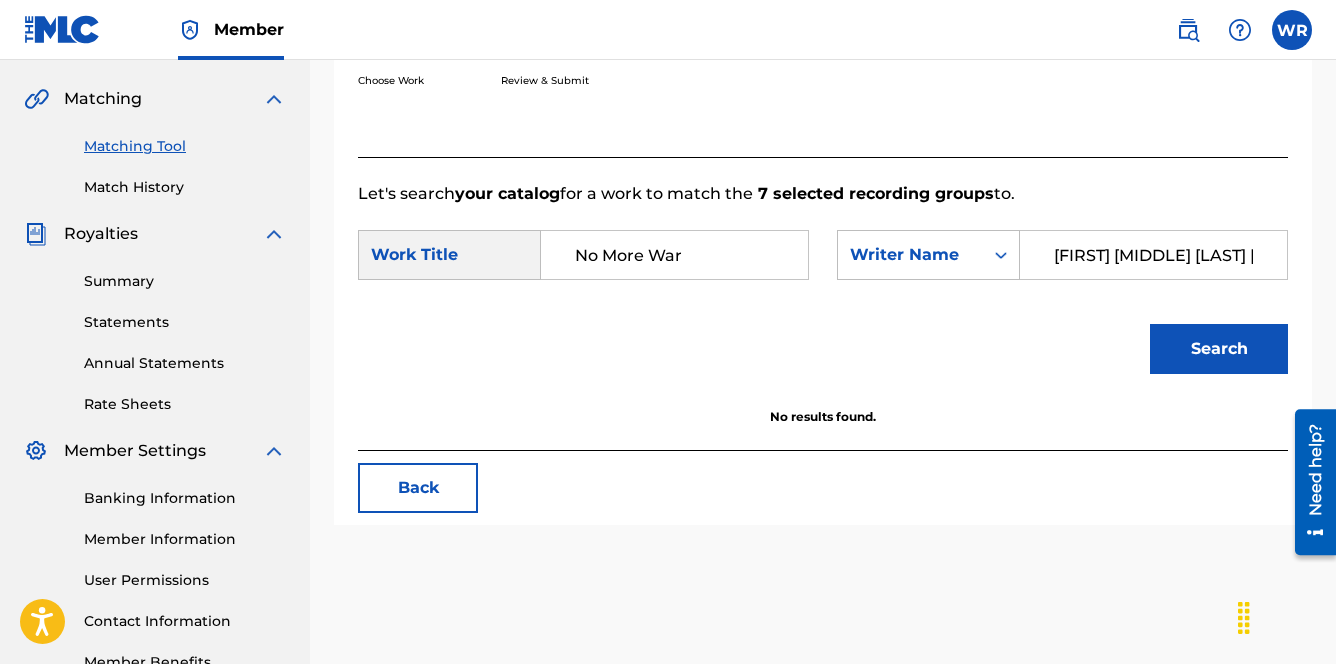 click on "Search" at bounding box center [1219, 349] 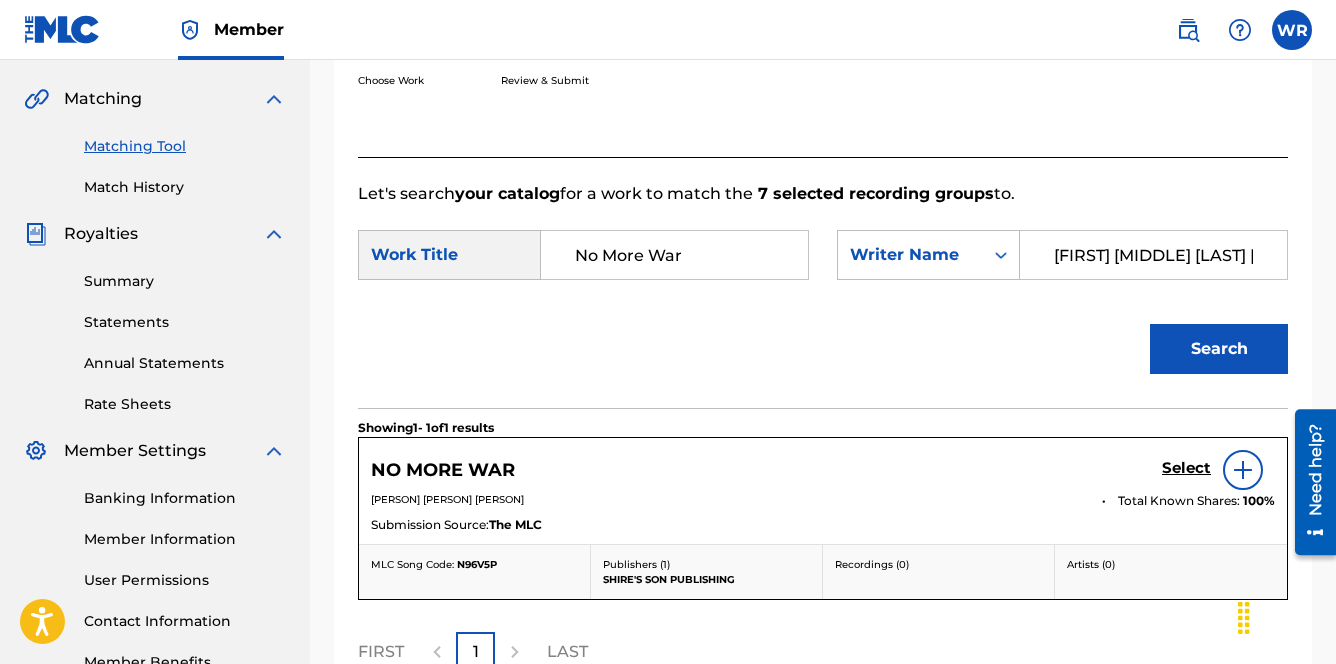 click on "Select" at bounding box center (1186, 468) 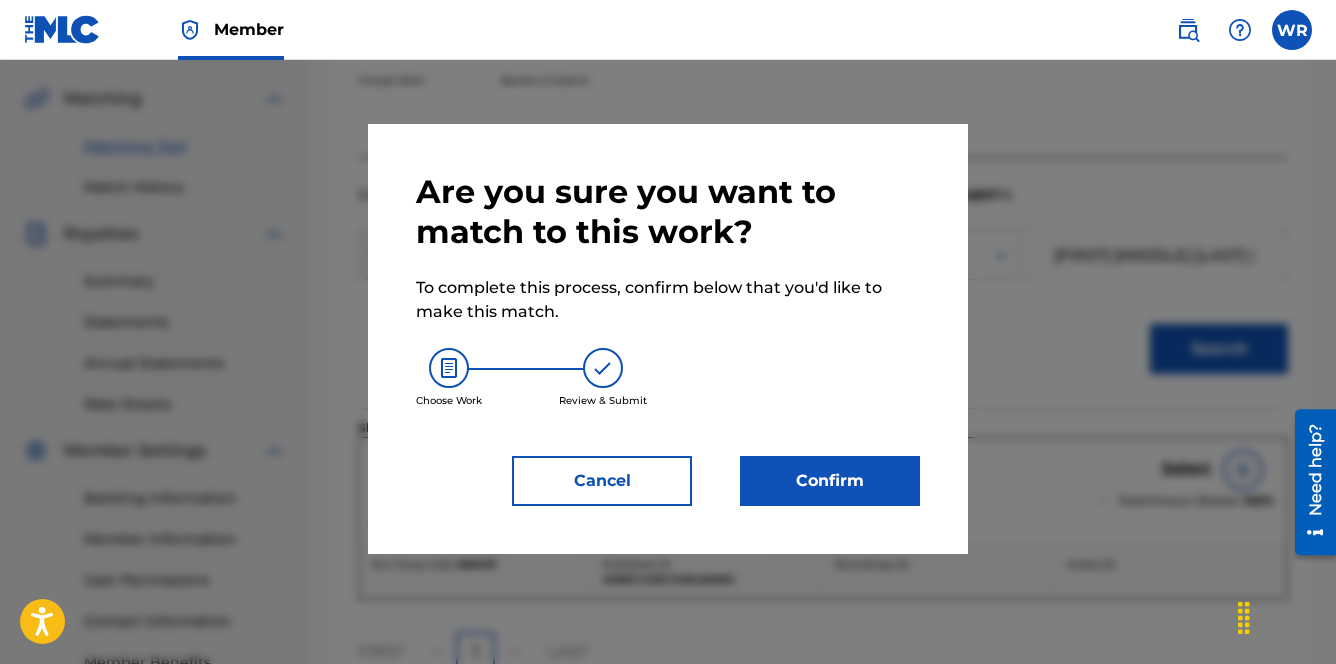 click on "Confirm" at bounding box center (830, 481) 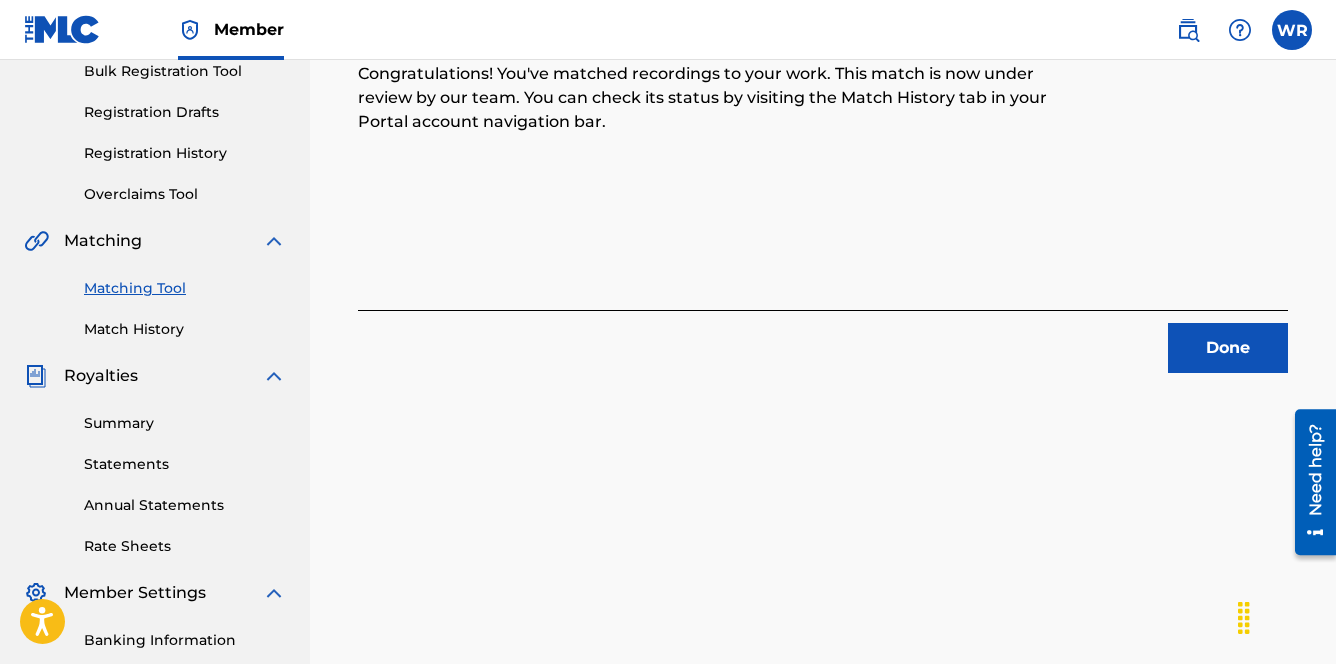 scroll, scrollTop: 0, scrollLeft: 0, axis: both 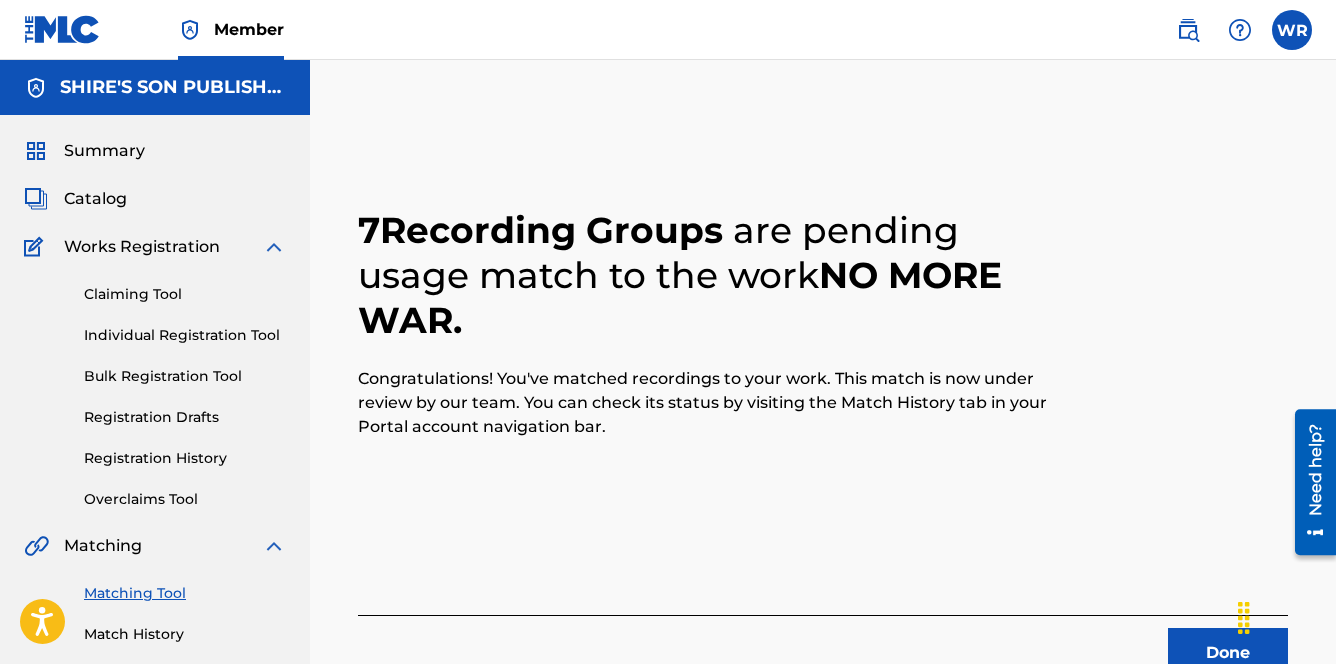 click on "Done" at bounding box center (1228, 653) 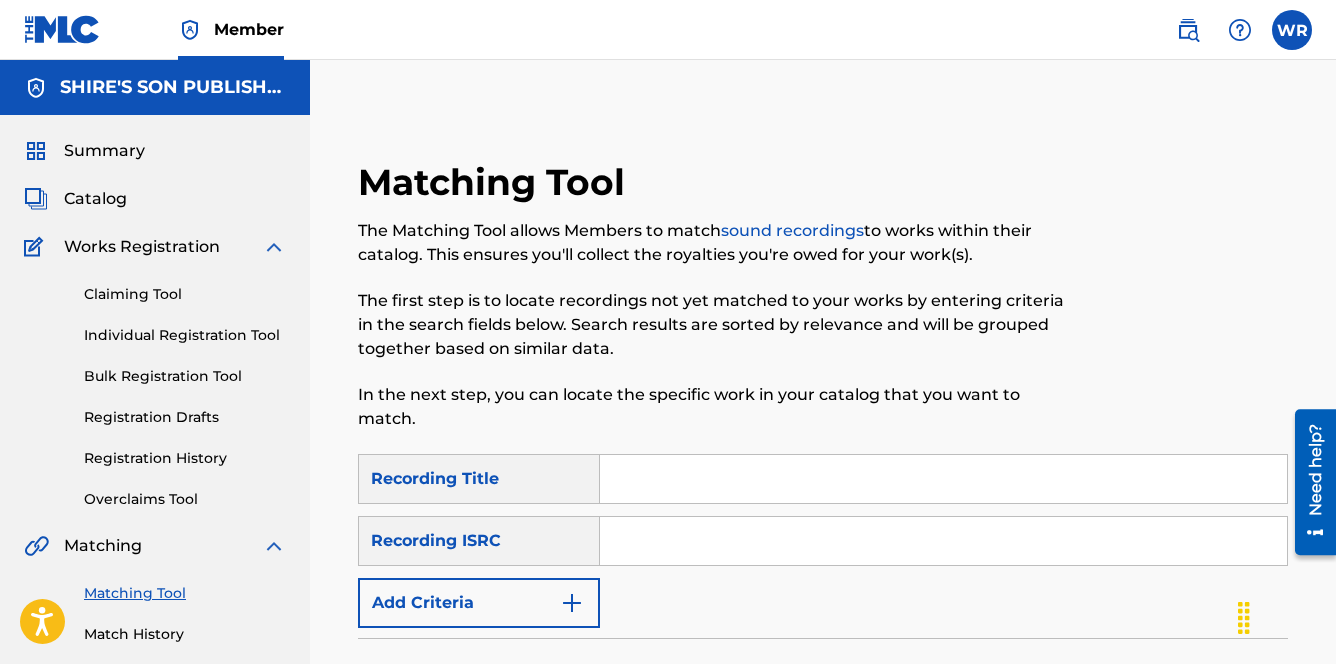 click at bounding box center (943, 479) 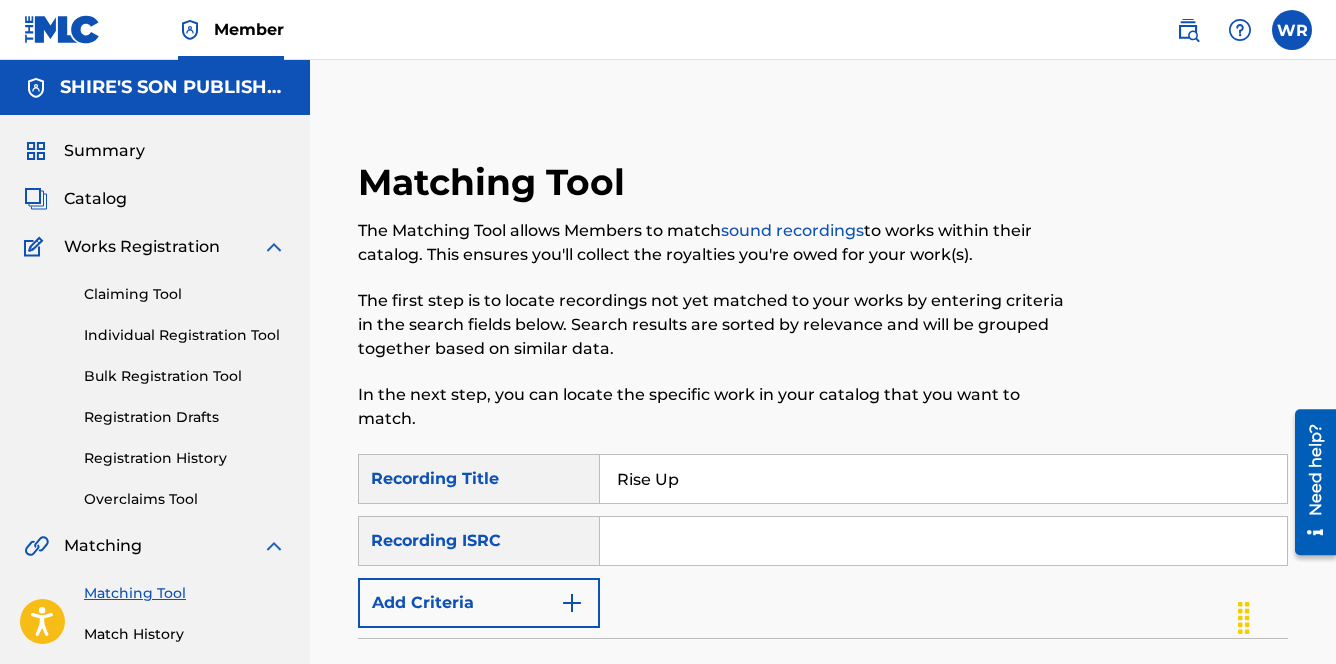 type on "Rise Up" 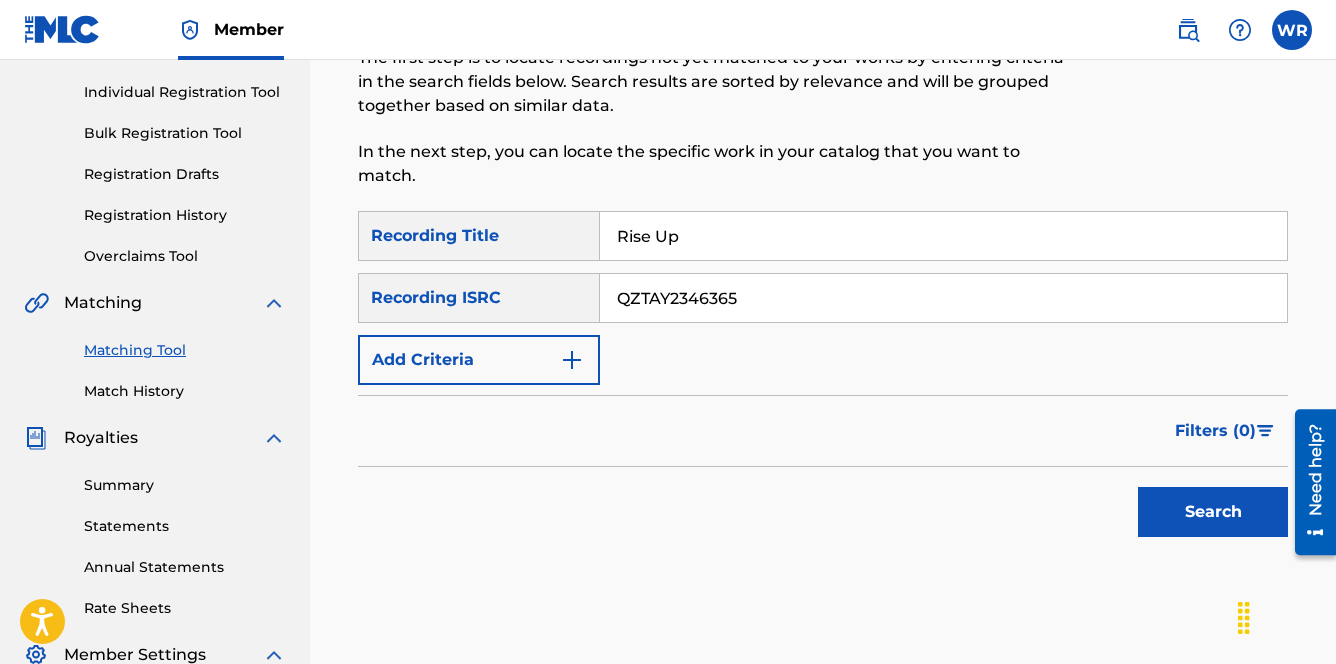 scroll, scrollTop: 315, scrollLeft: 0, axis: vertical 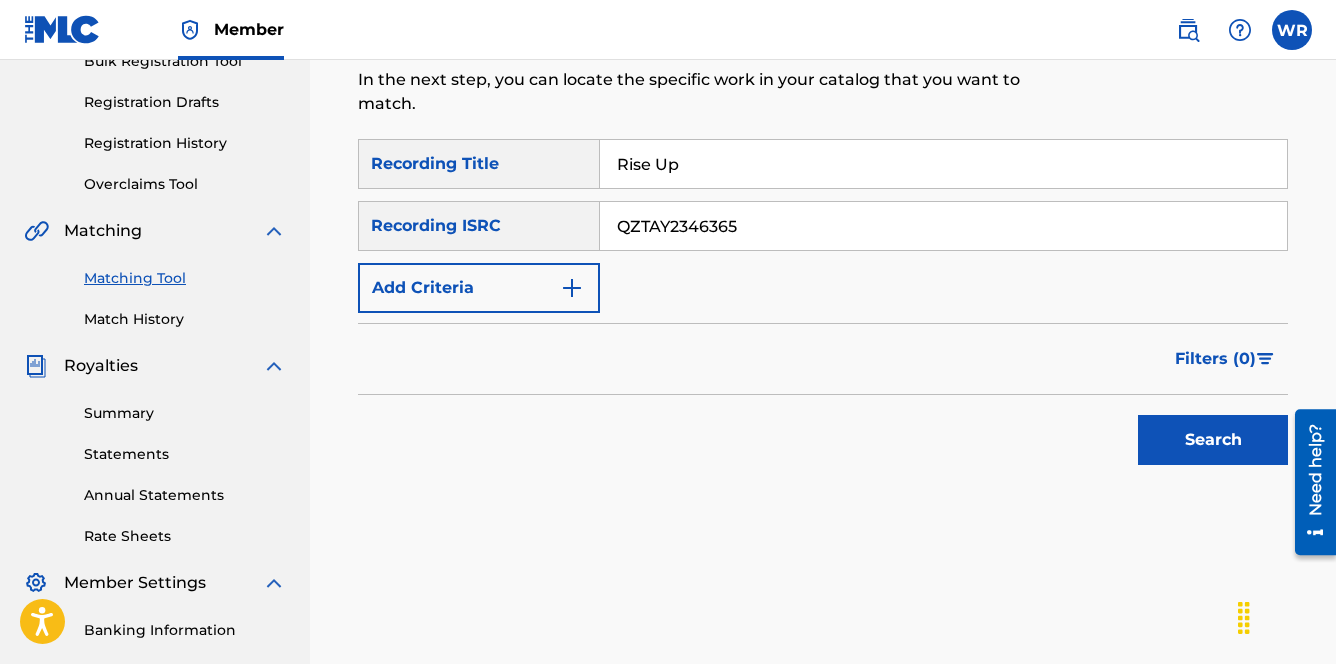 type on "QZTAY2346365" 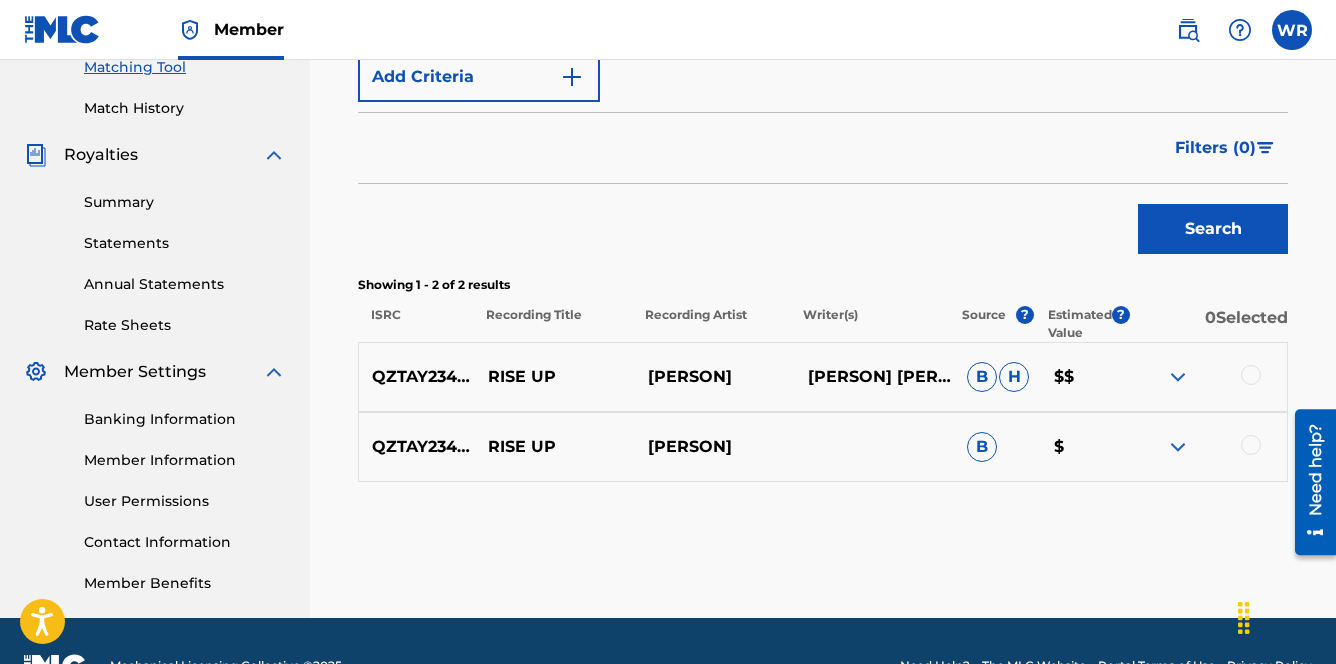 scroll, scrollTop: 576, scrollLeft: 0, axis: vertical 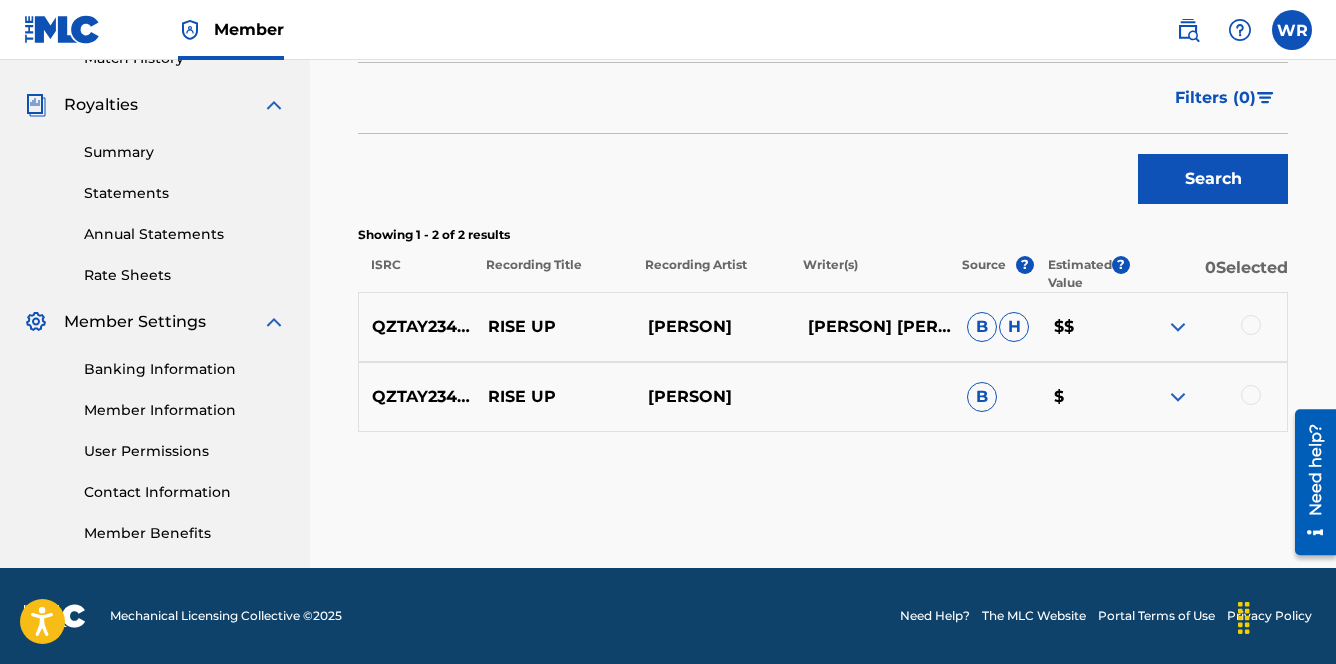 click at bounding box center (1251, 325) 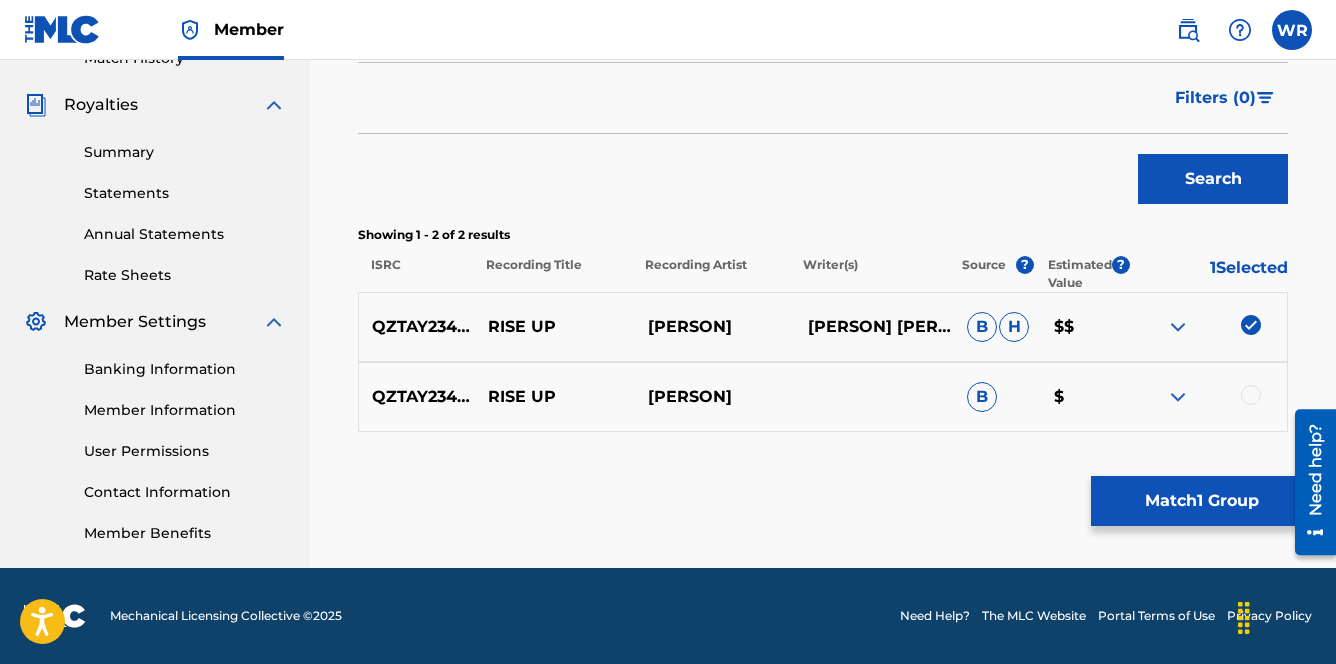 click at bounding box center (1251, 395) 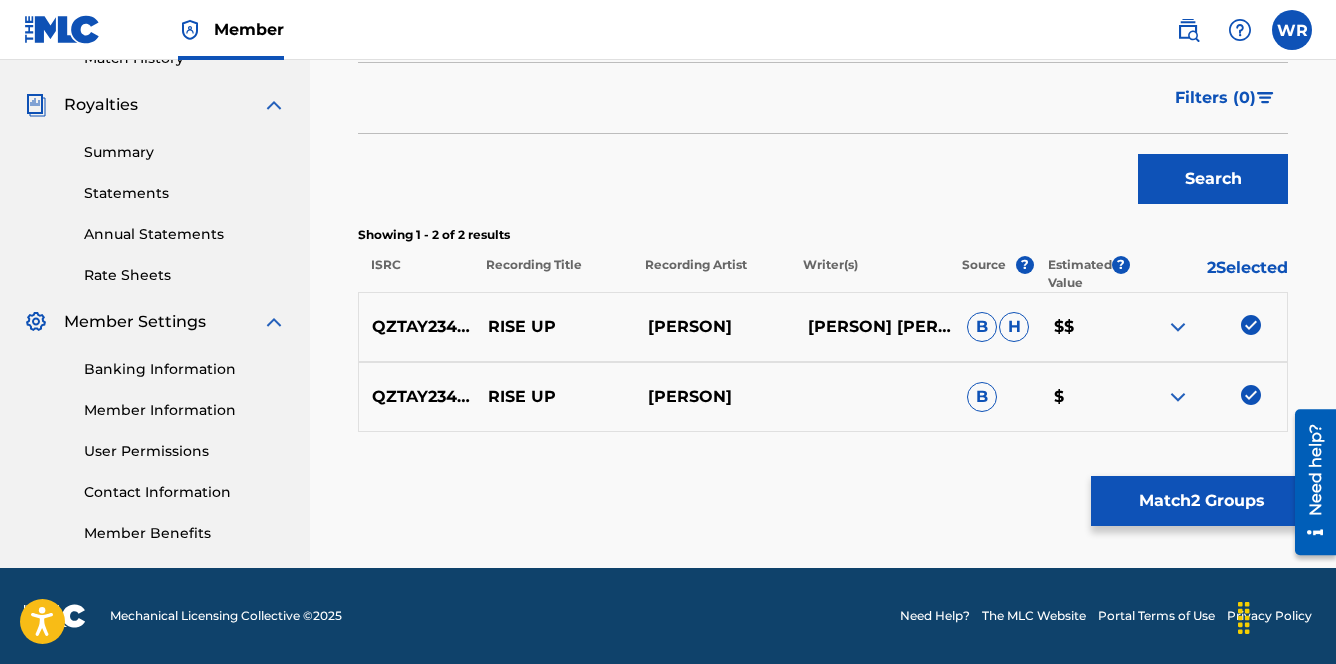 click on "Match  2 Groups" at bounding box center (1201, 501) 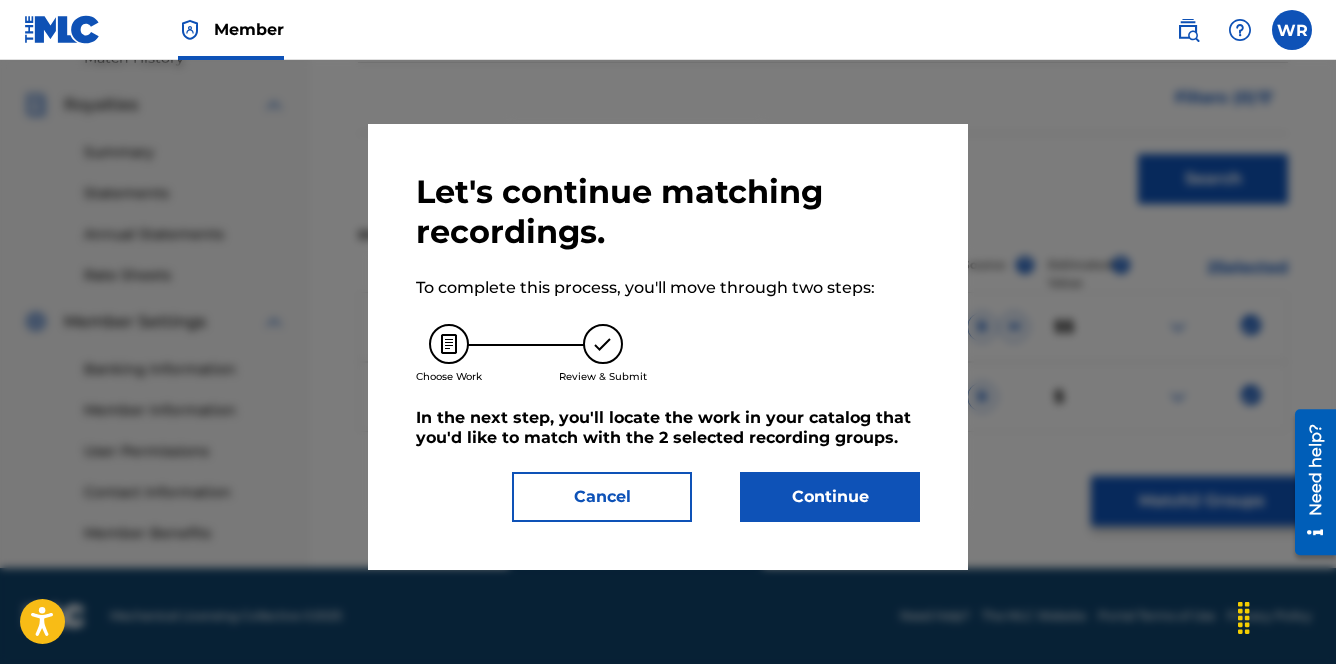 click on "Continue" at bounding box center (830, 497) 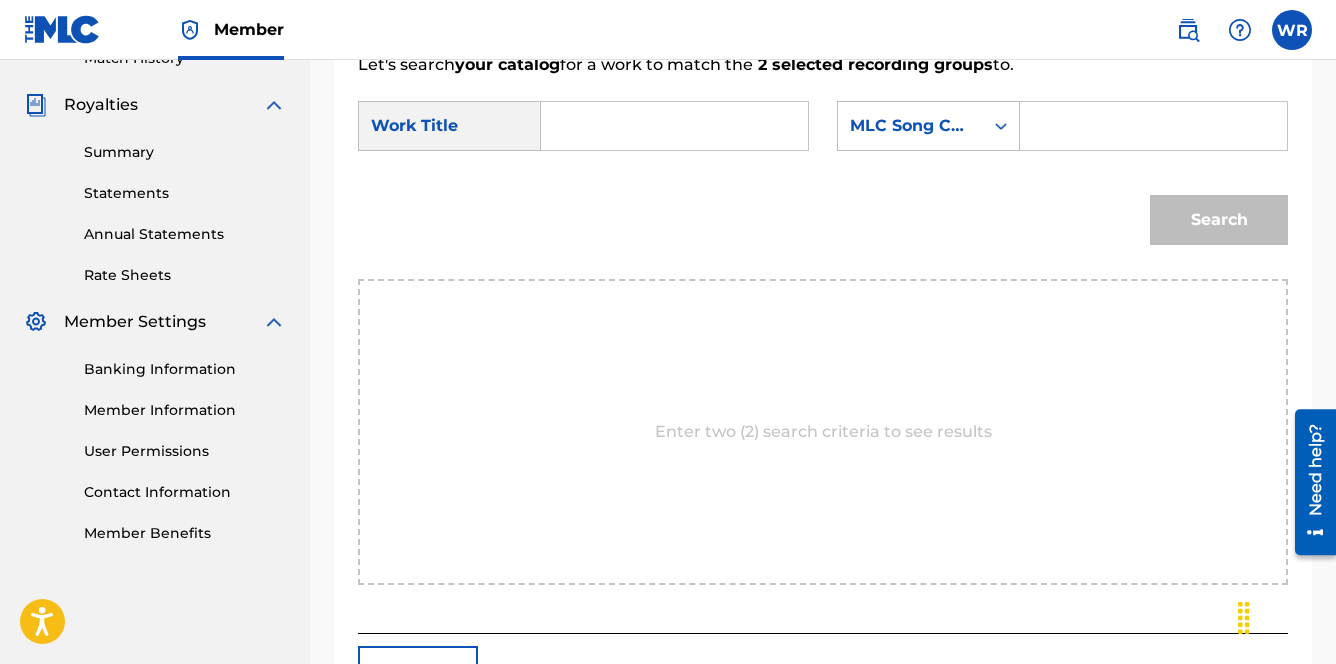 click at bounding box center [674, 126] 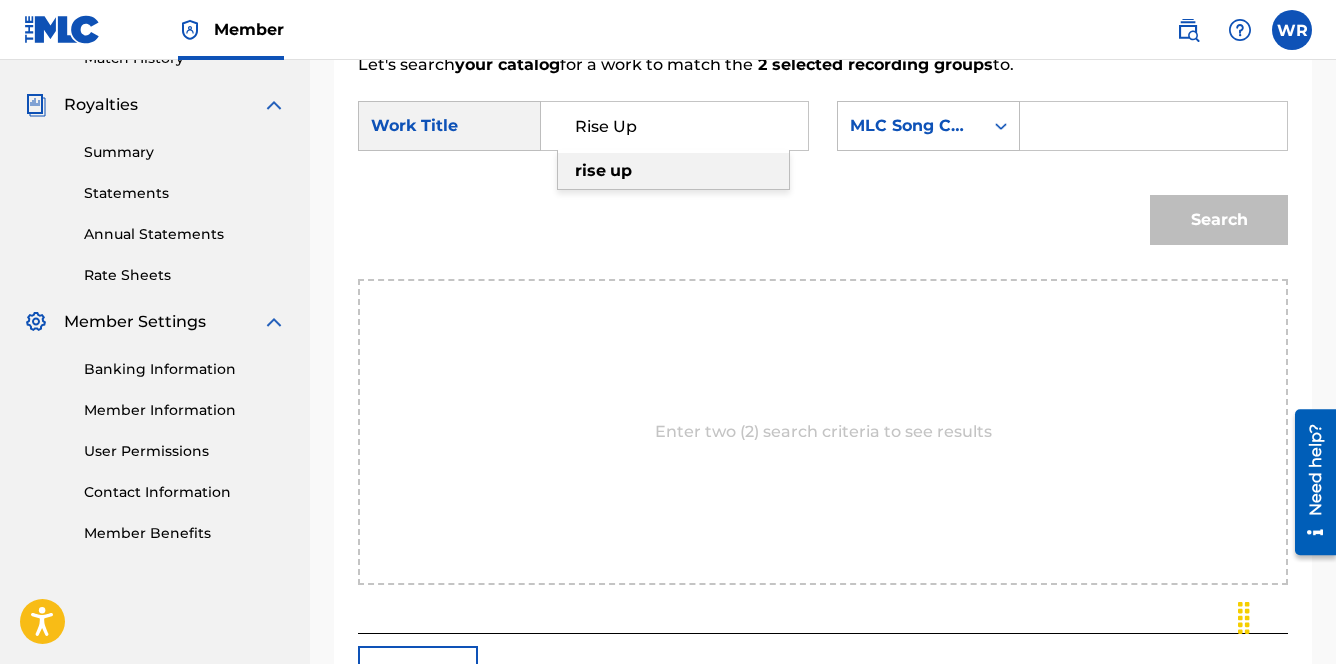 click on "rise" at bounding box center (590, 170) 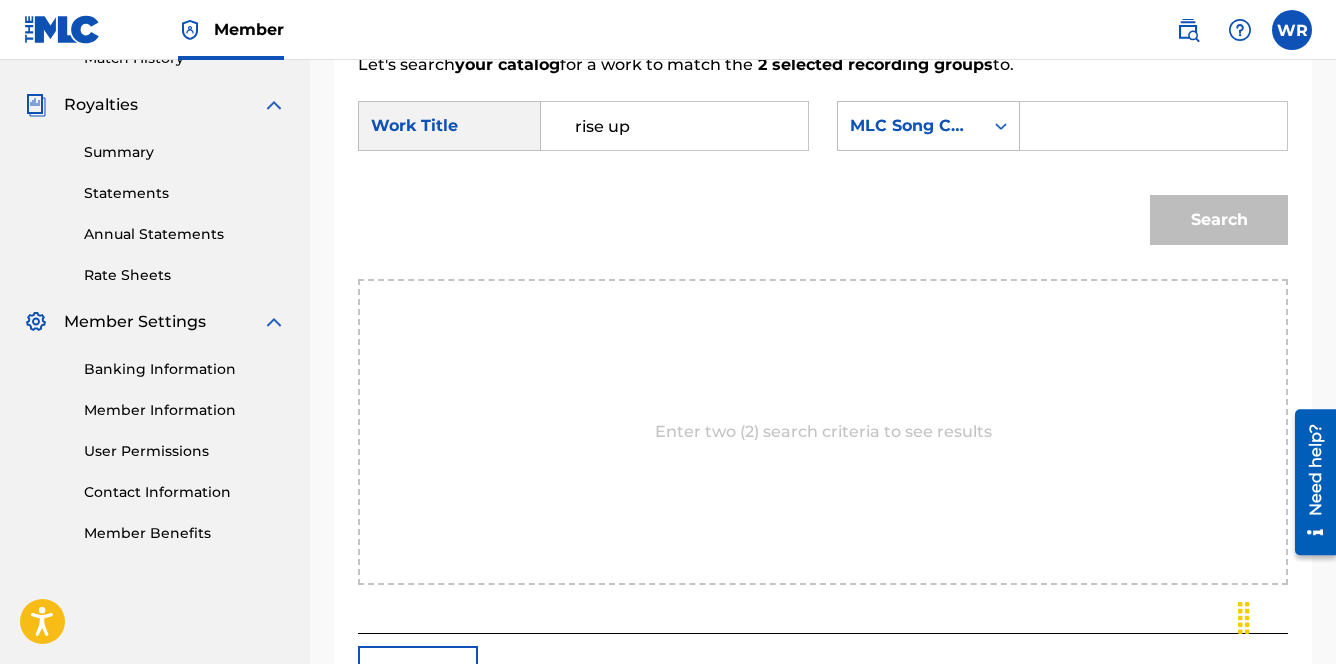 click at bounding box center [1153, 126] 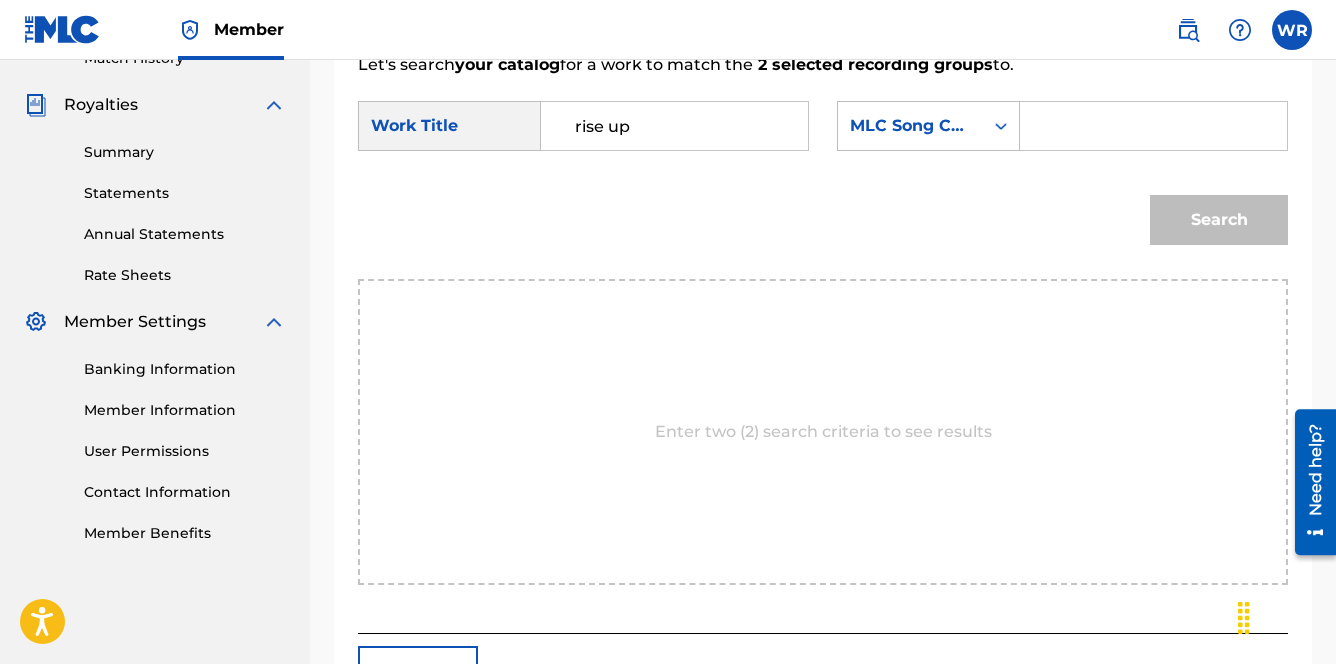 type on "[FIRST] [MIDDLE] [LAST] [LAST]" 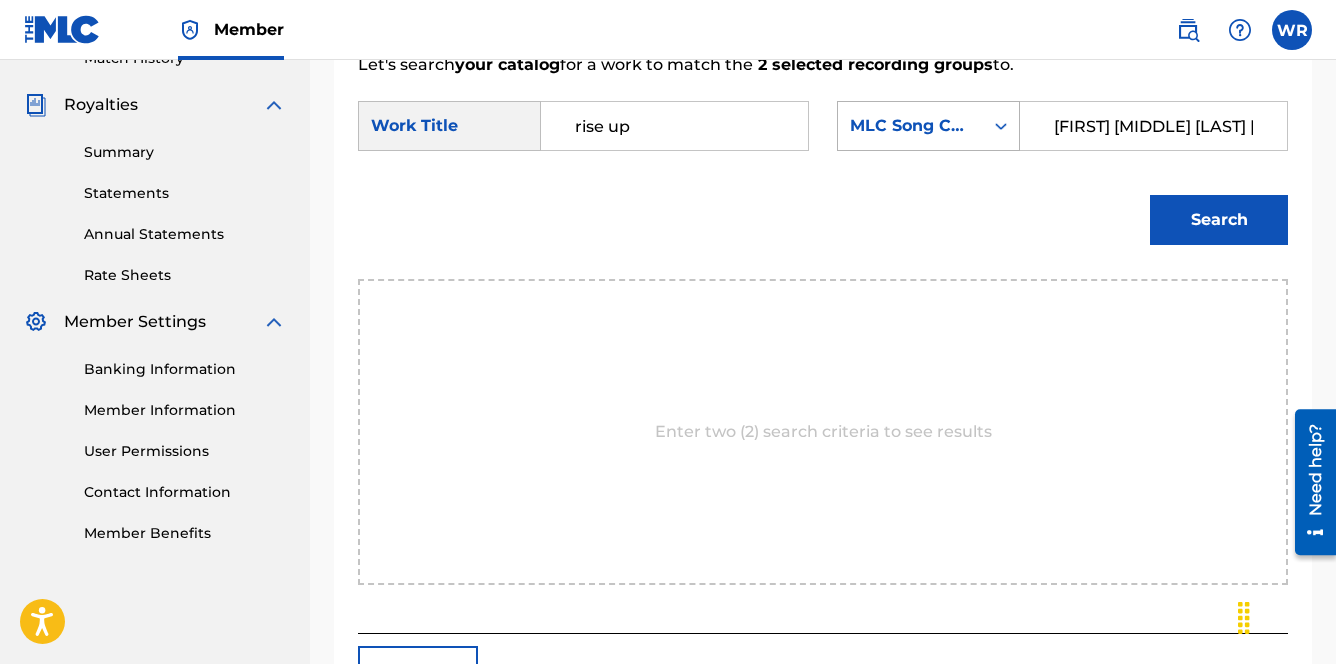 click at bounding box center [1001, 126] 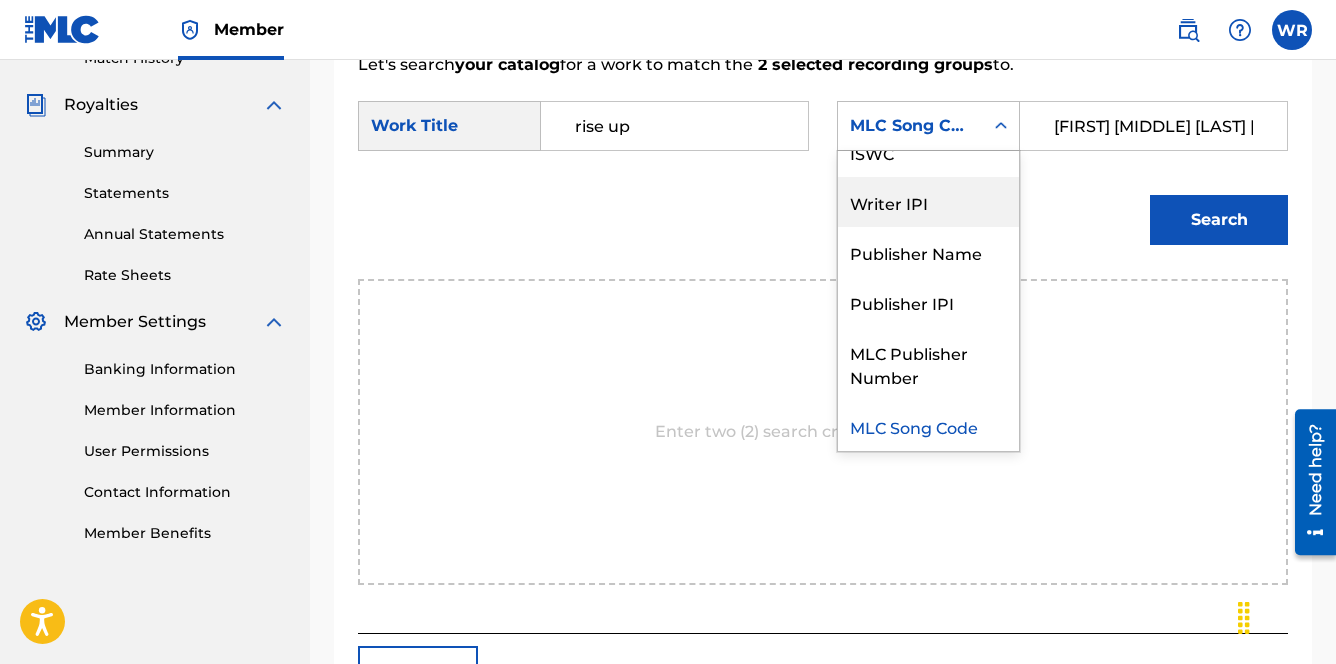 scroll, scrollTop: 0, scrollLeft: 0, axis: both 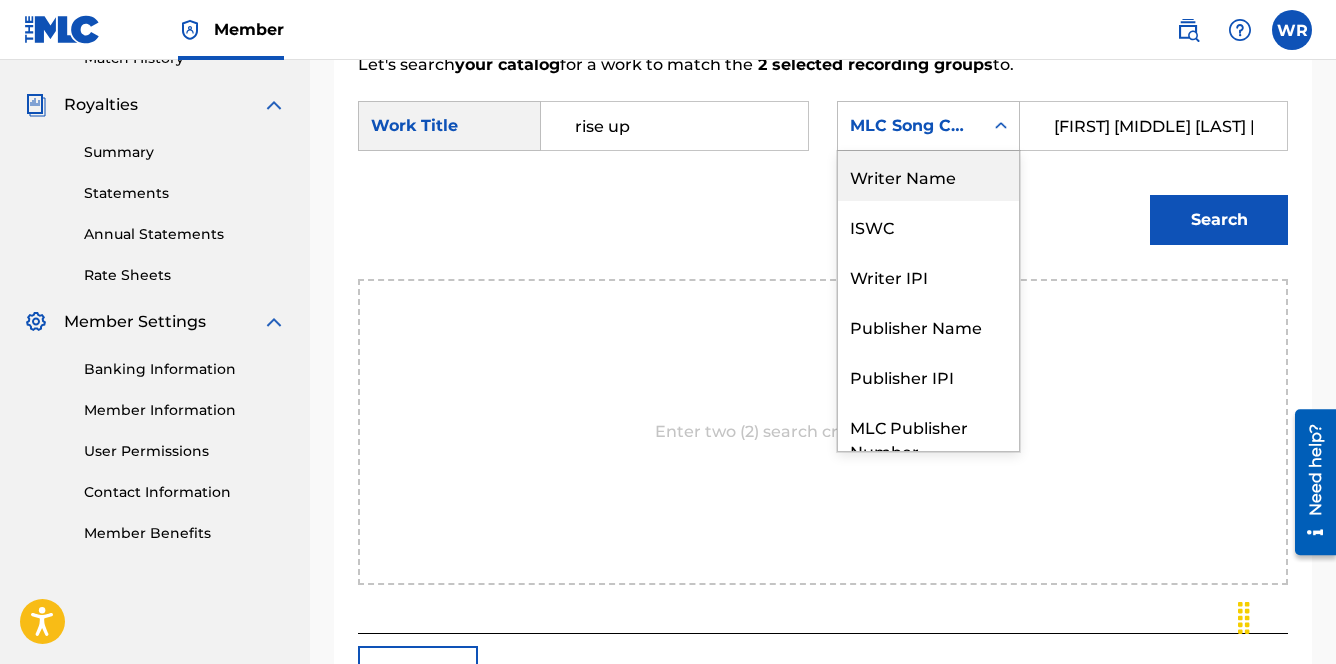 click on "Writer Name" at bounding box center [928, 176] 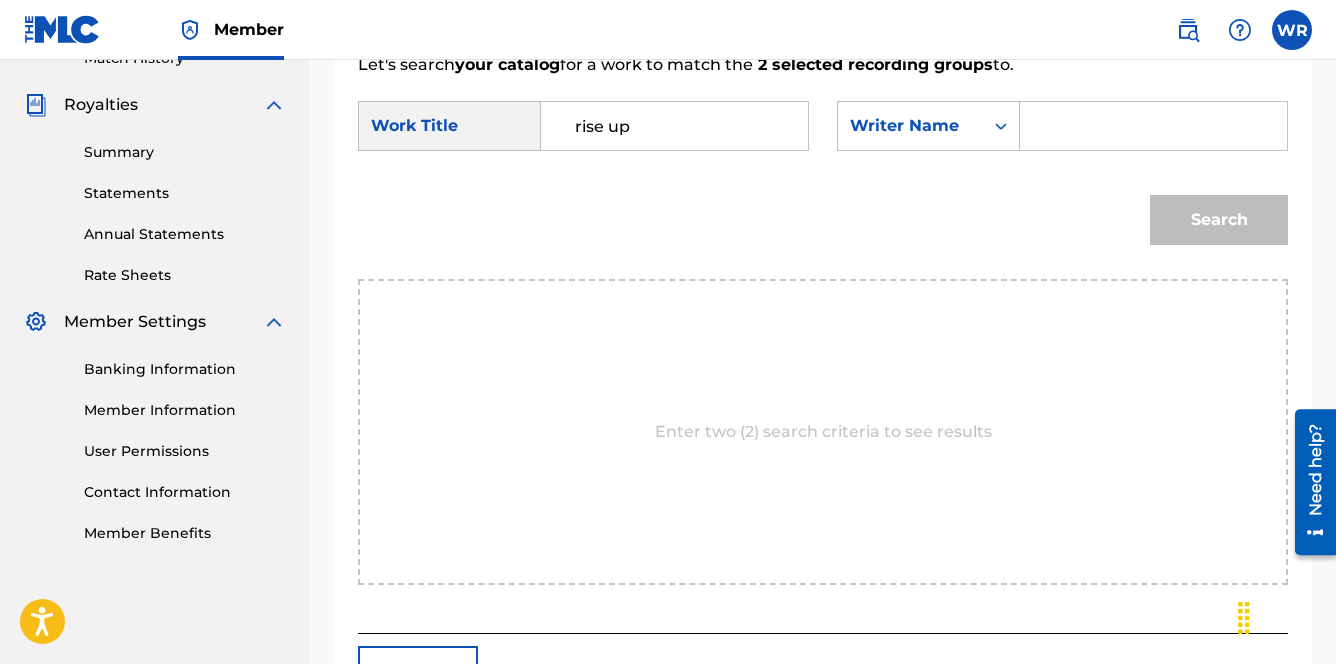 click at bounding box center (1153, 126) 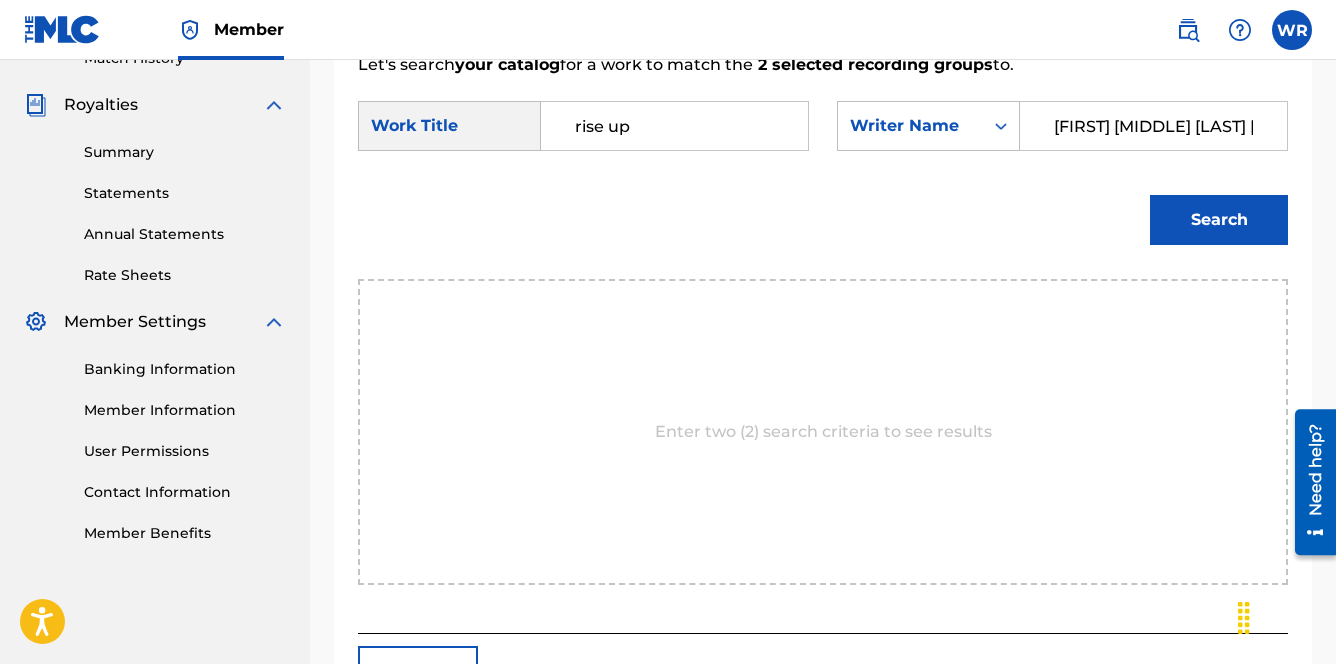 click on "Search" at bounding box center (1219, 220) 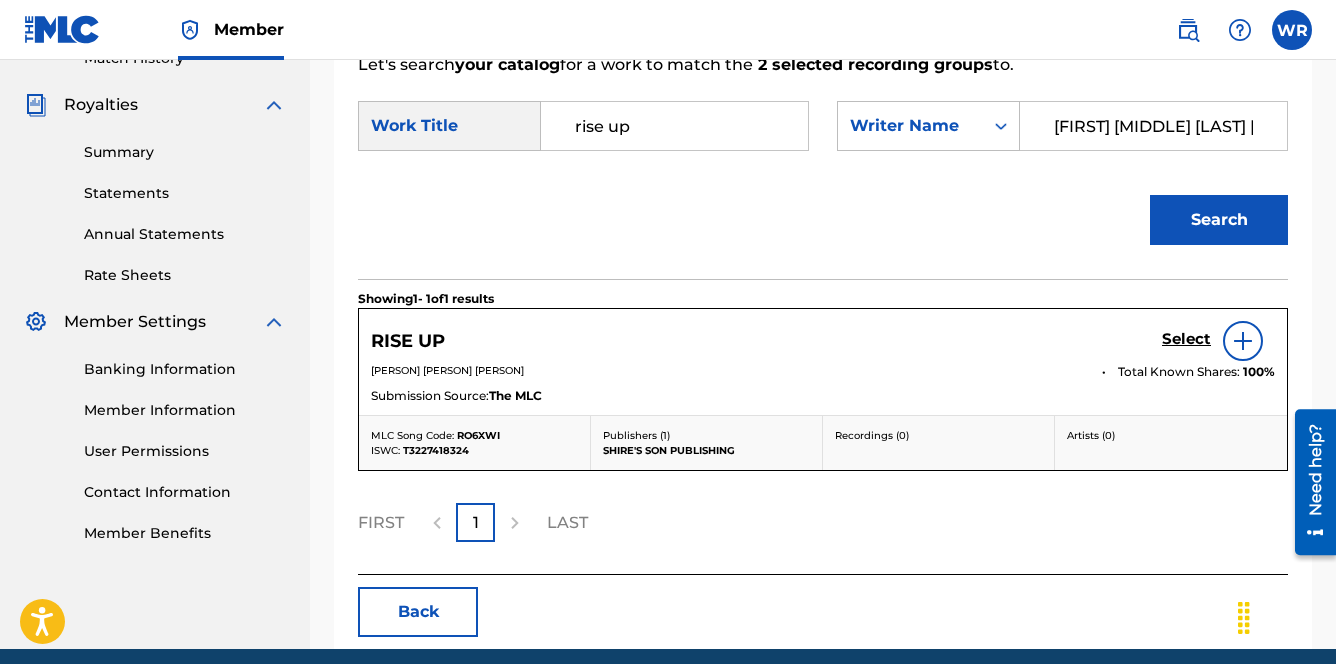 click on "Select" at bounding box center (1186, 339) 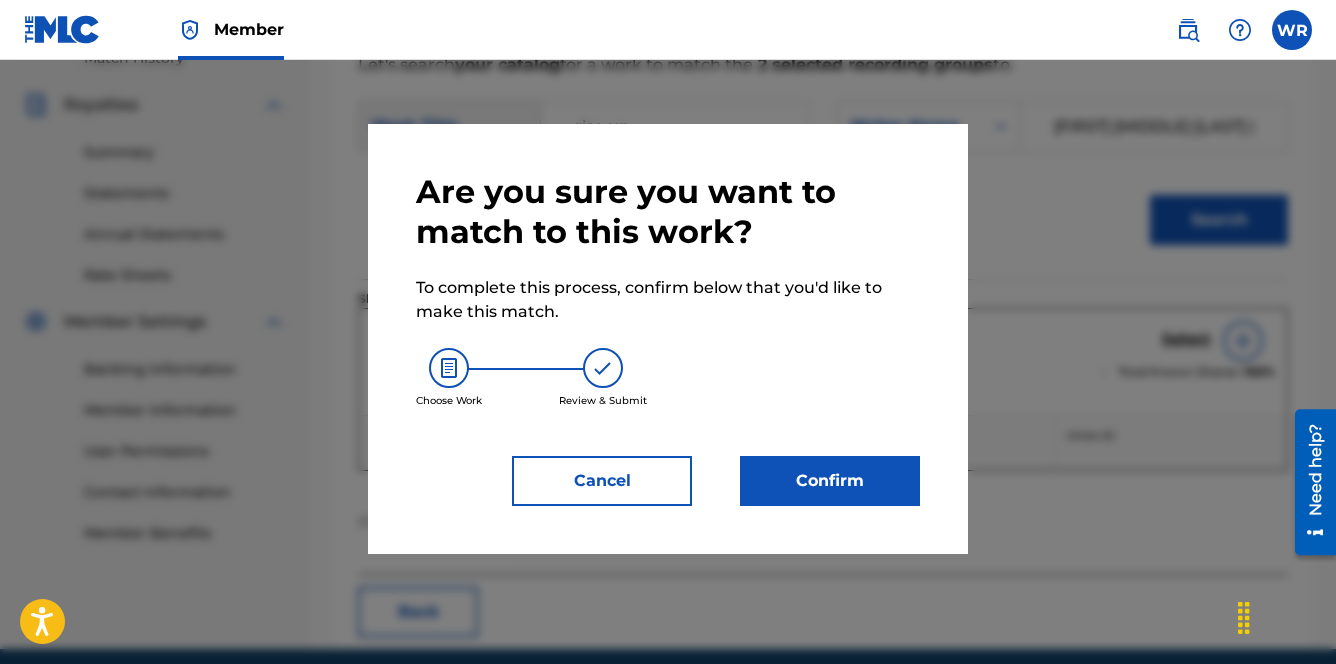 click on "Confirm" at bounding box center [830, 481] 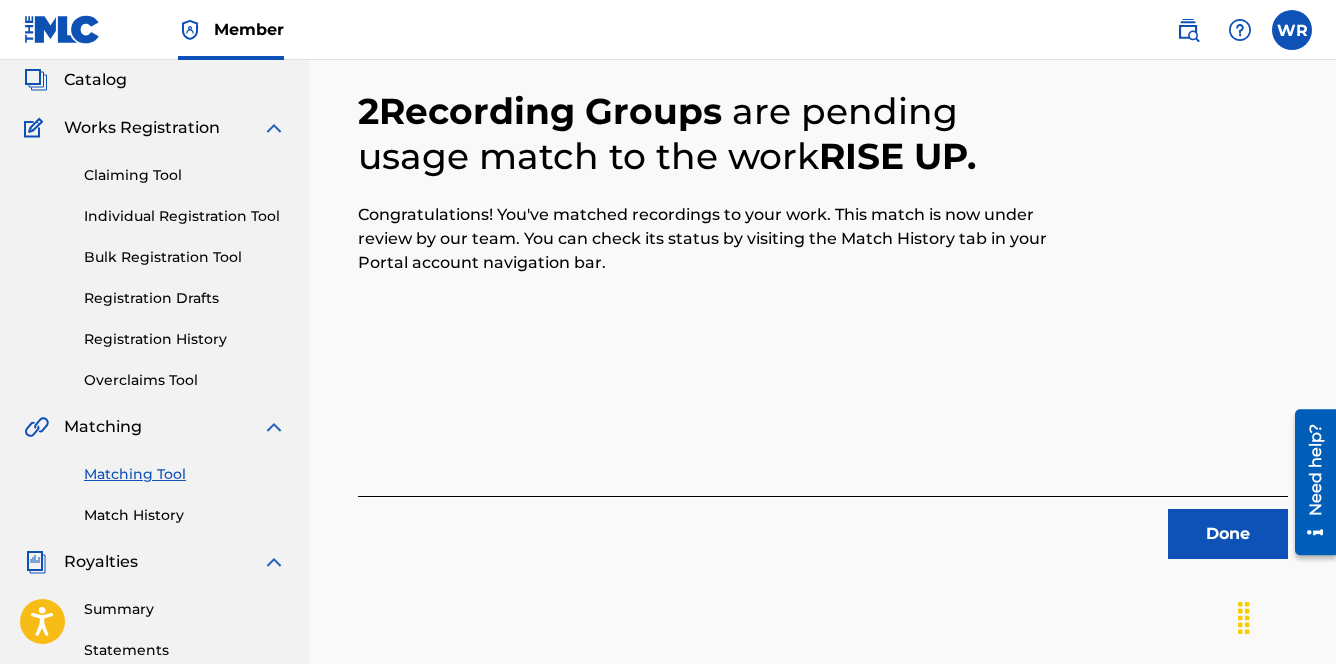 scroll, scrollTop: 236, scrollLeft: 0, axis: vertical 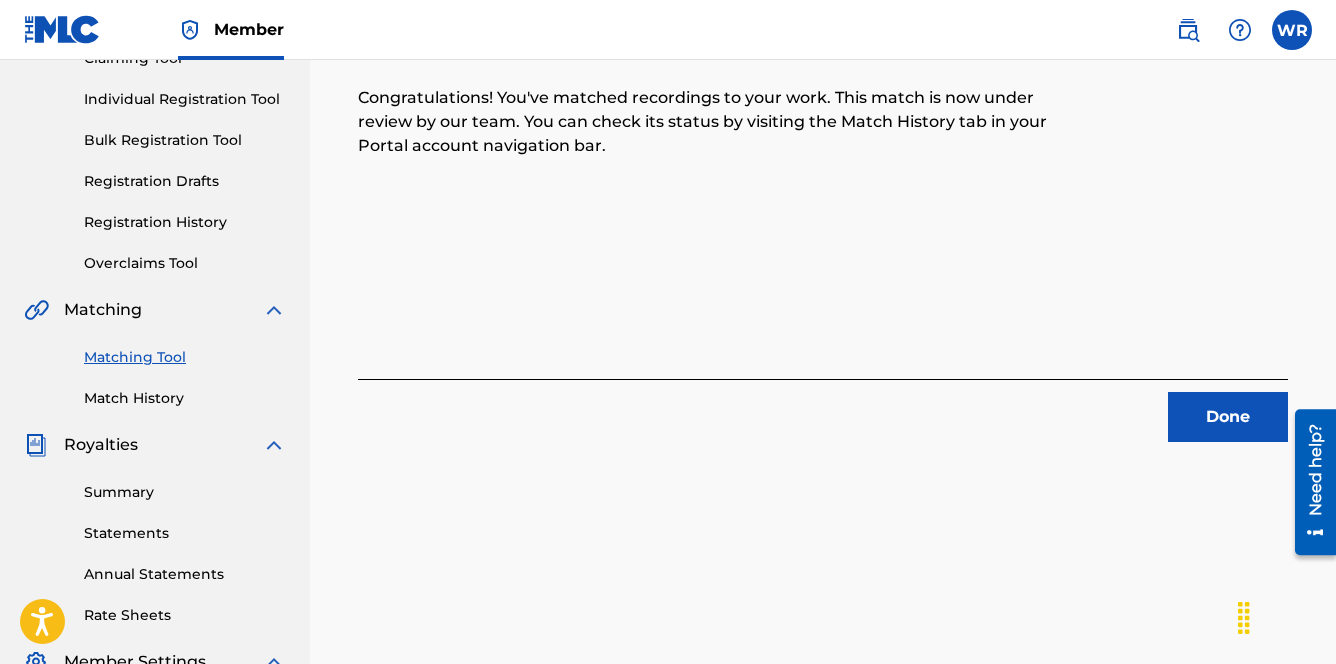click on "Done" at bounding box center [1228, 417] 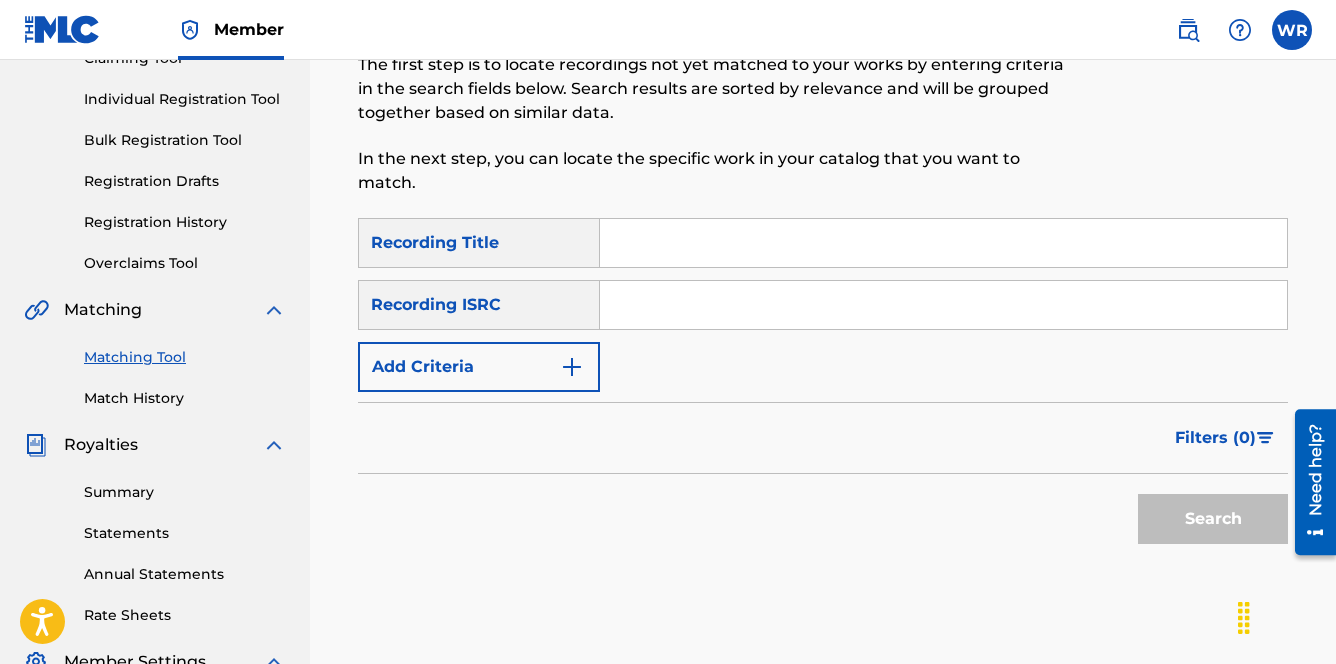 click at bounding box center (943, 243) 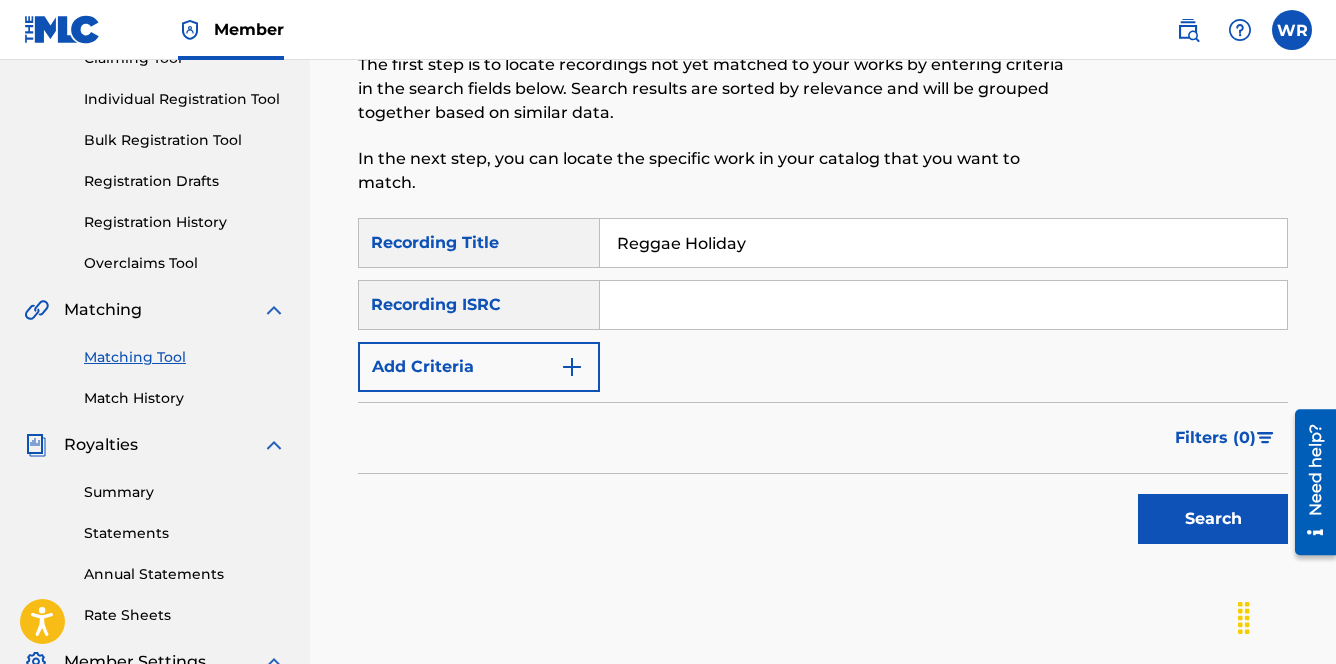 type on "Reggae Holiday" 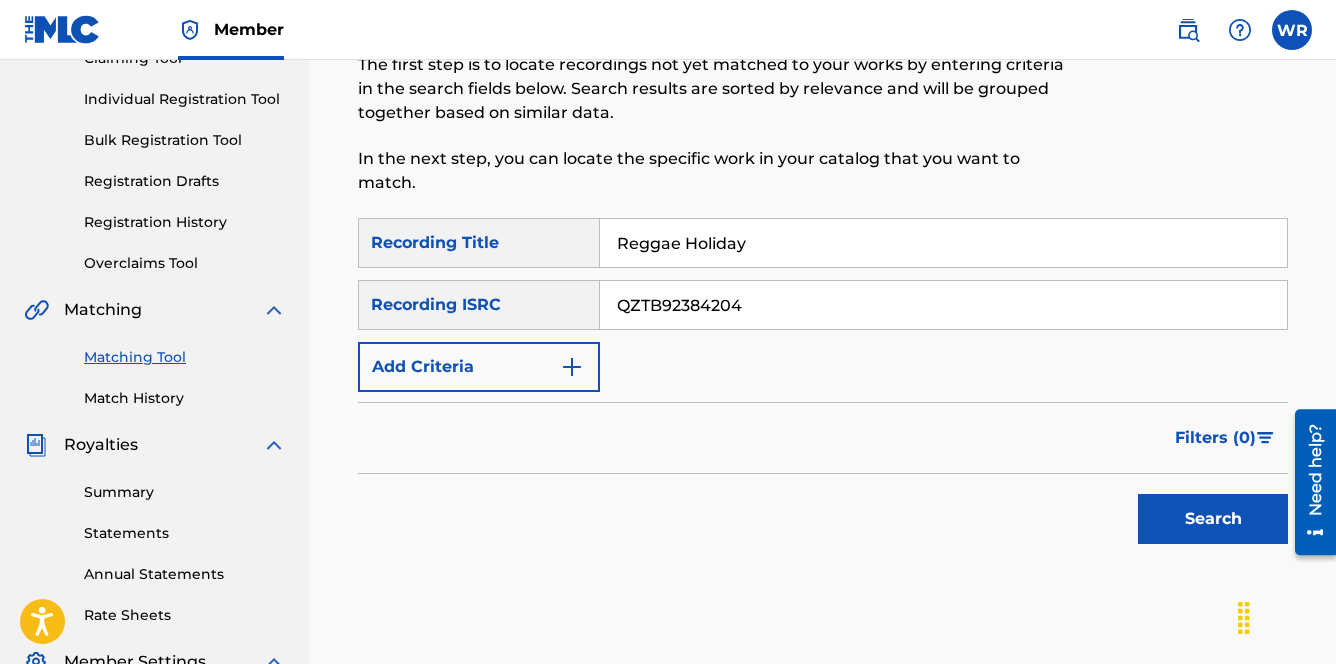 type on "QZTB92384204" 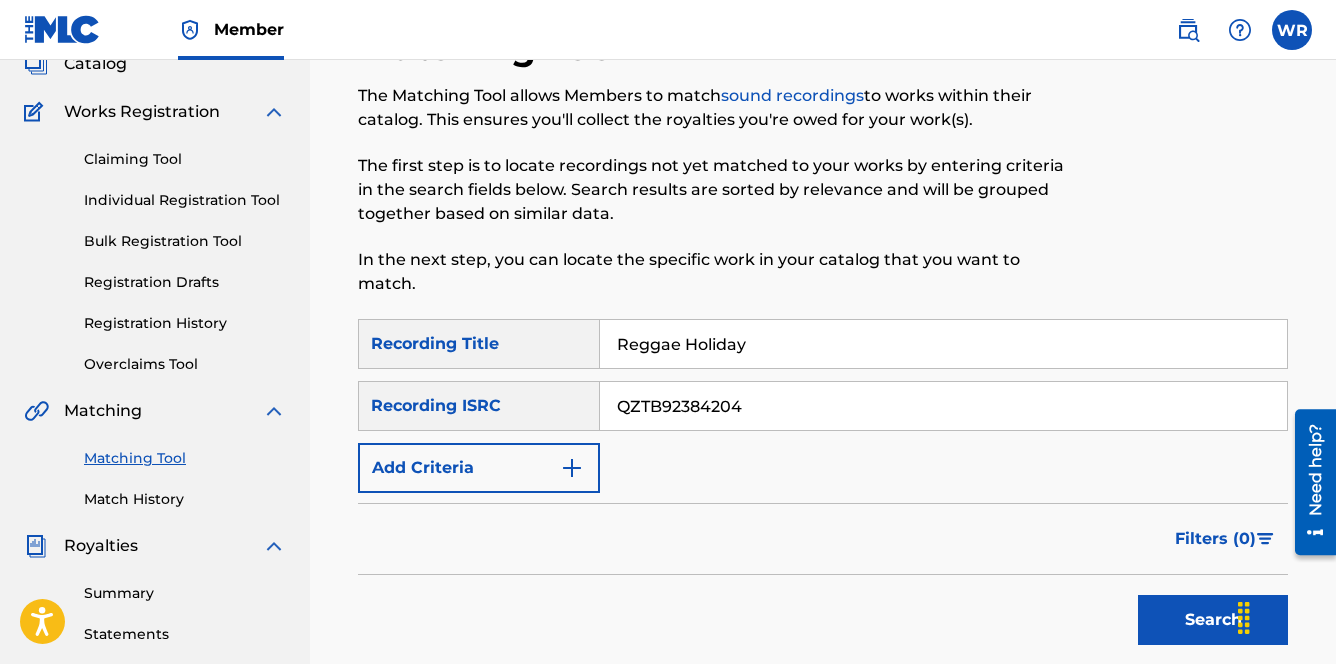 scroll, scrollTop: 5, scrollLeft: 0, axis: vertical 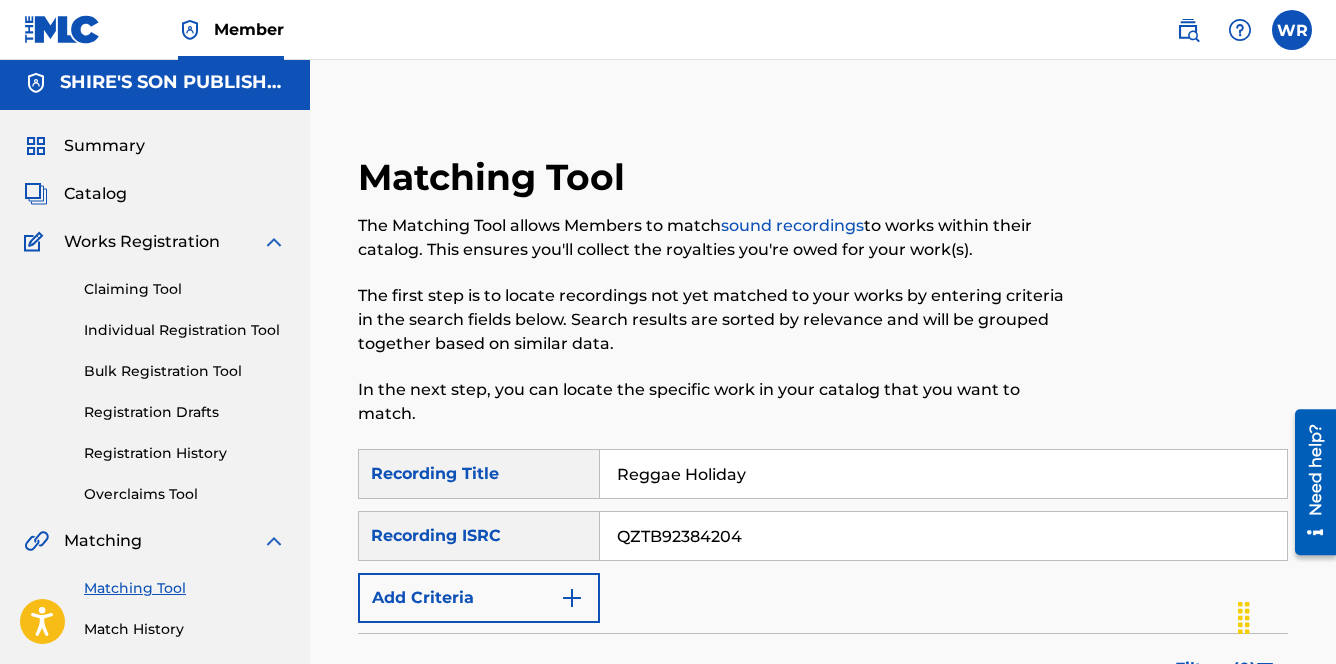 click on "Reggae Holiday" at bounding box center [943, 474] 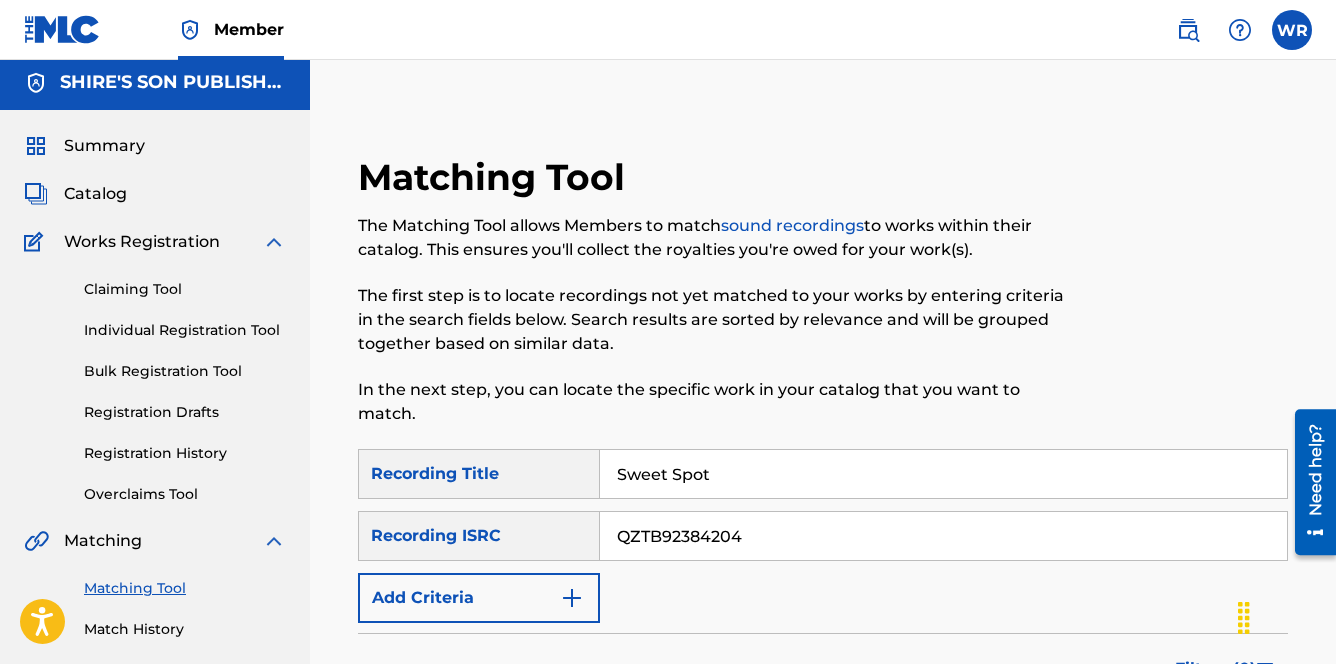 type on "Sweet Spot" 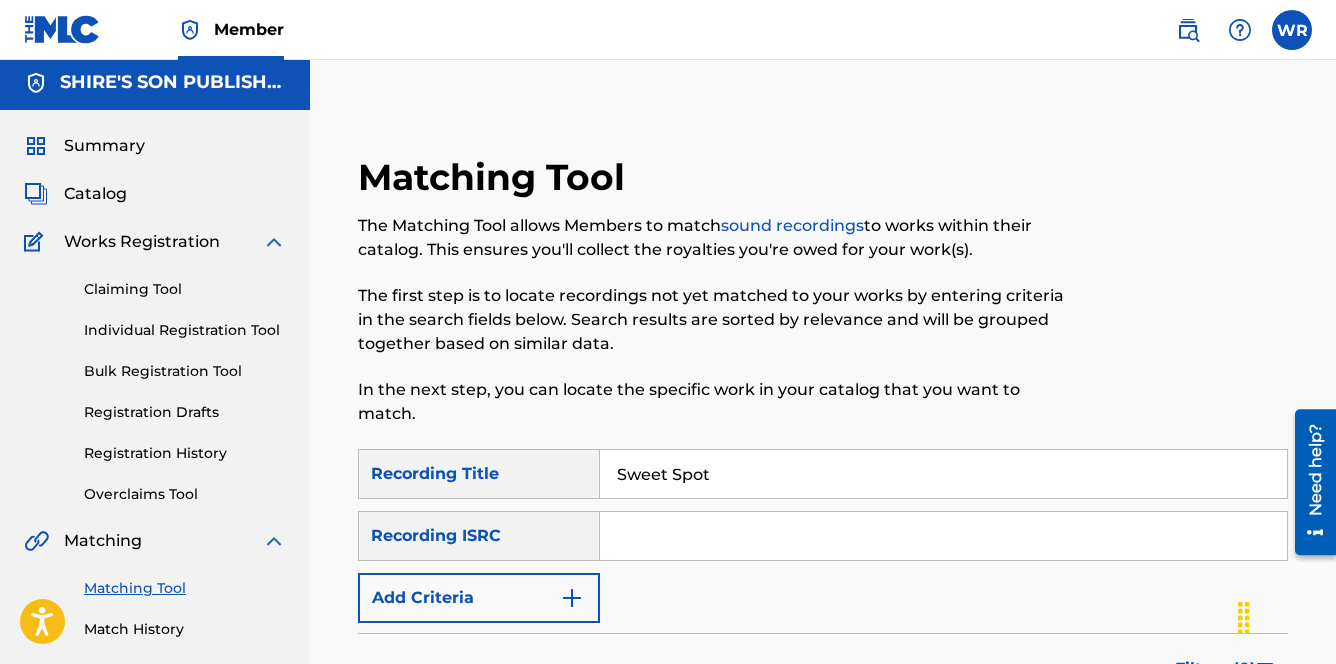 paste on "QZHN52587411" 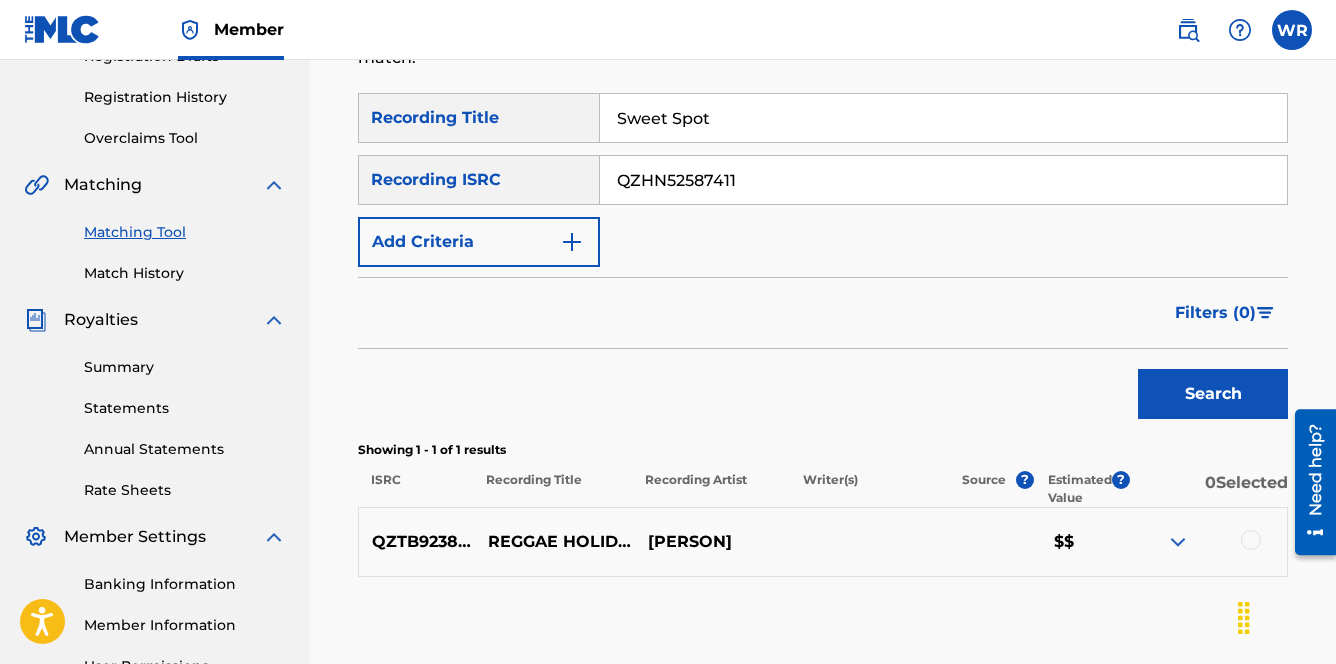 scroll, scrollTop: 380, scrollLeft: 0, axis: vertical 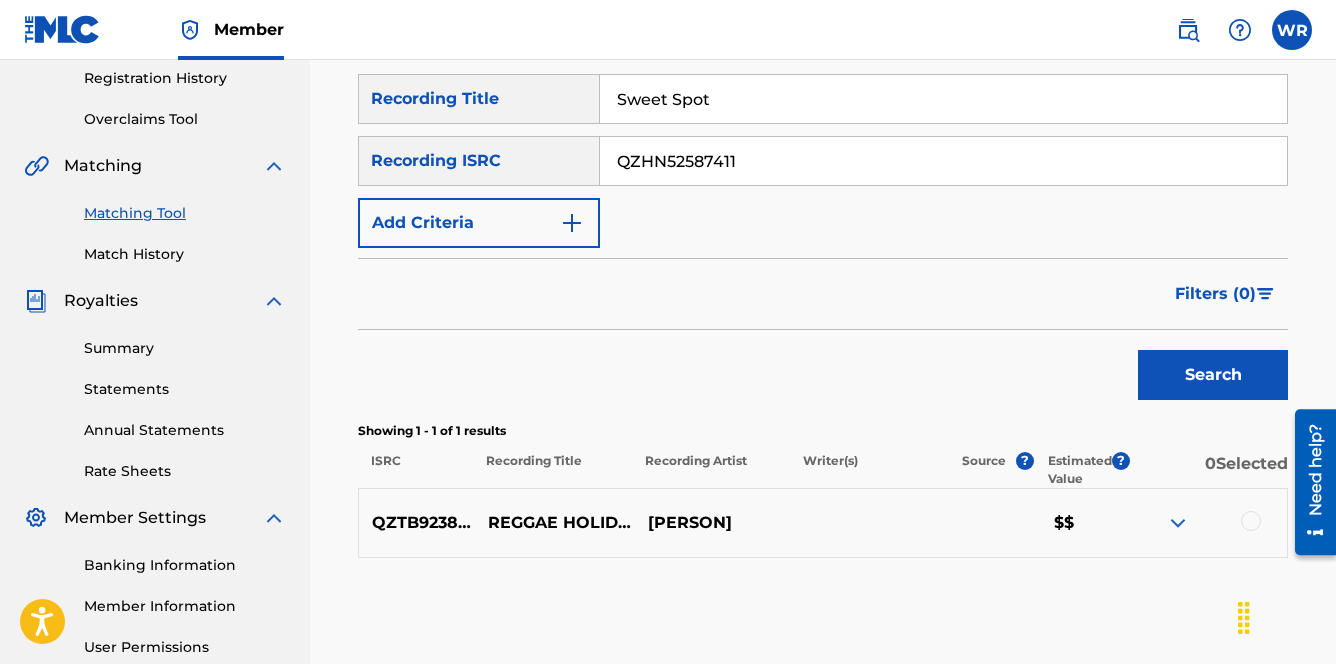 click on "Search" at bounding box center (1213, 375) 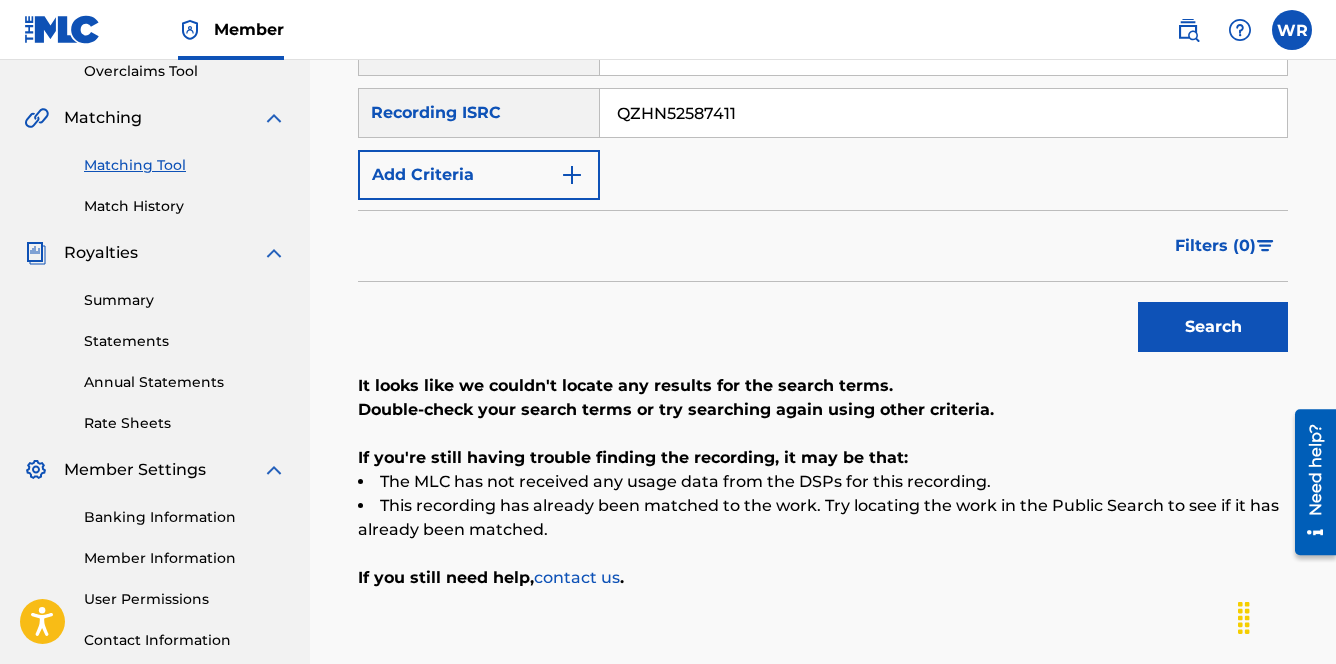 scroll, scrollTop: 301, scrollLeft: 0, axis: vertical 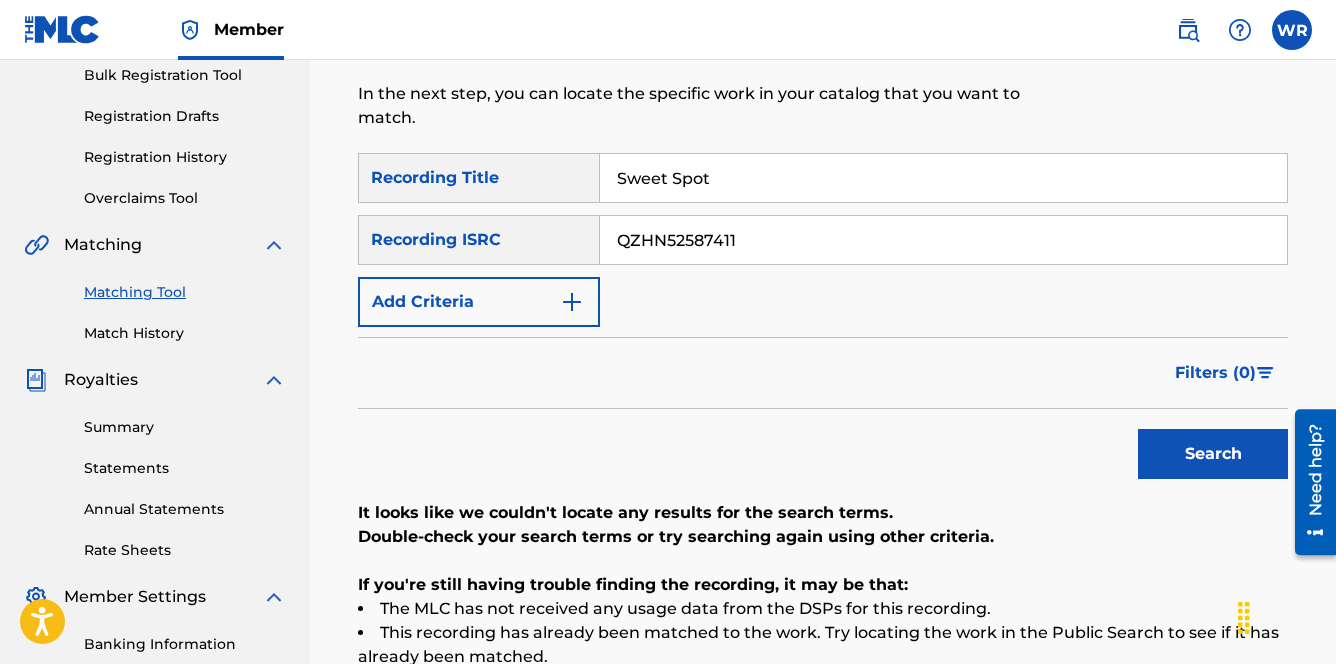 click on "QZHN52587411" at bounding box center (943, 240) 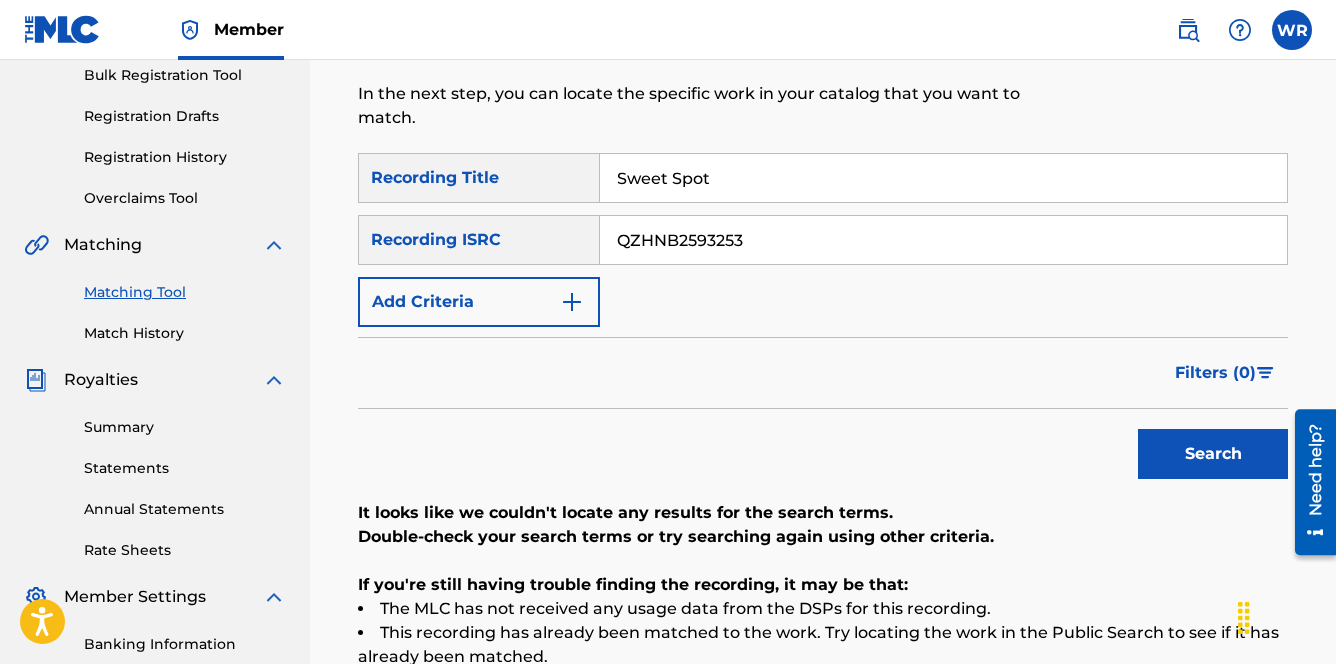 type on "QZHNB2593253" 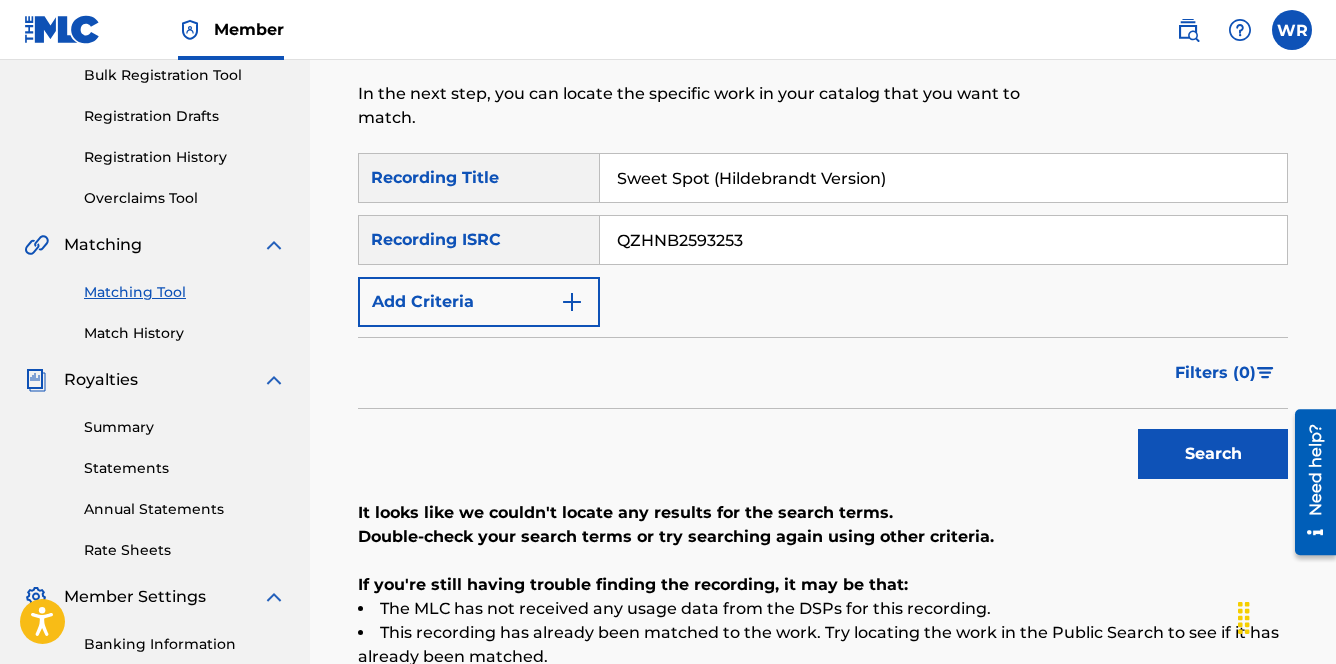 click on "Search" at bounding box center (1213, 454) 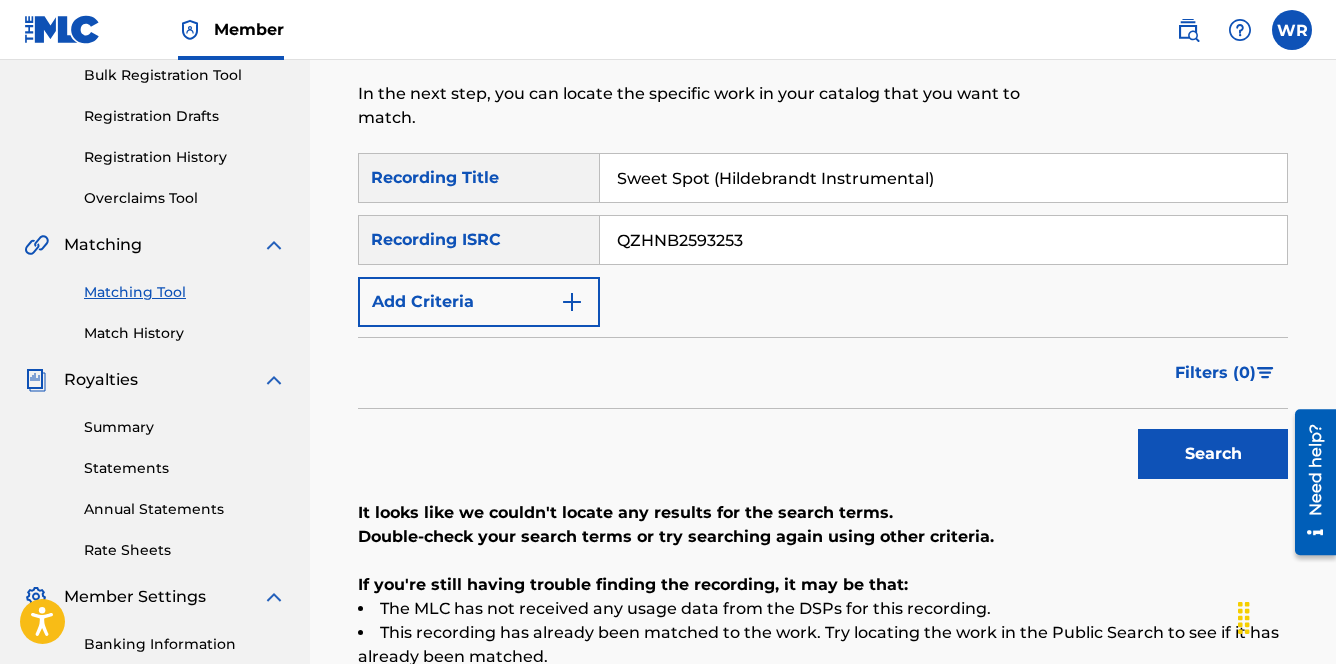 click on "Search" at bounding box center (1213, 454) 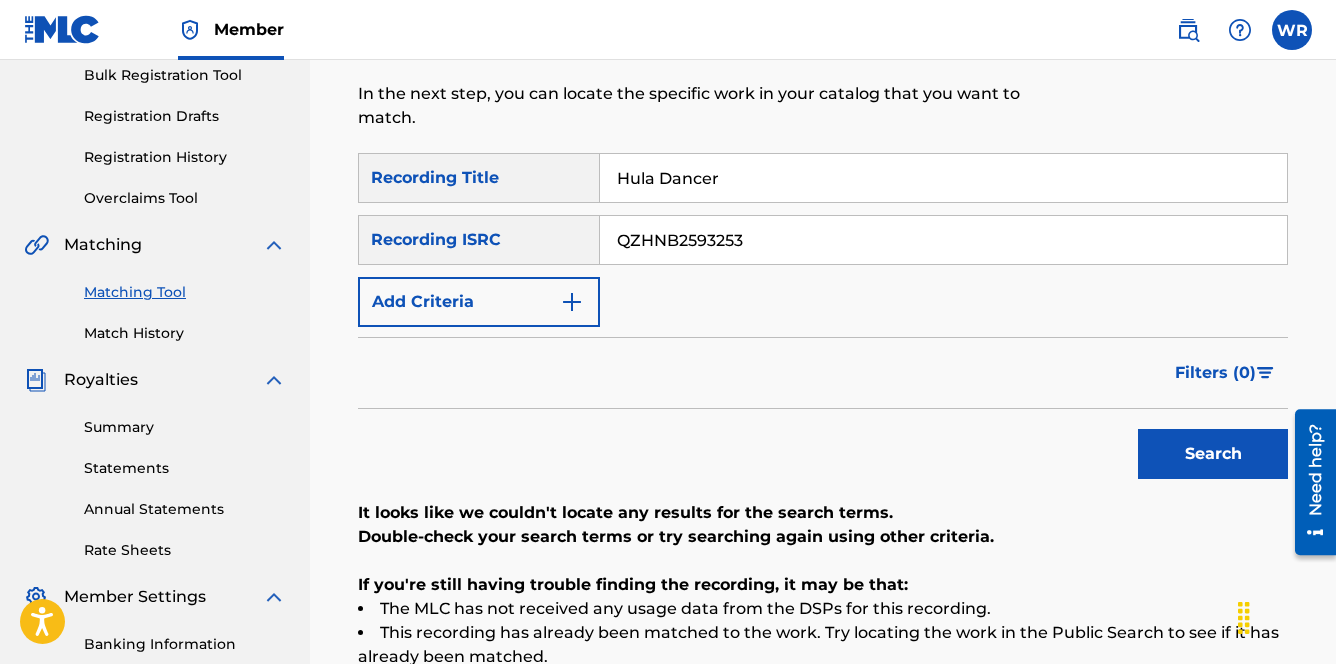 type on "Hula Dancer" 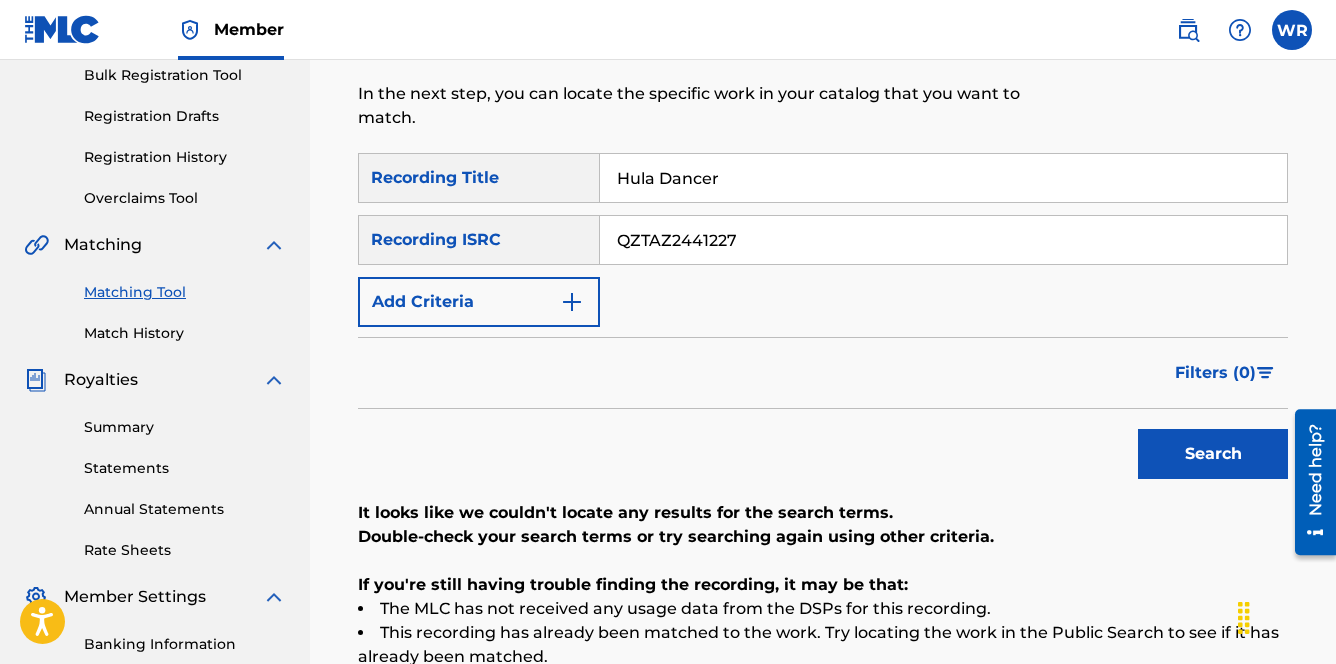 type on "QZTAZ2441227" 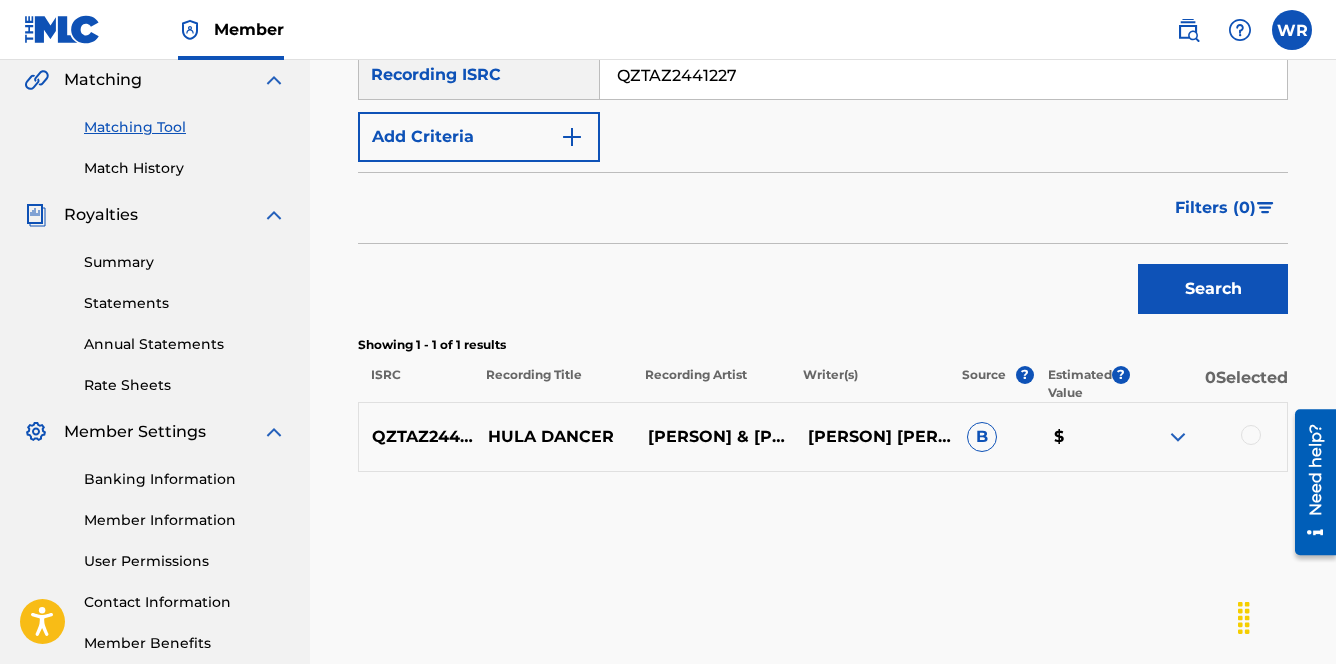 scroll, scrollTop: 480, scrollLeft: 0, axis: vertical 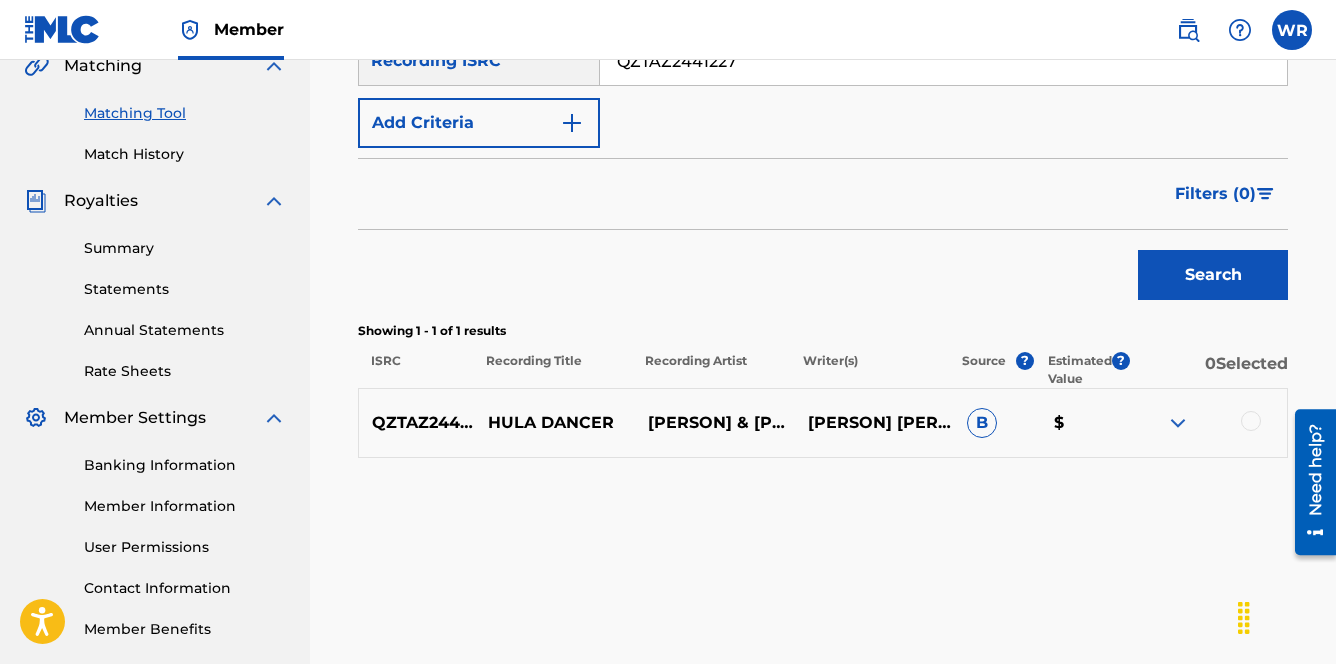 click at bounding box center [1251, 421] 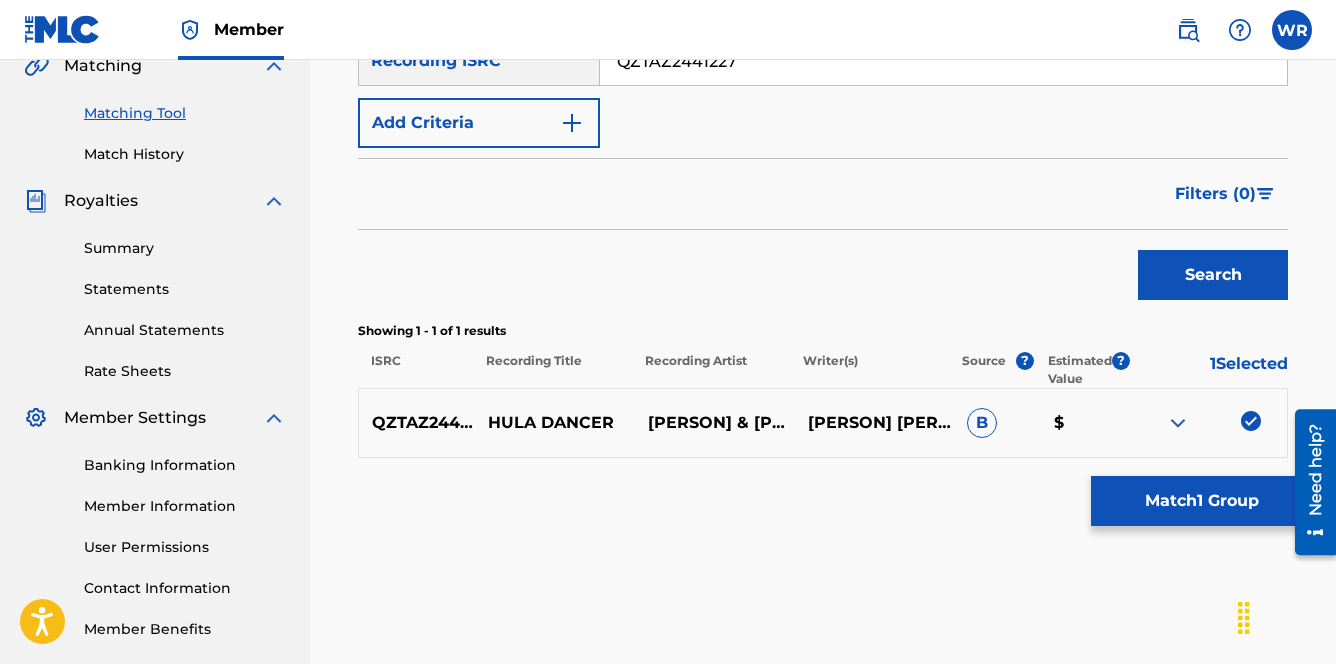 click on "Match  1 Group" at bounding box center [1201, 501] 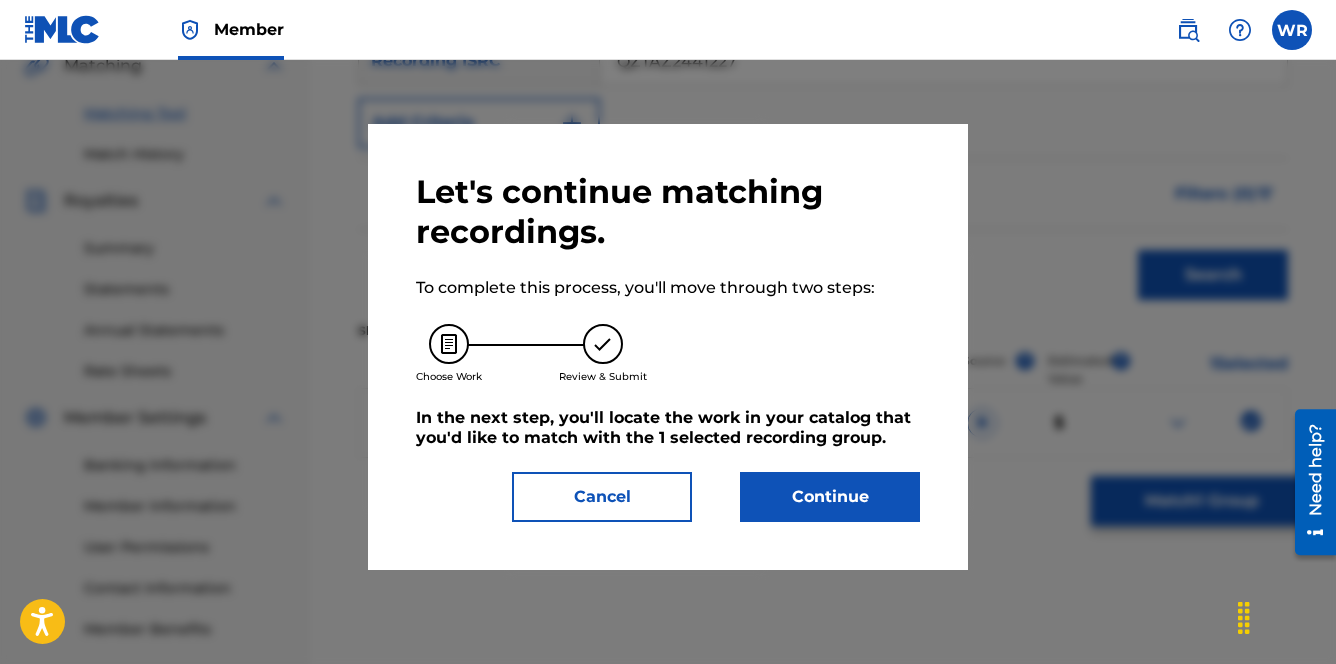 click on "Continue" at bounding box center [830, 497] 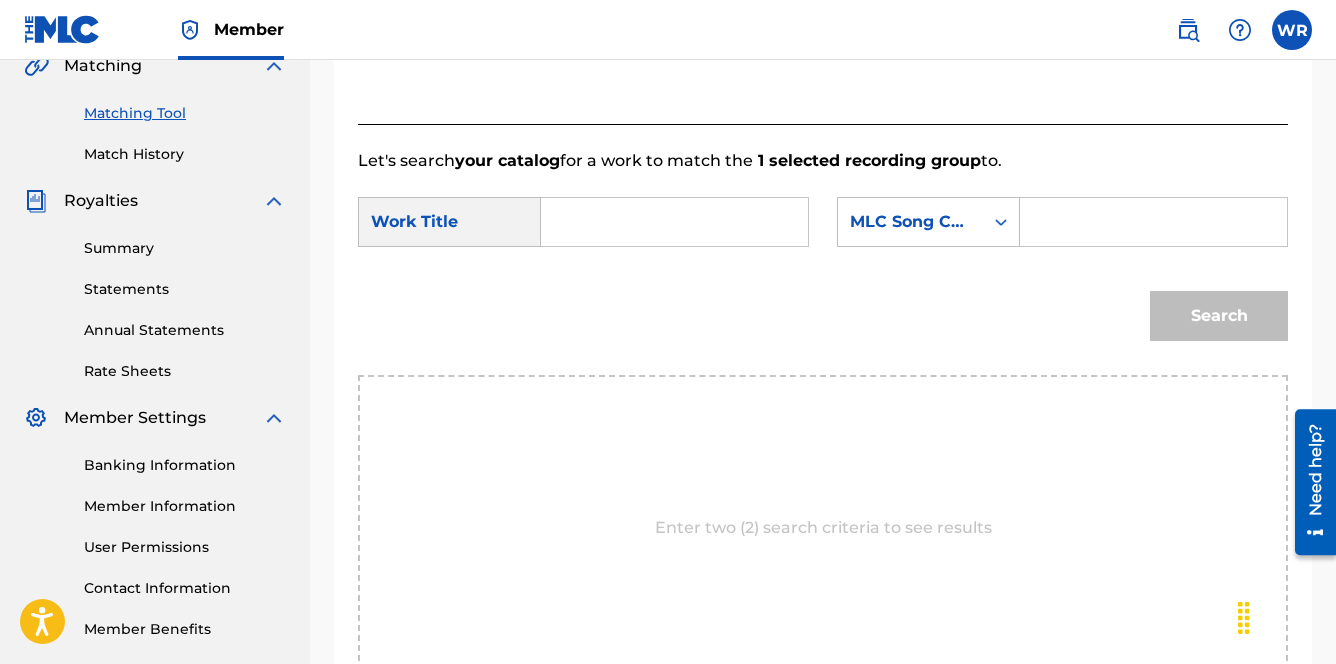click at bounding box center [674, 222] 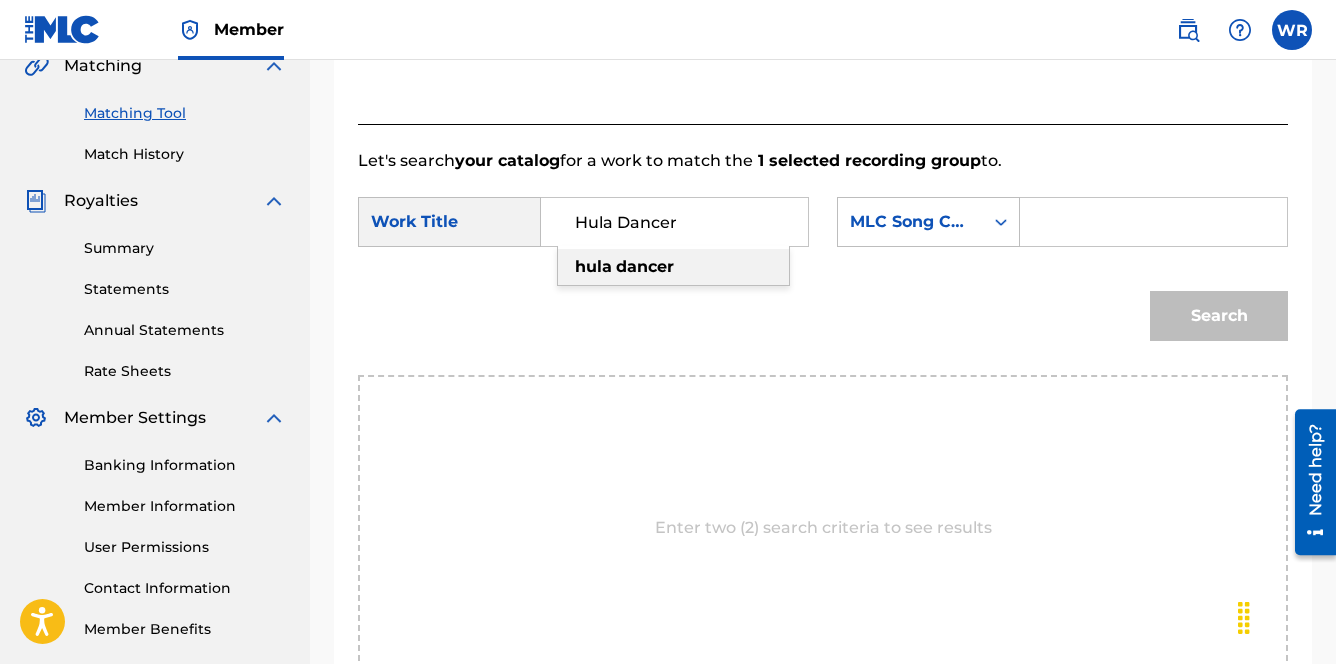 click on "dancer" at bounding box center (645, 266) 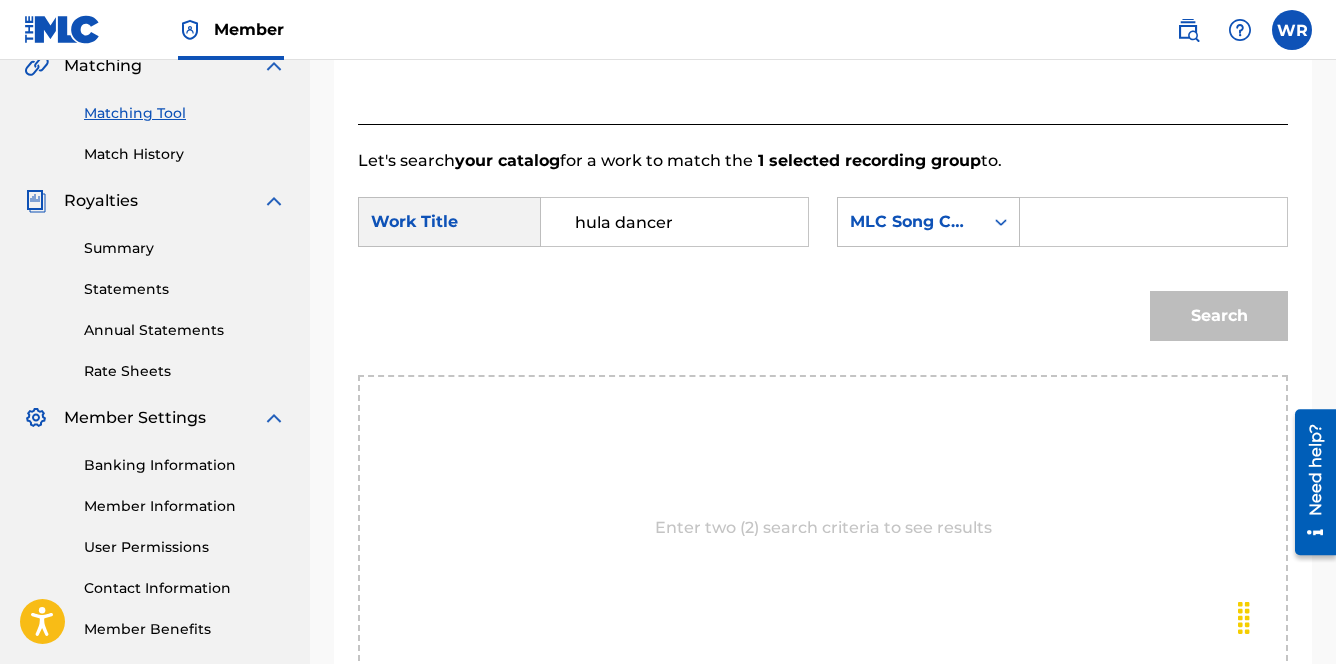 click at bounding box center (1153, 222) 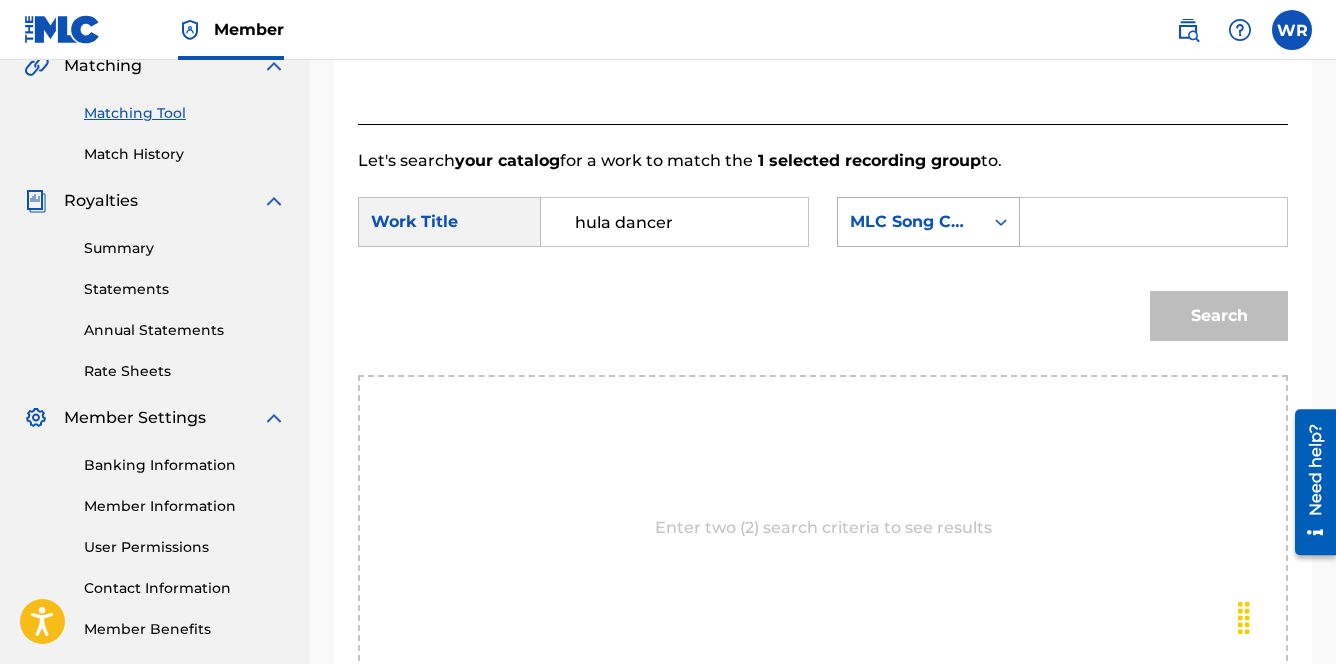 click 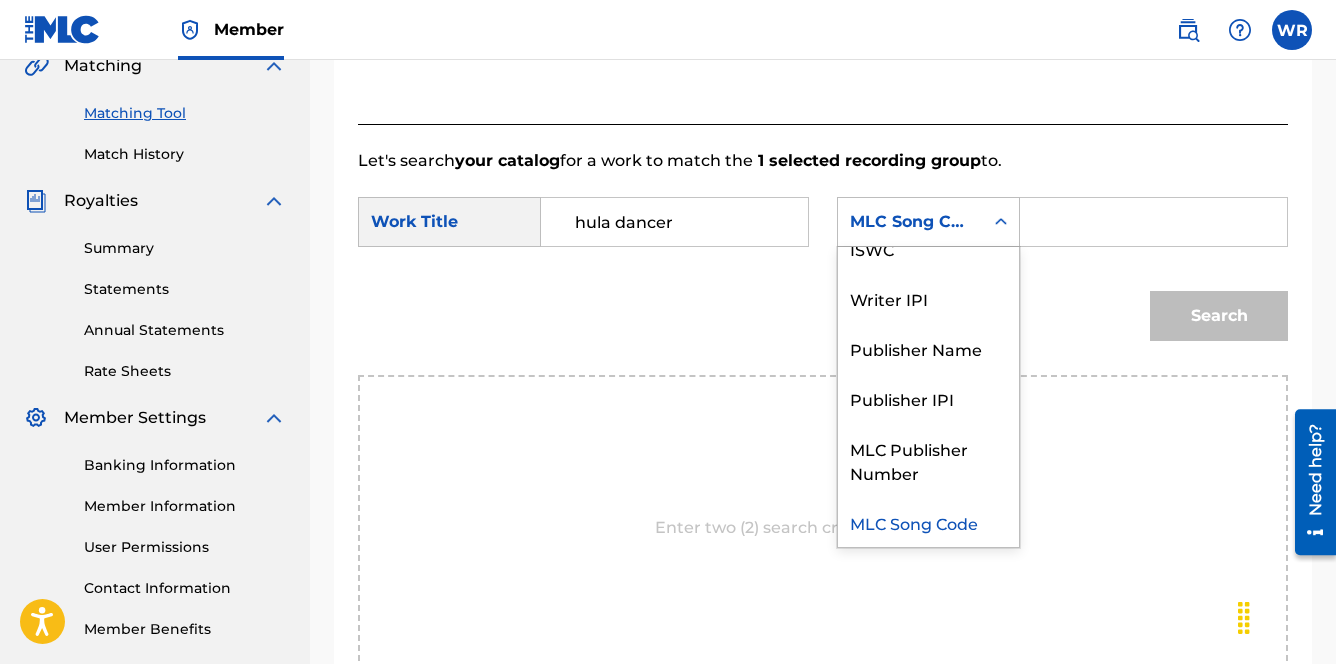 scroll, scrollTop: 0, scrollLeft: 0, axis: both 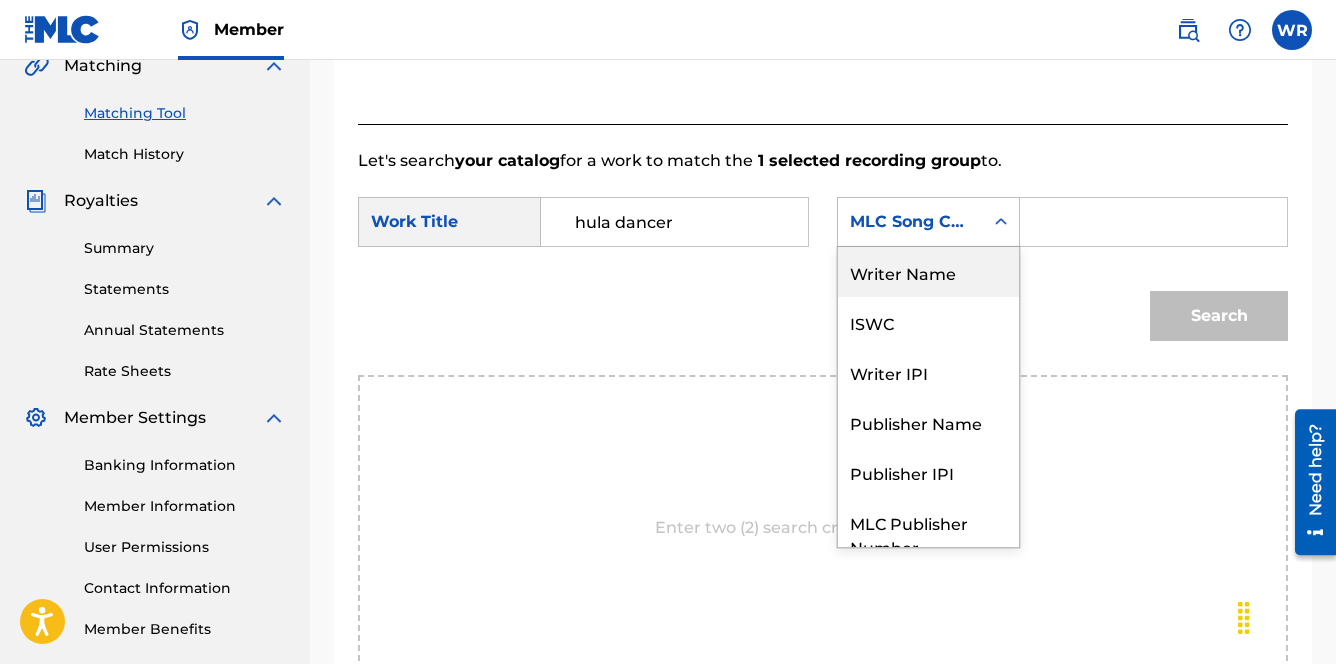 click on "Writer Name" at bounding box center [928, 272] 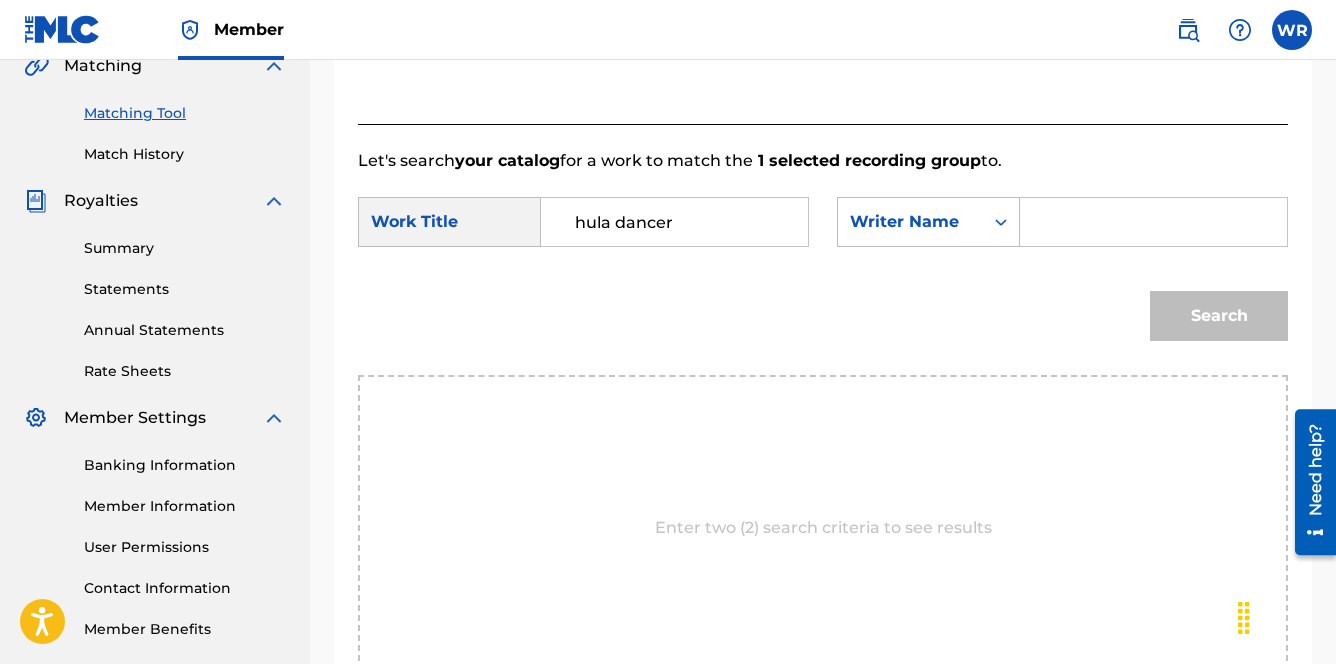 click at bounding box center (1153, 222) 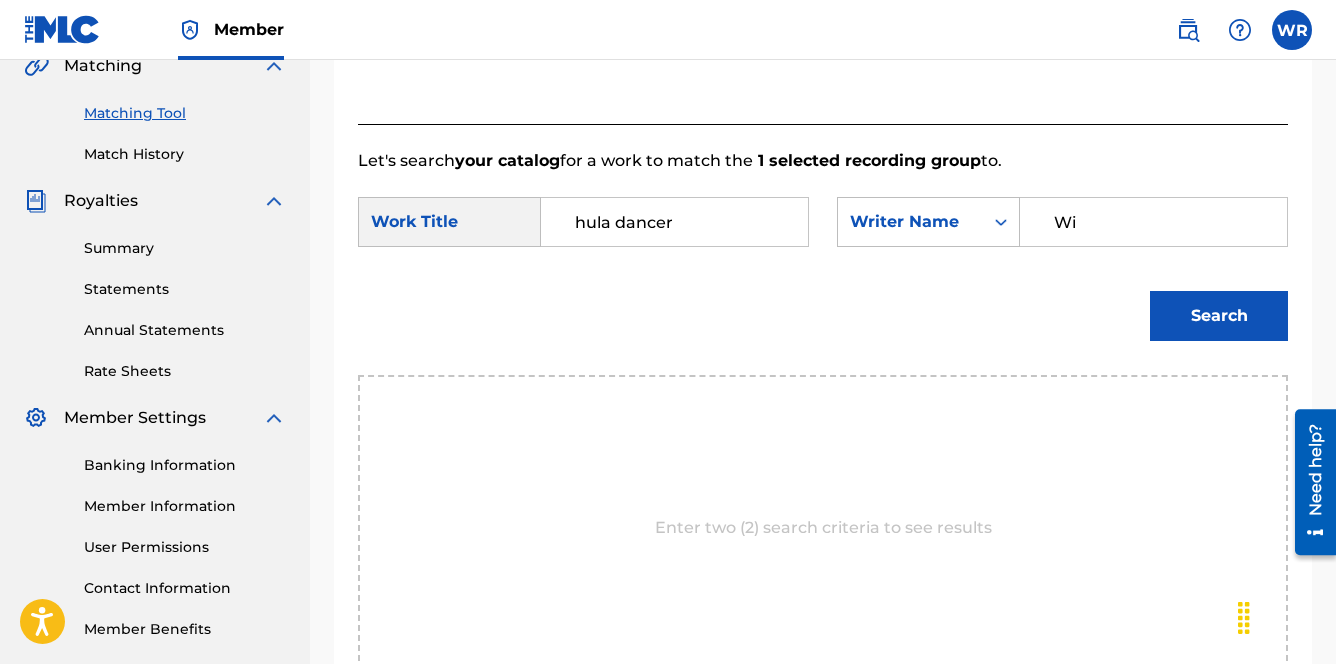 type on "[FIRST] [MIDDLE] [LAST] [LAST]" 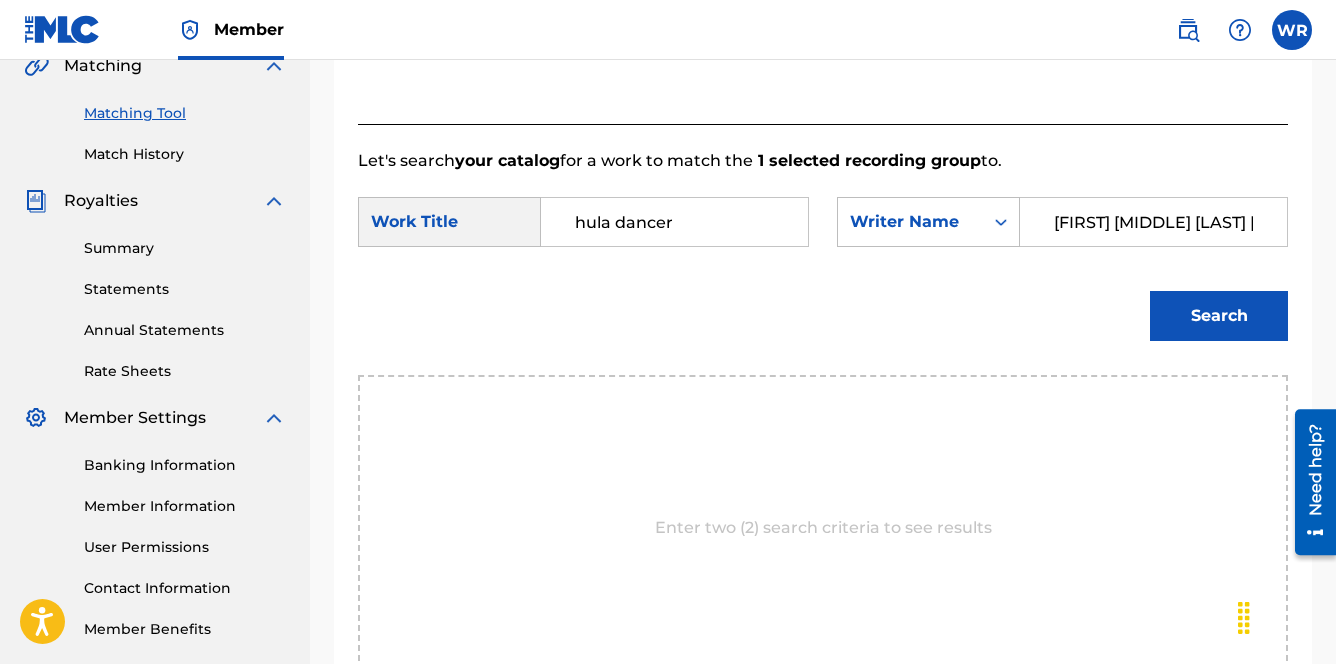 click on "Search" at bounding box center [1219, 316] 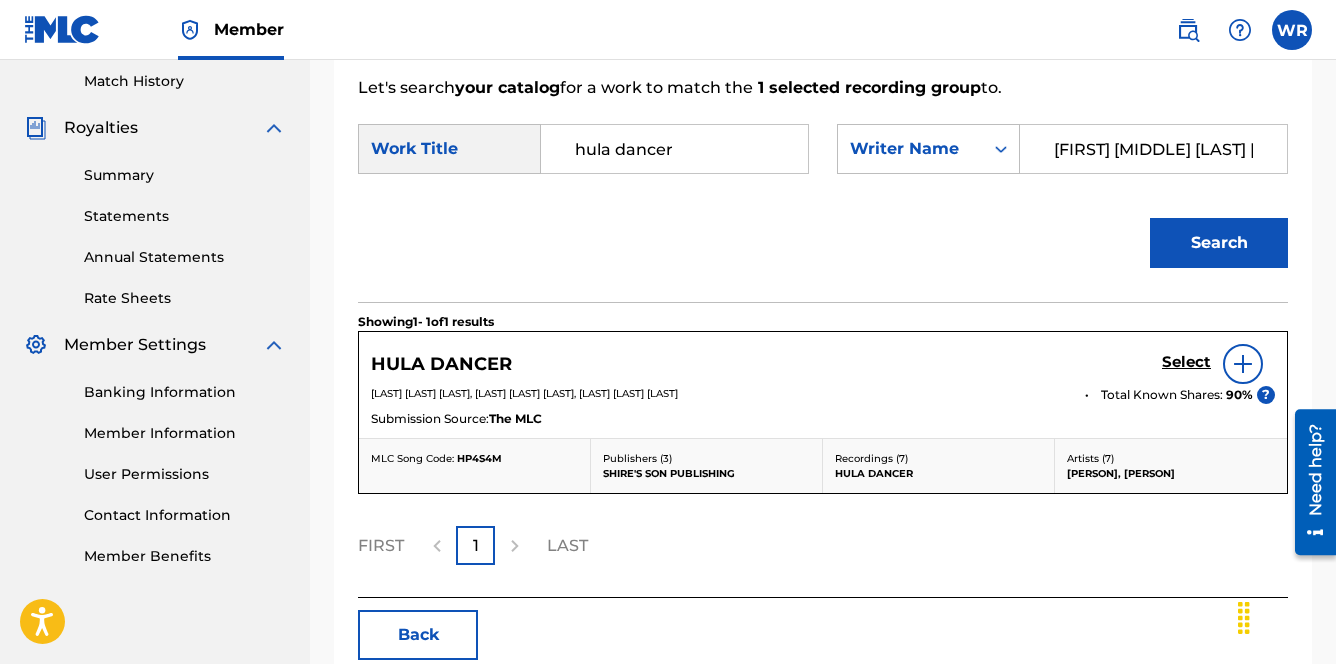 scroll, scrollTop: 644, scrollLeft: 0, axis: vertical 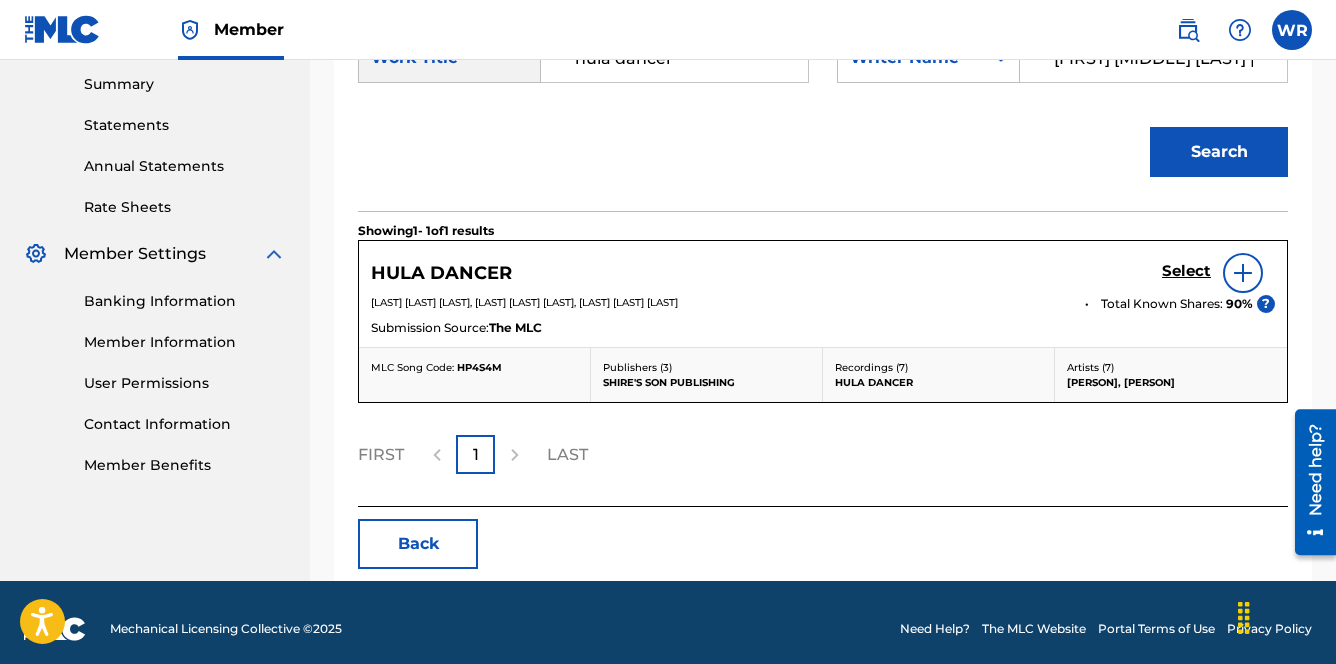 click on "Select" at bounding box center [1186, 271] 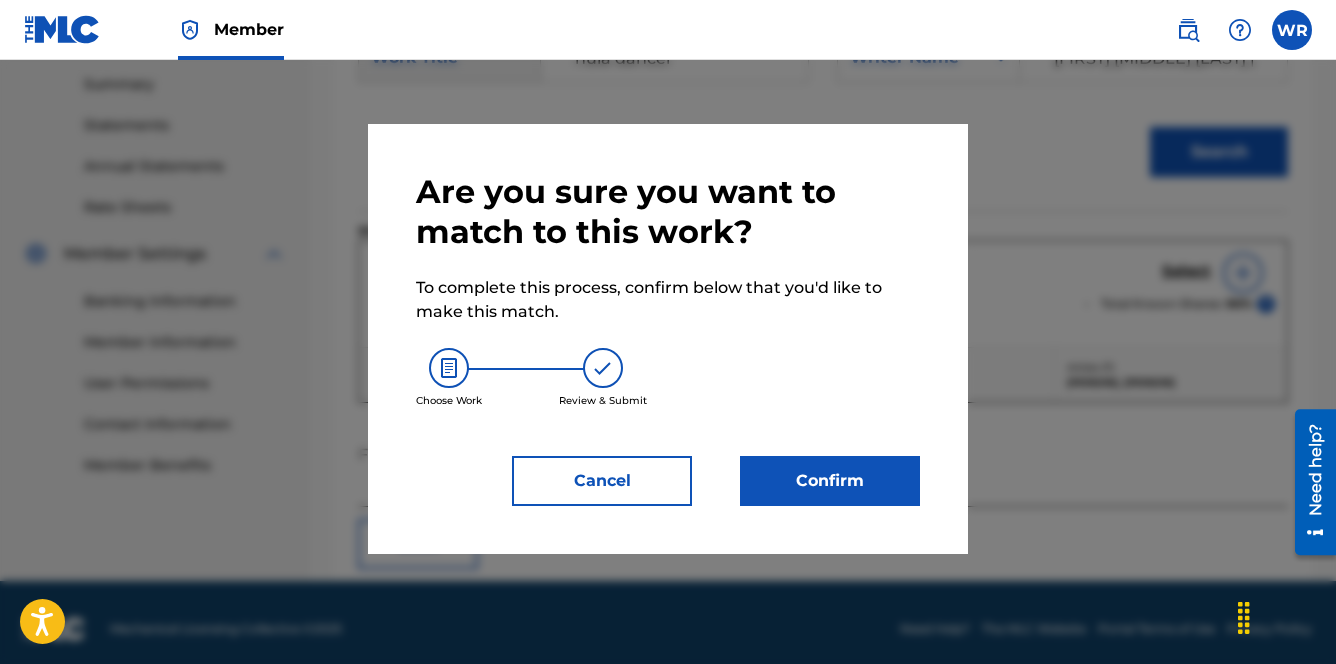 click on "Confirm" at bounding box center (830, 481) 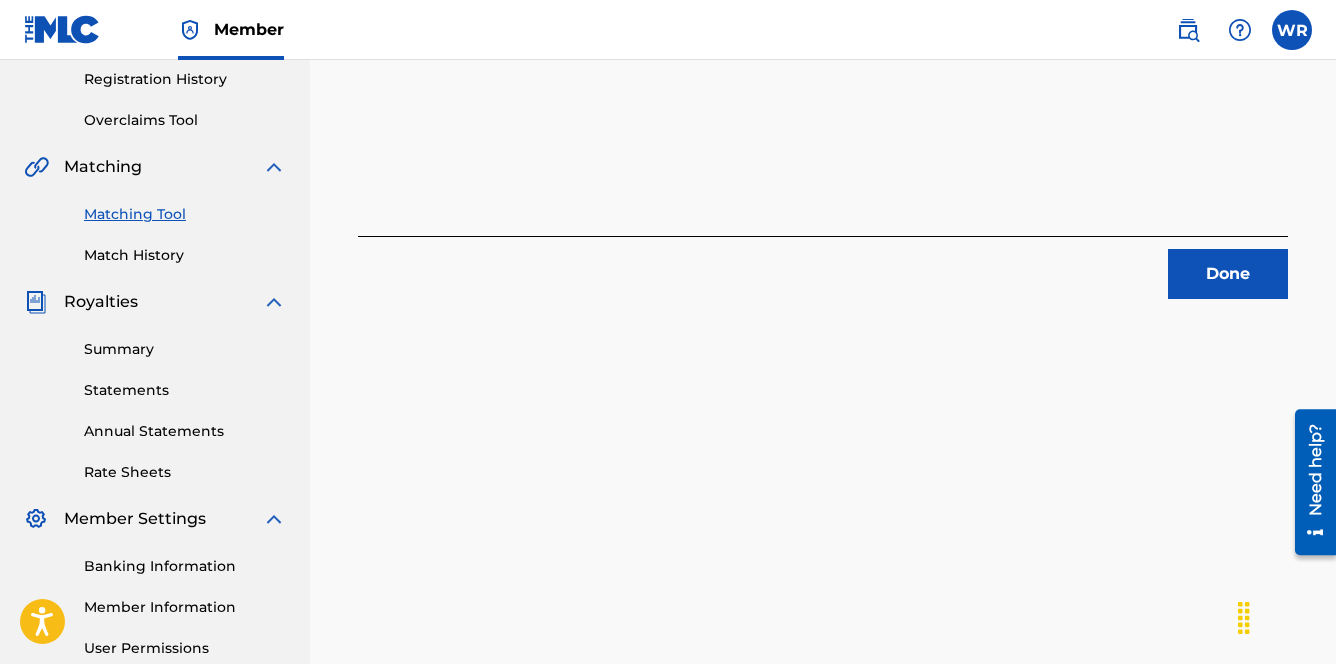 scroll, scrollTop: 436, scrollLeft: 0, axis: vertical 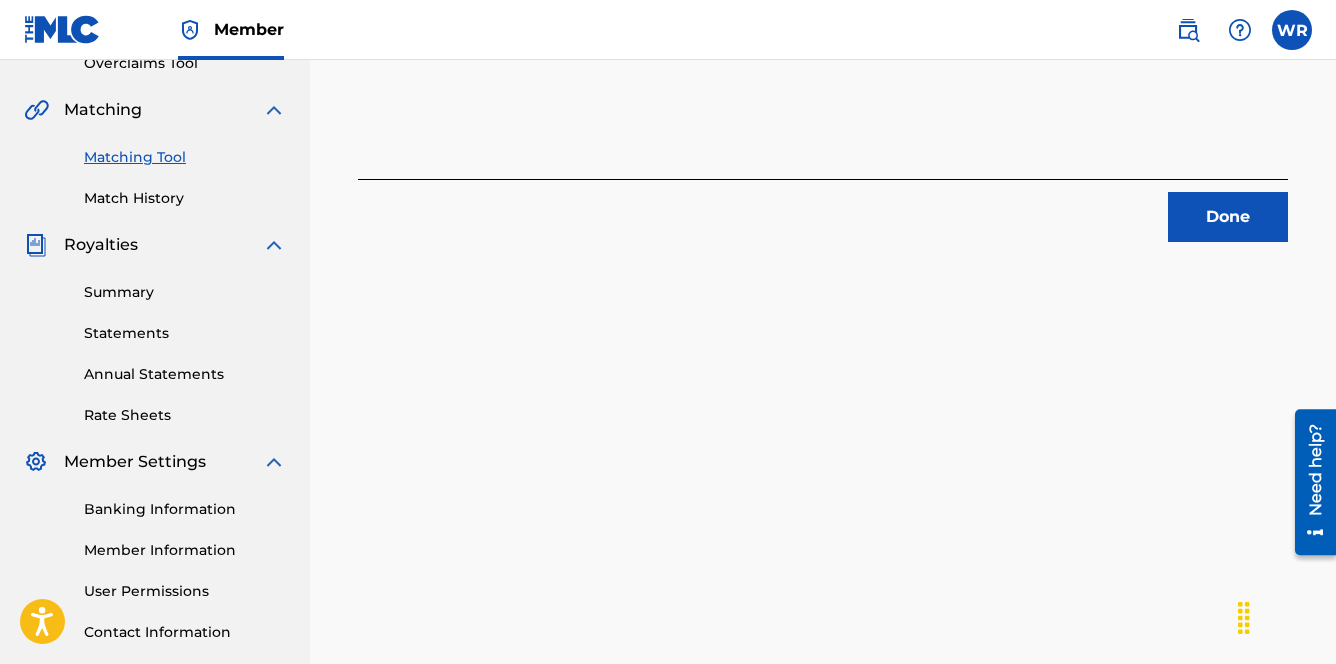 click on "Done" at bounding box center [1228, 217] 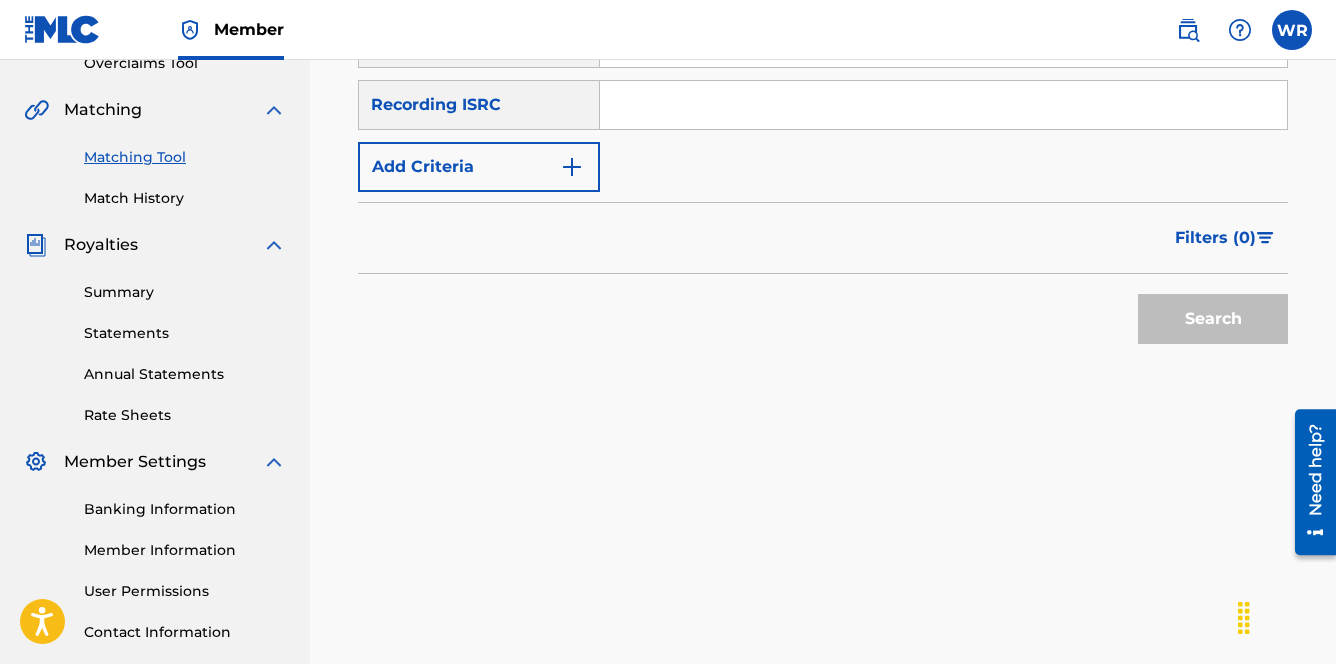 scroll, scrollTop: 0, scrollLeft: 0, axis: both 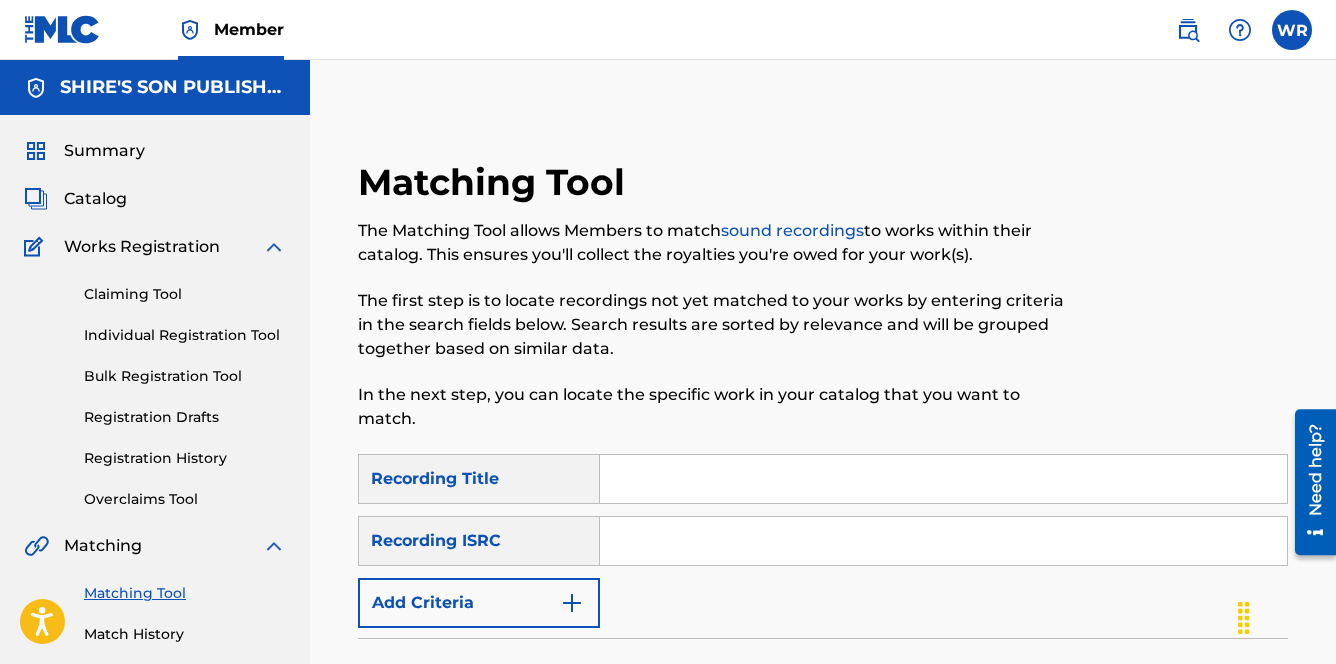 click on "Claiming Tool" at bounding box center (185, 294) 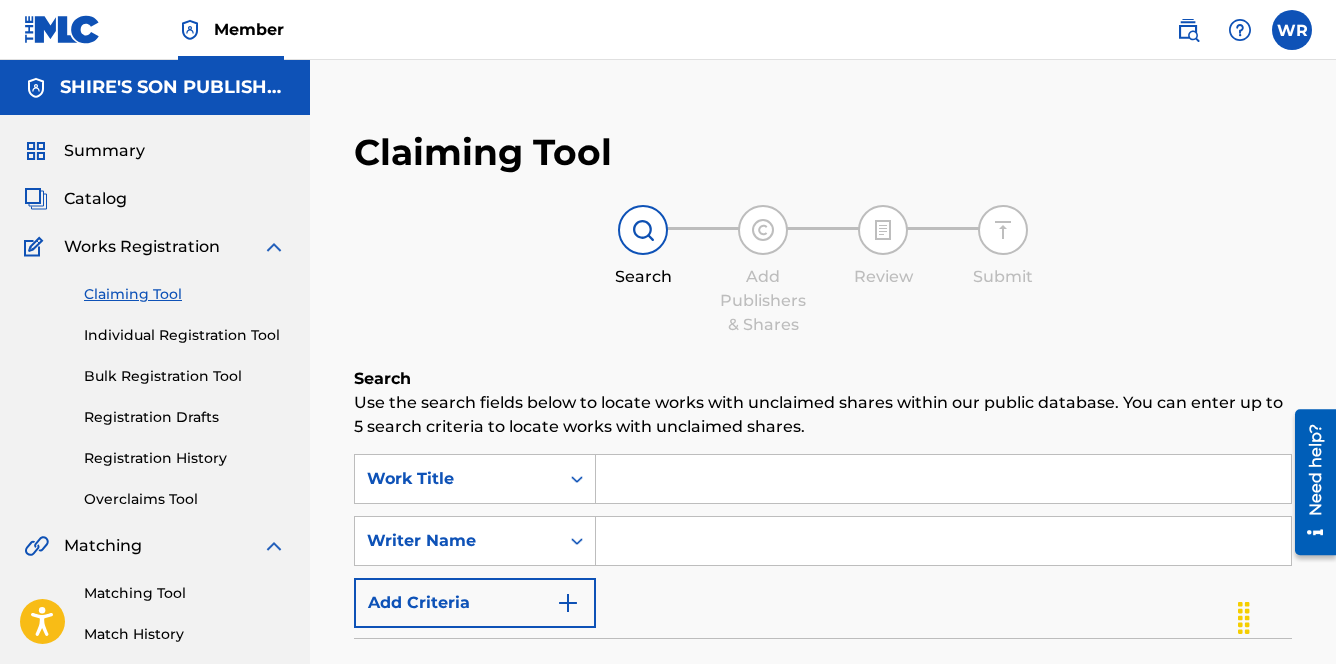 click at bounding box center [943, 479] 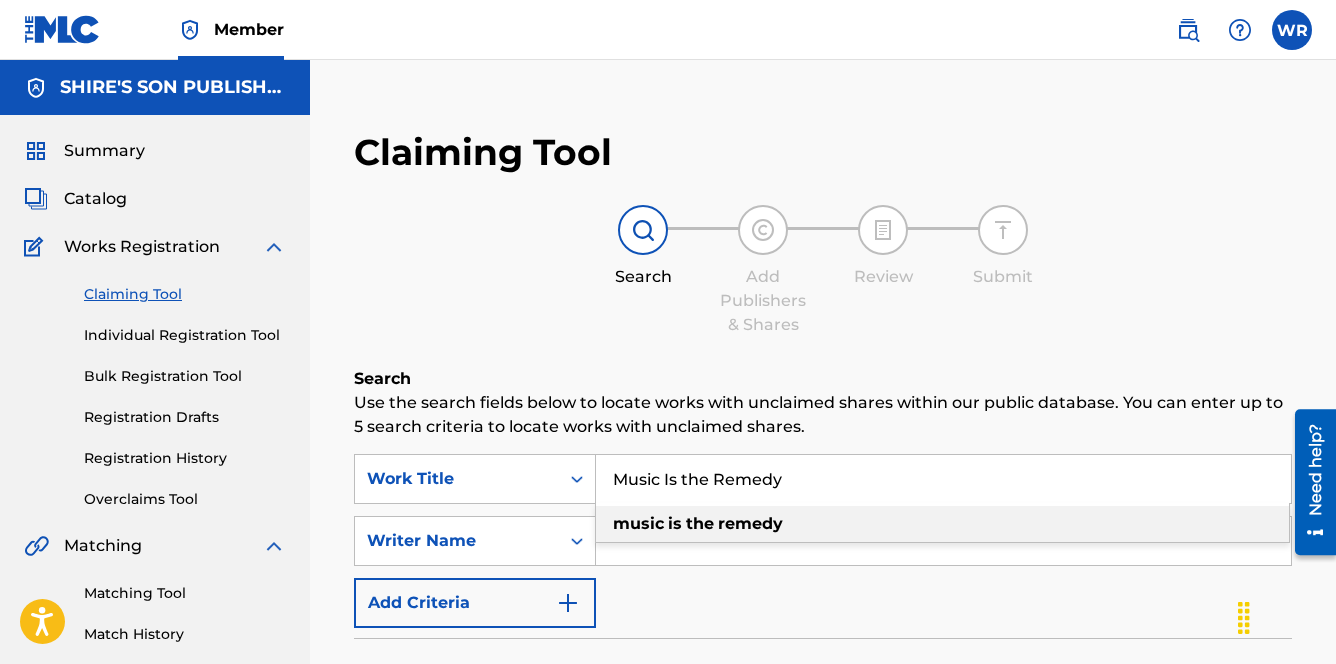 click on "the" at bounding box center (700, 523) 